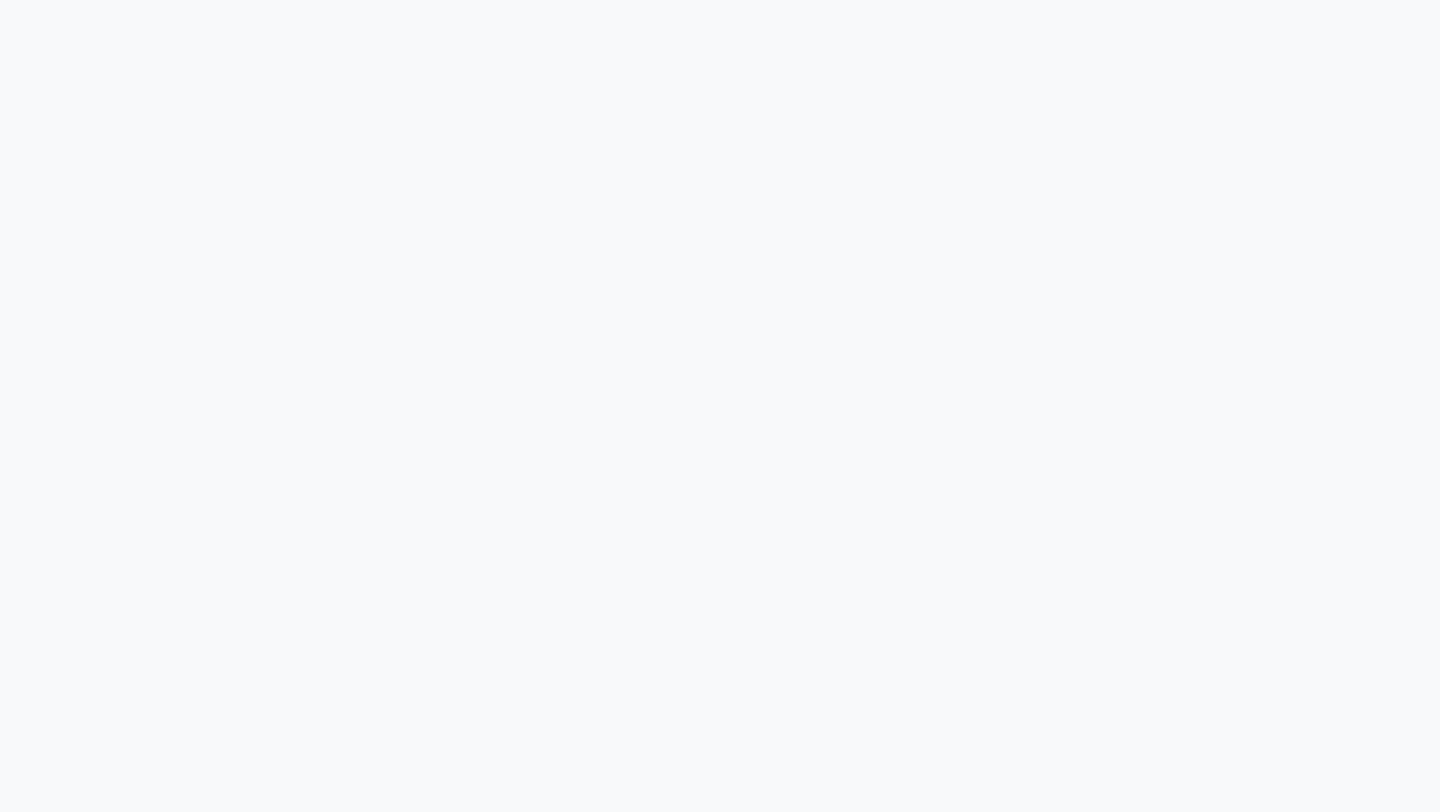 scroll, scrollTop: 0, scrollLeft: 0, axis: both 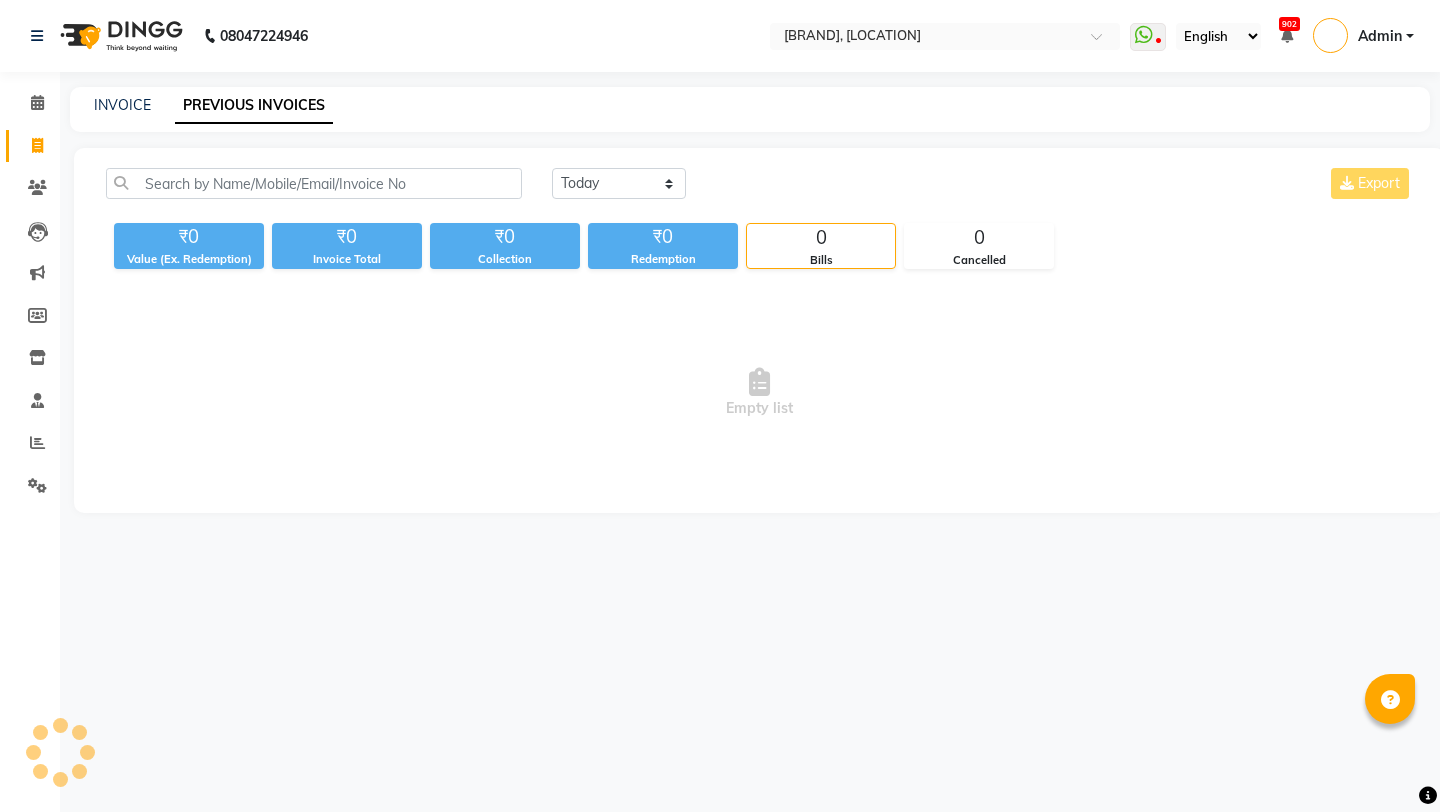 select on "en" 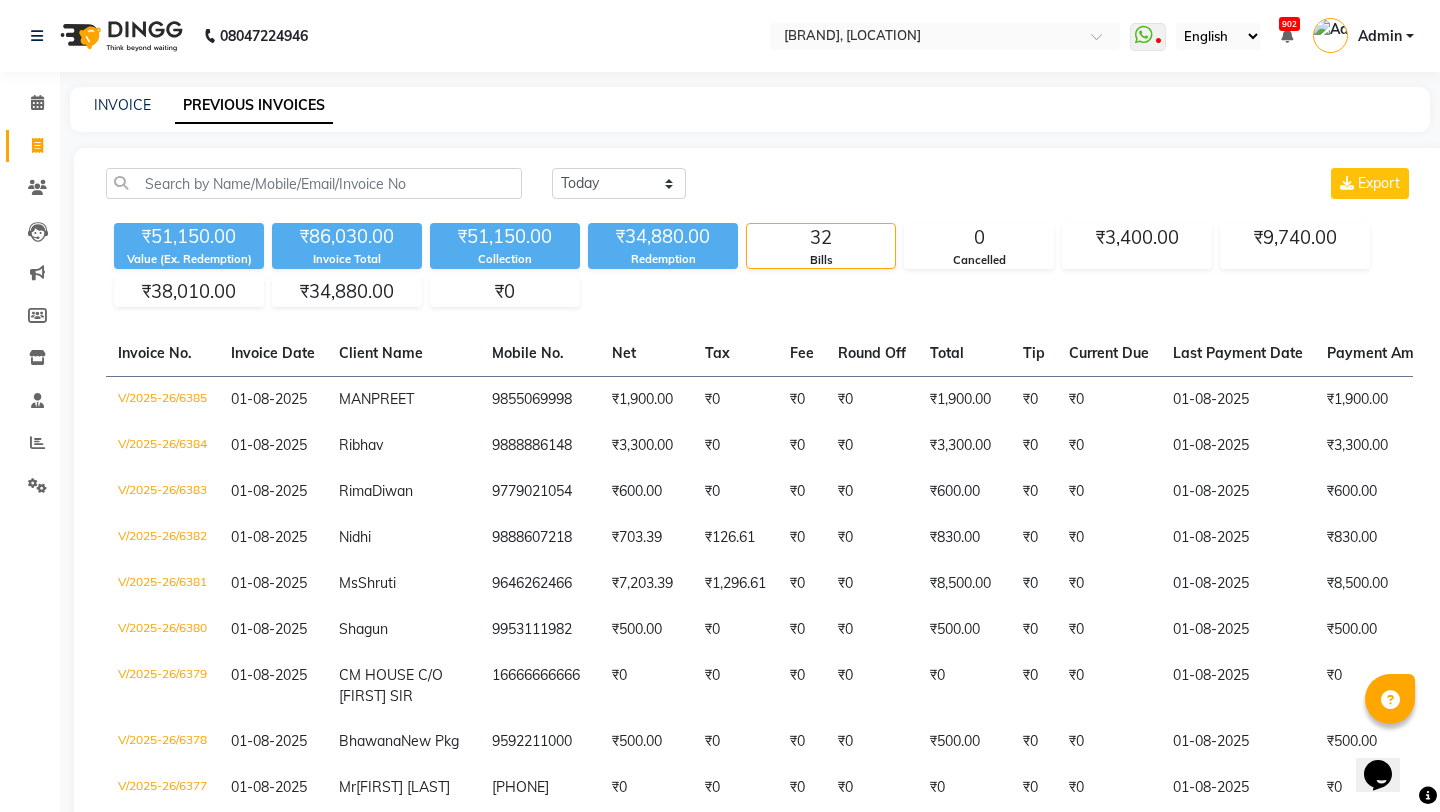 scroll, scrollTop: 0, scrollLeft: 0, axis: both 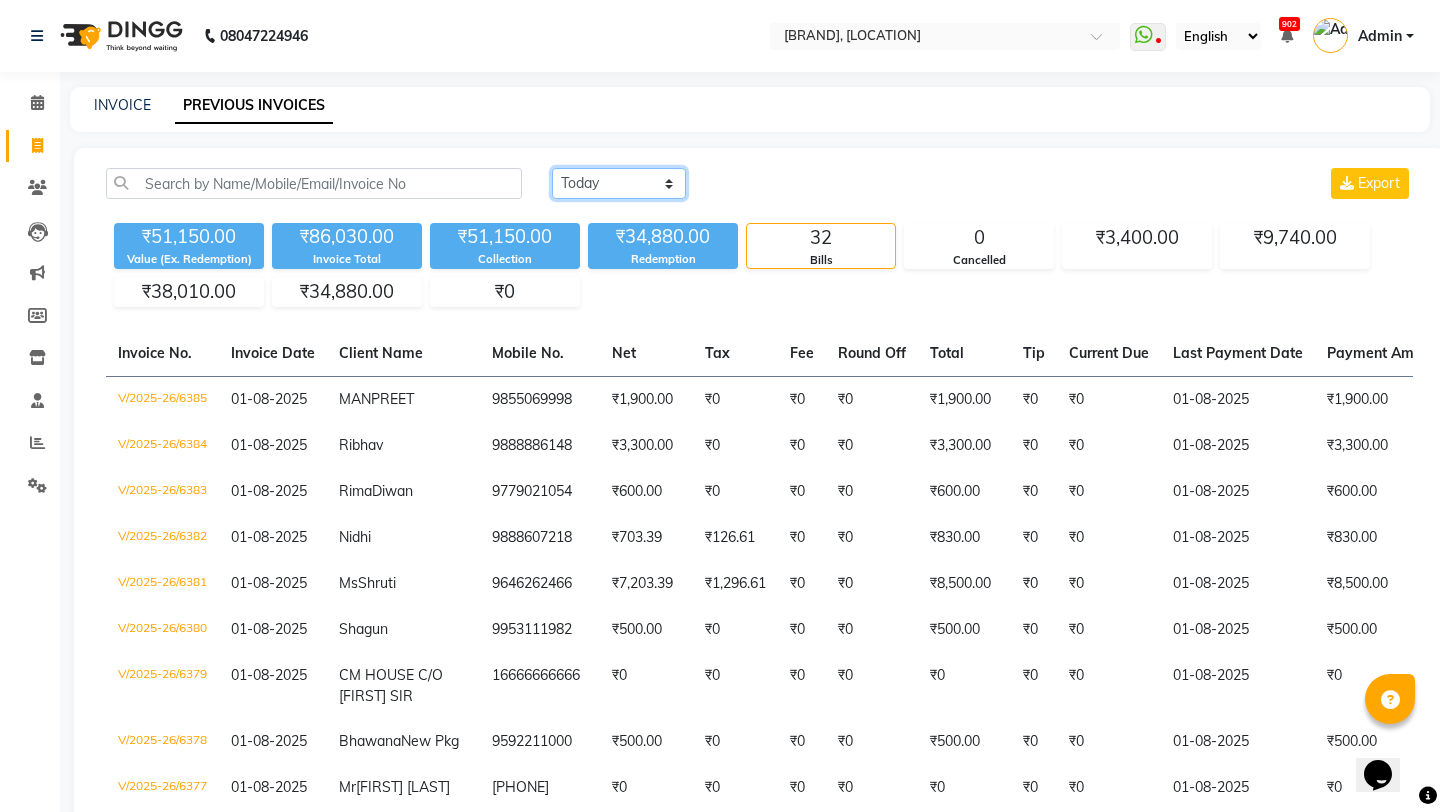 click on "Today Yesterday Custom Range" 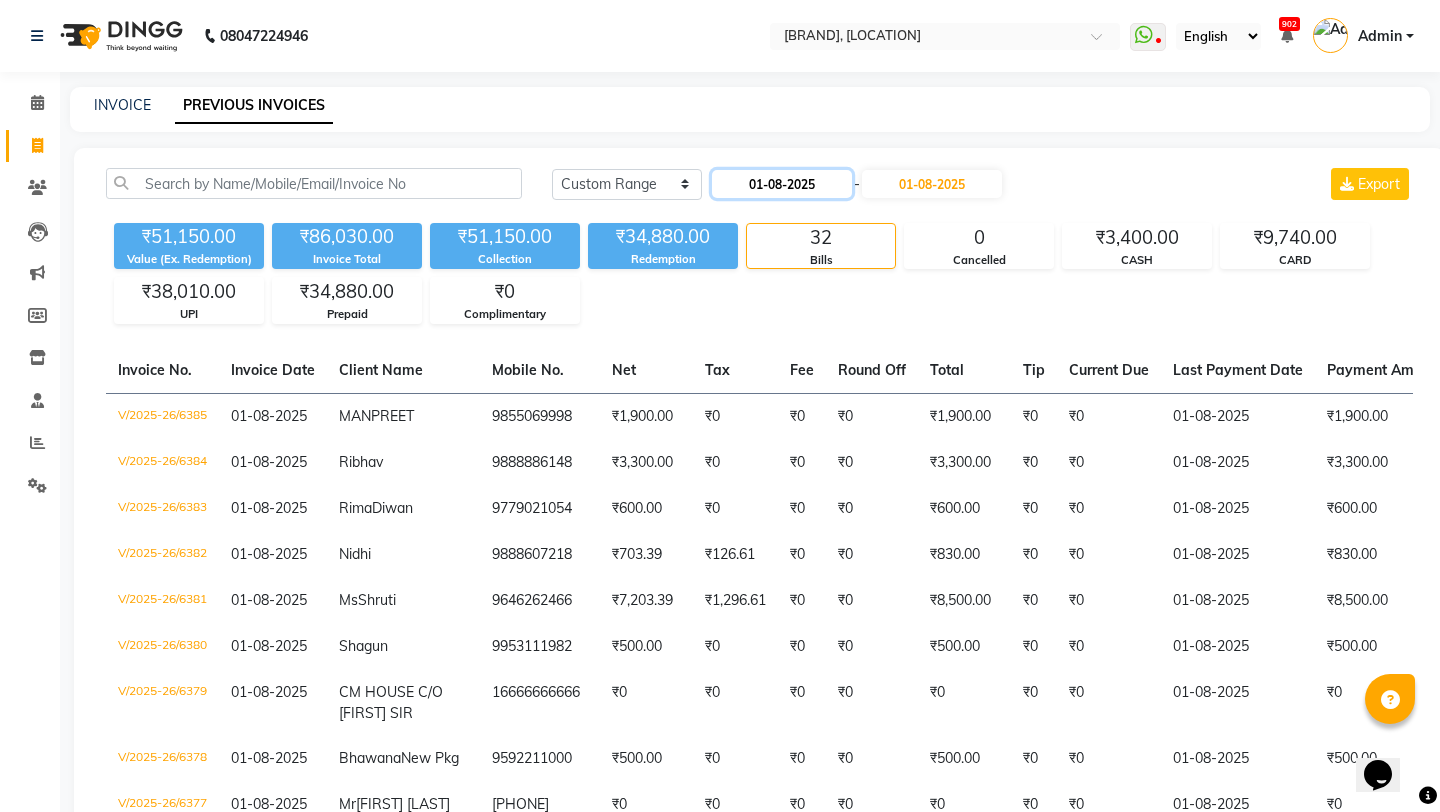 click on "01-08-2025" 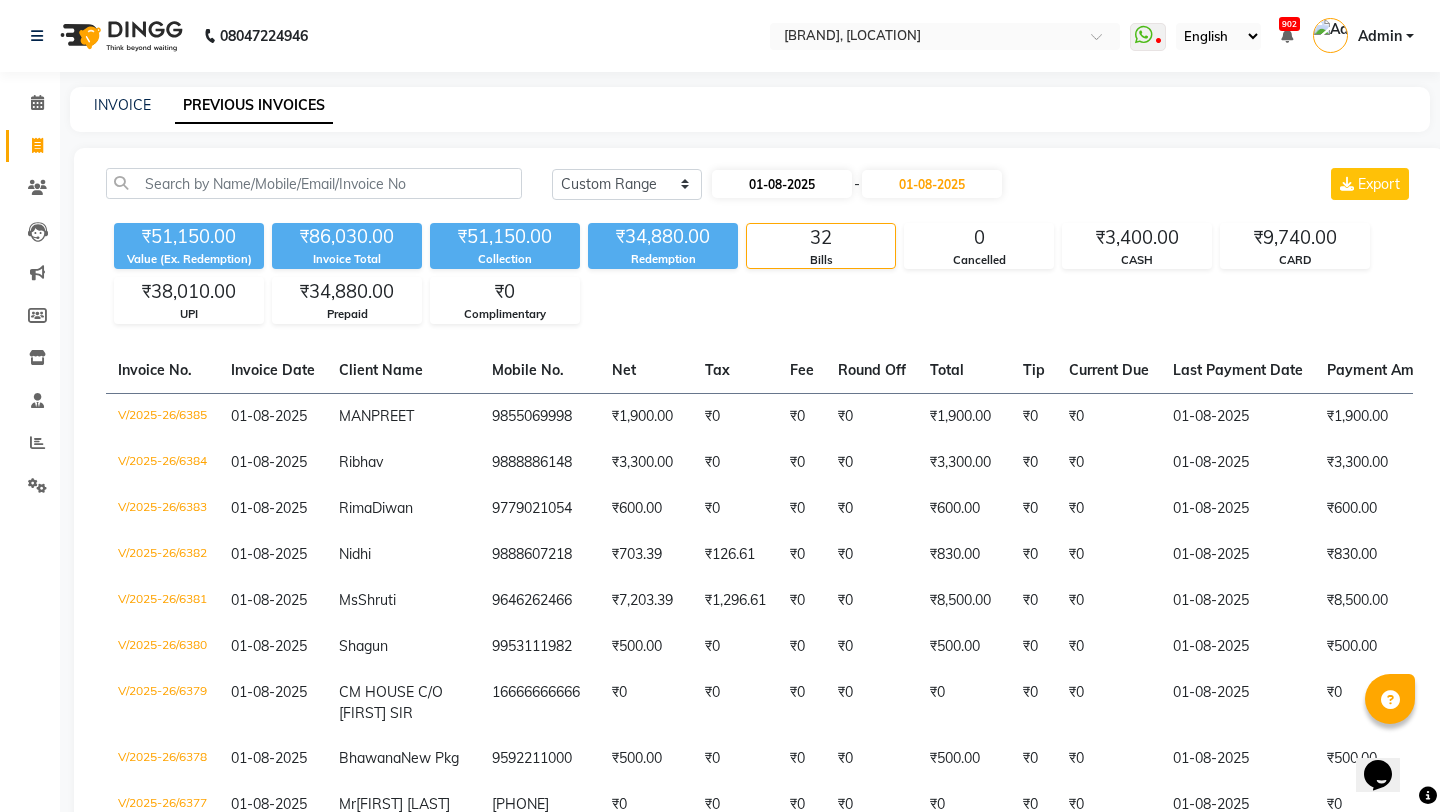 select on "8" 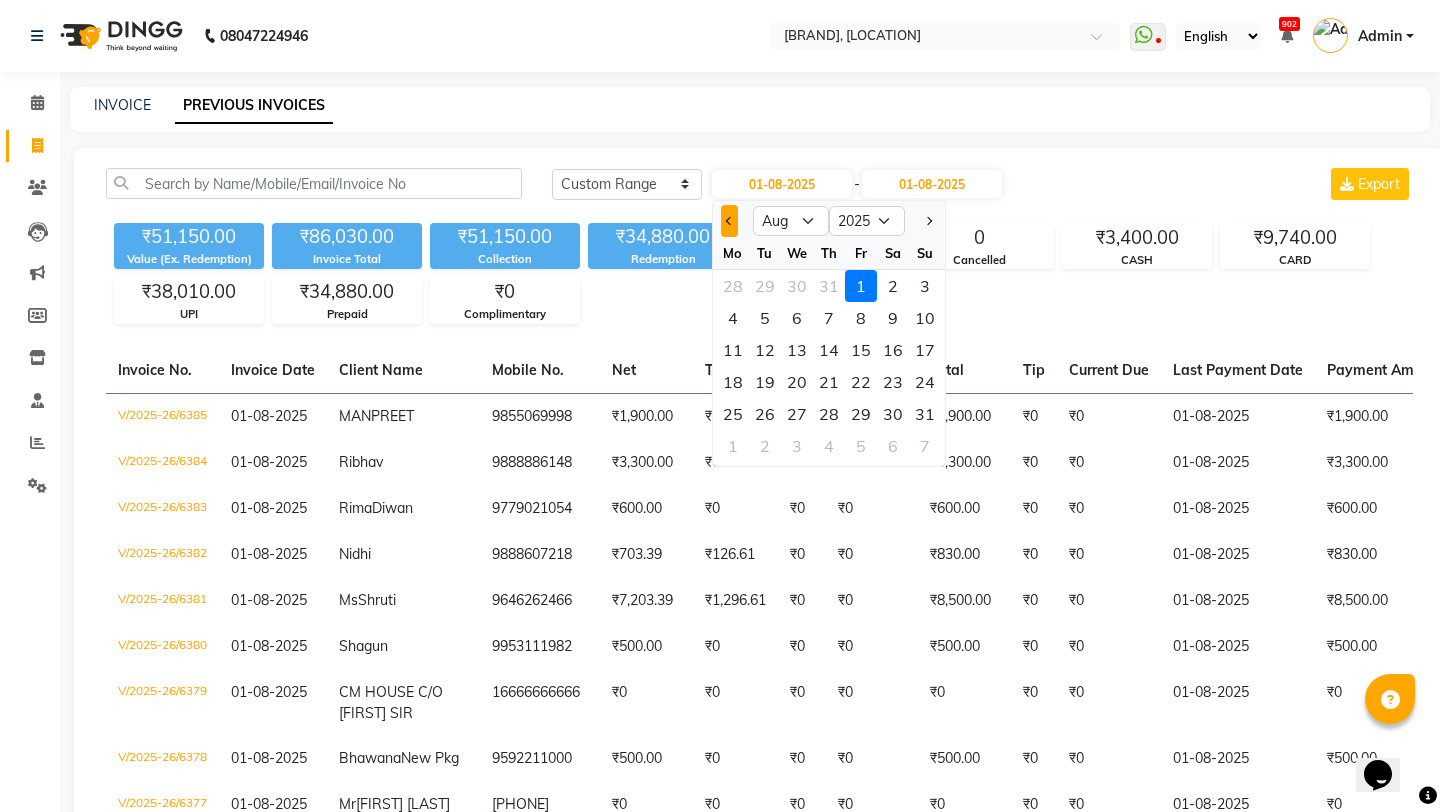 click 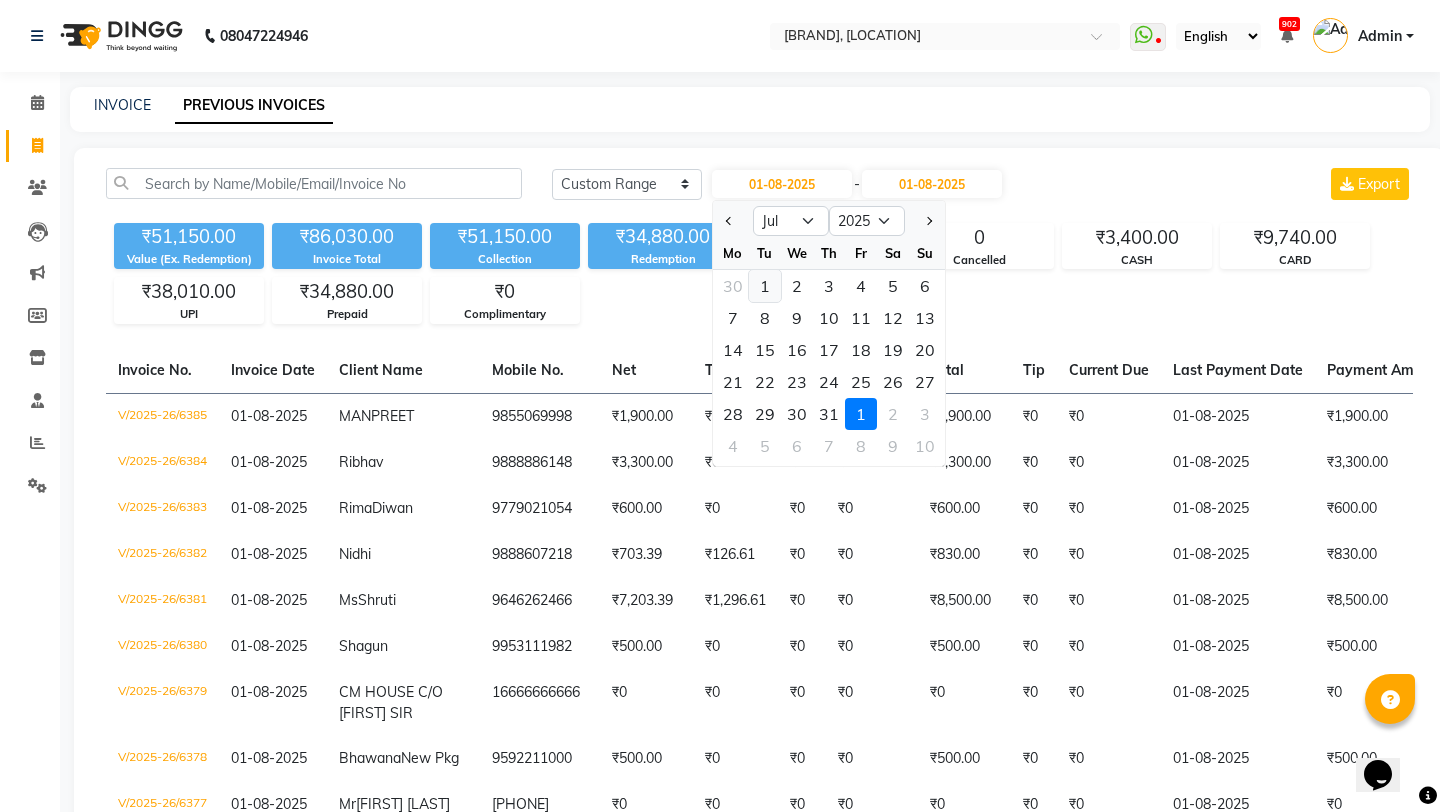 click on "1" 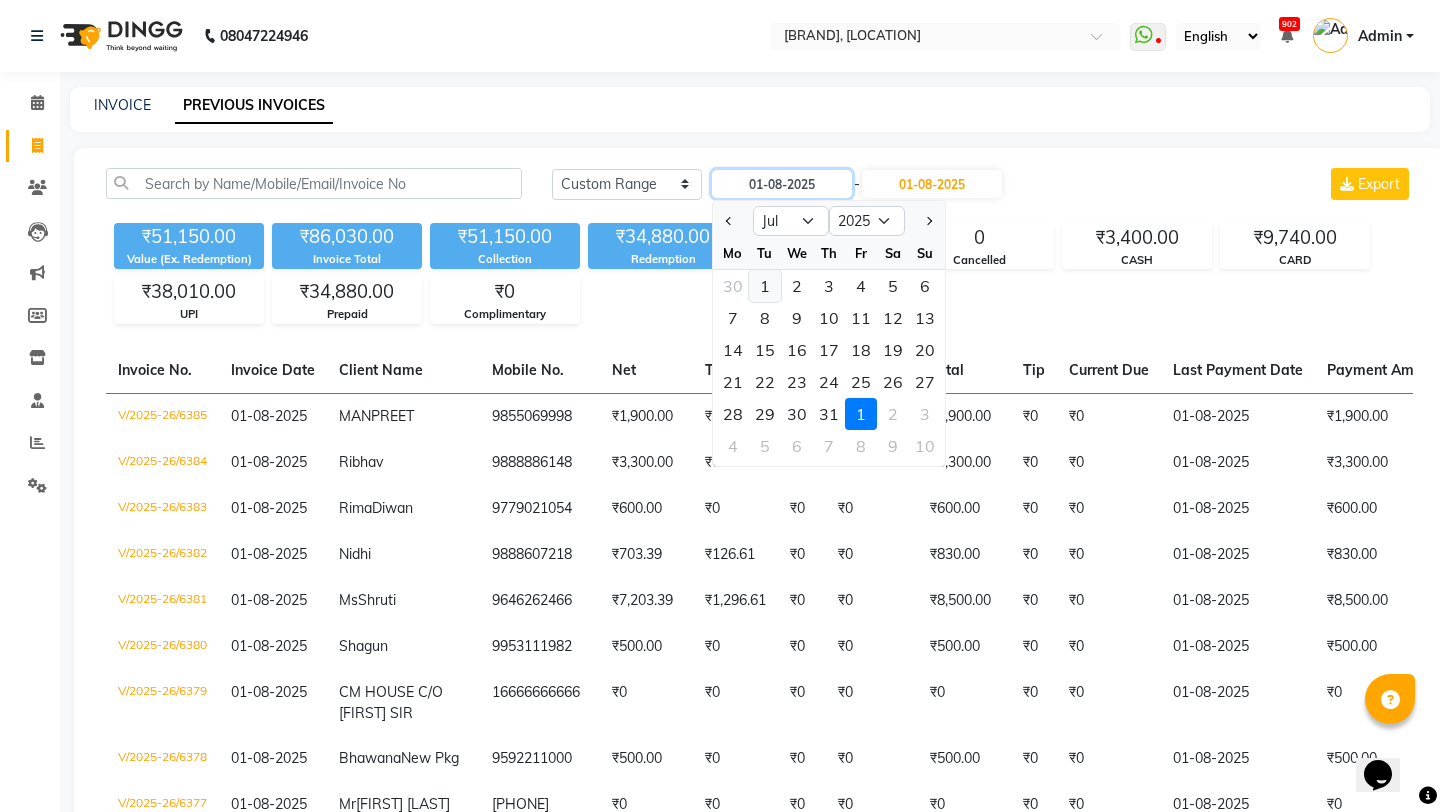 type on "01-07-2025" 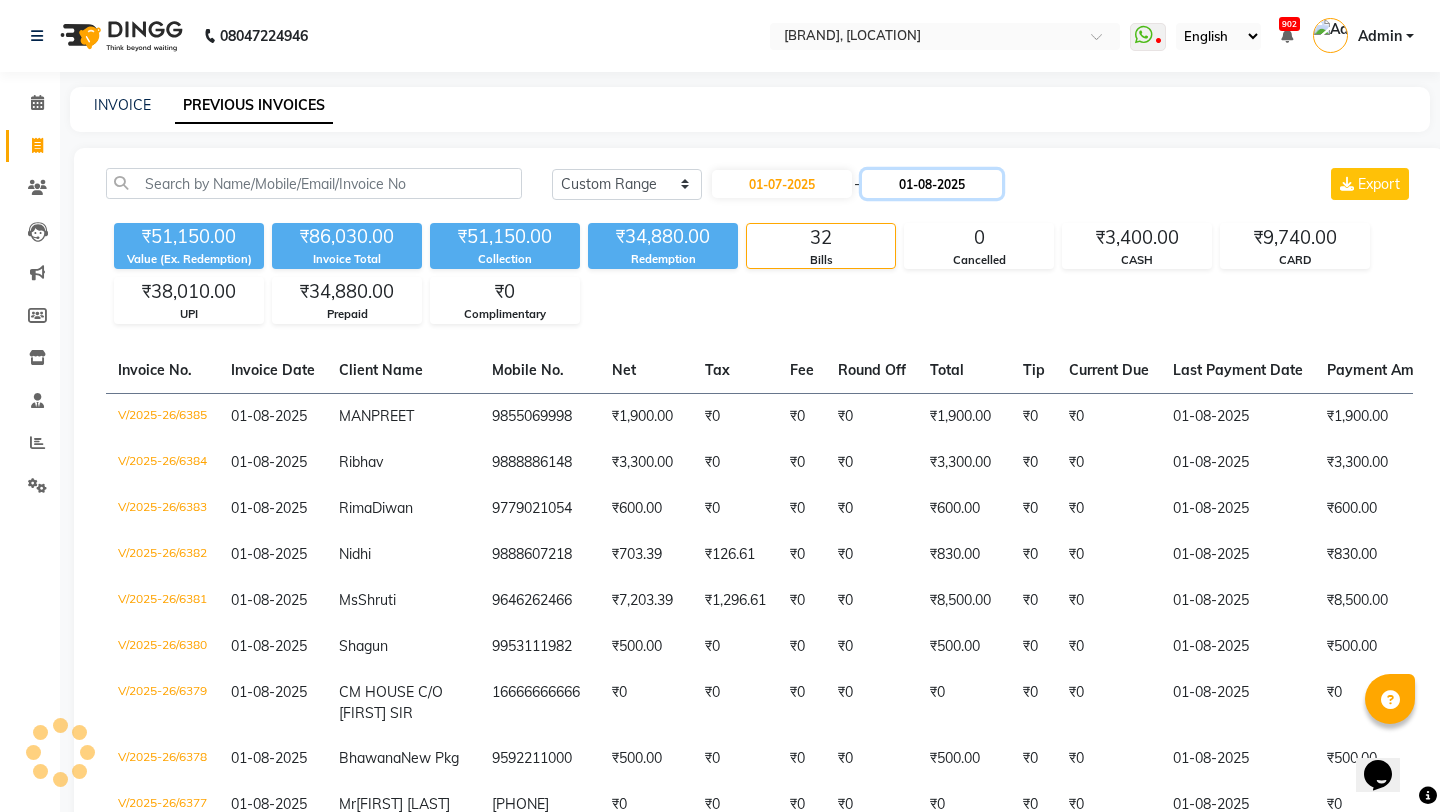 click on "01-08-2025" 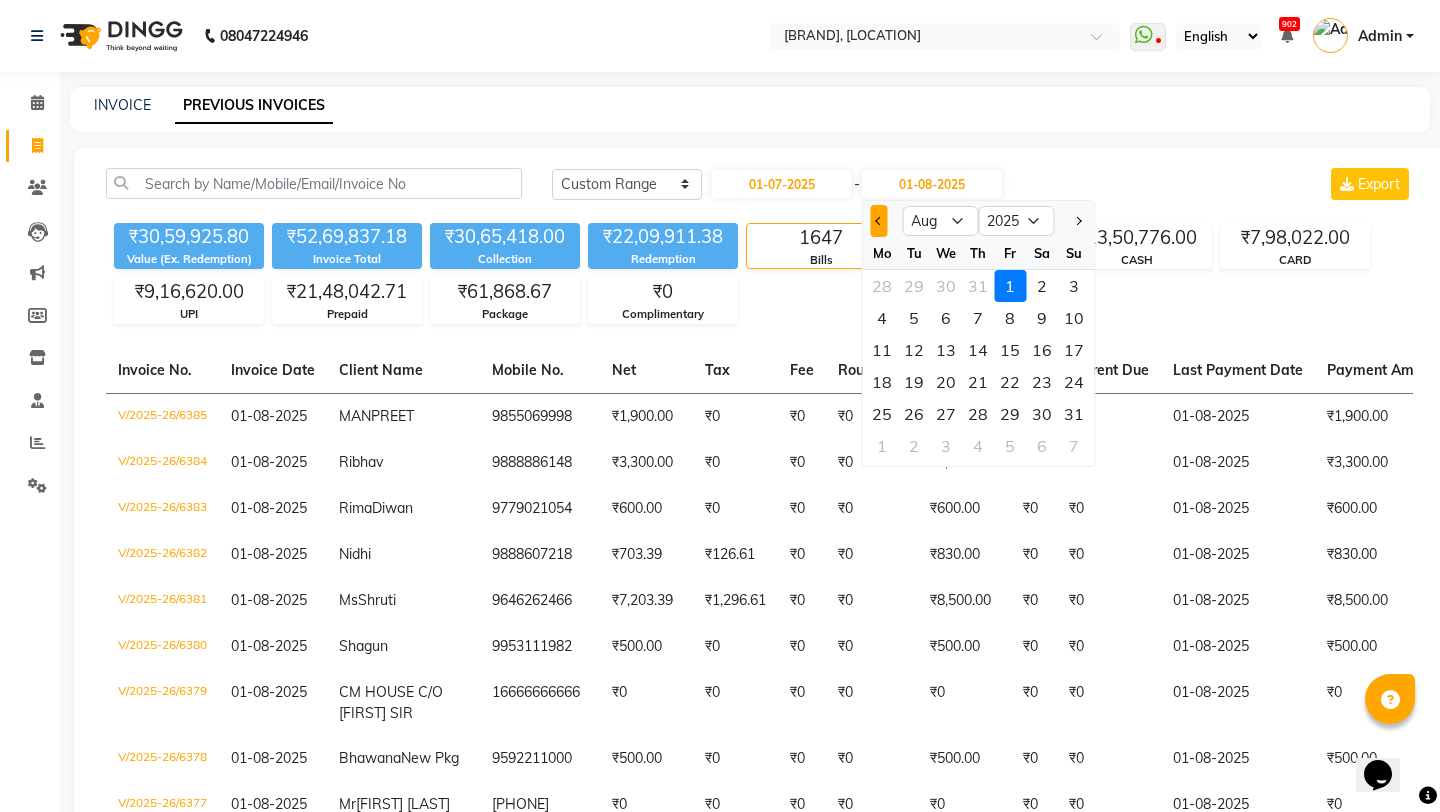 click 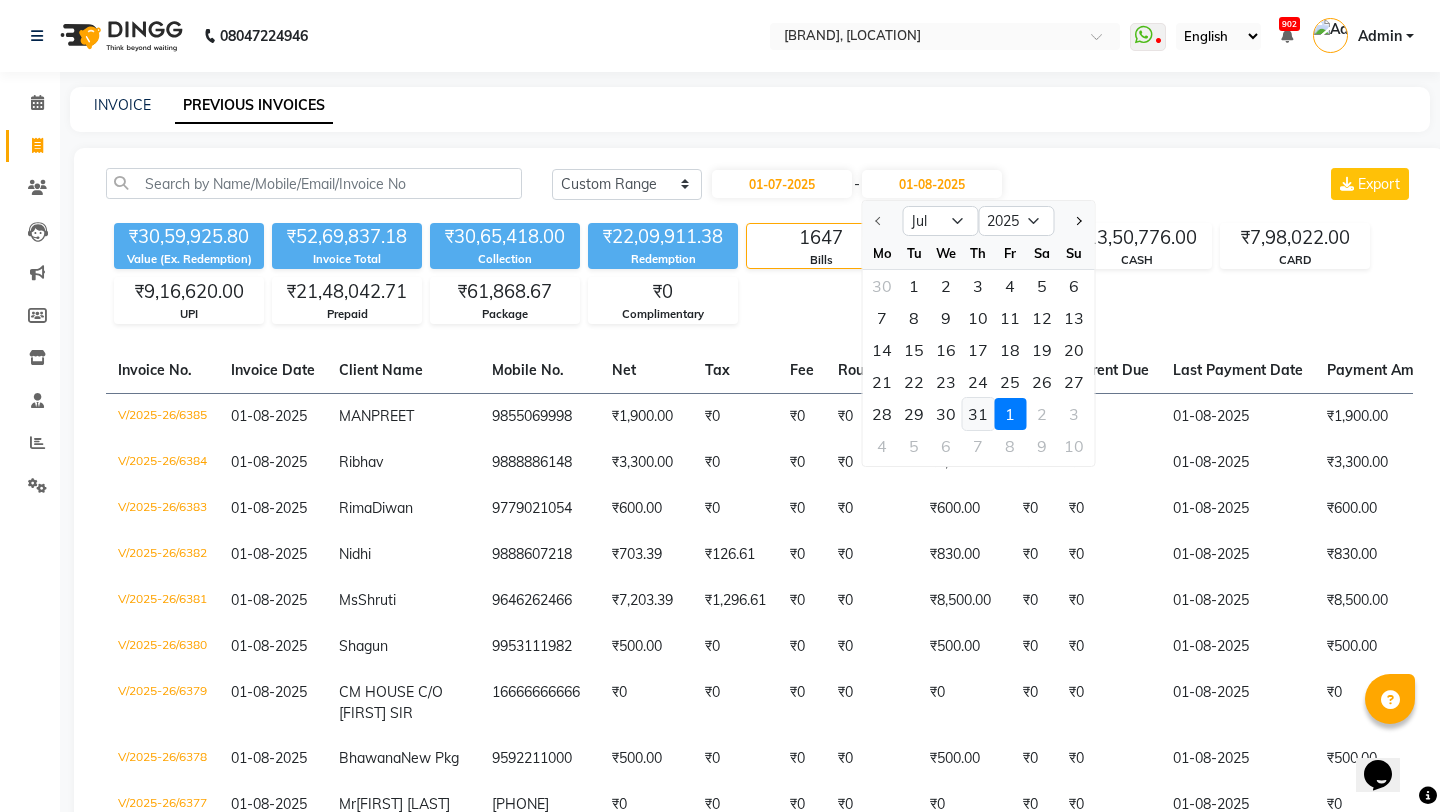 click on "31" 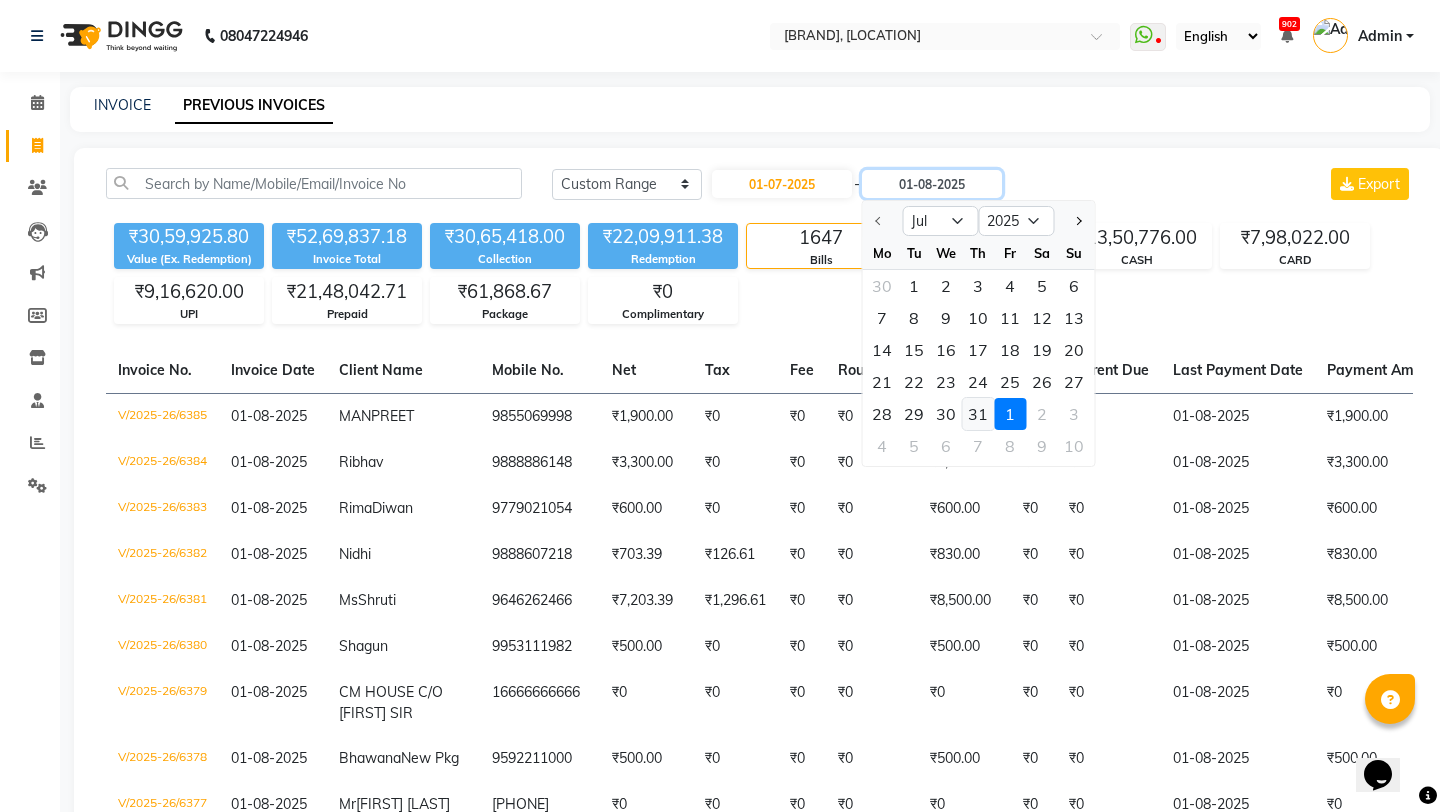 type on "31-07-2025" 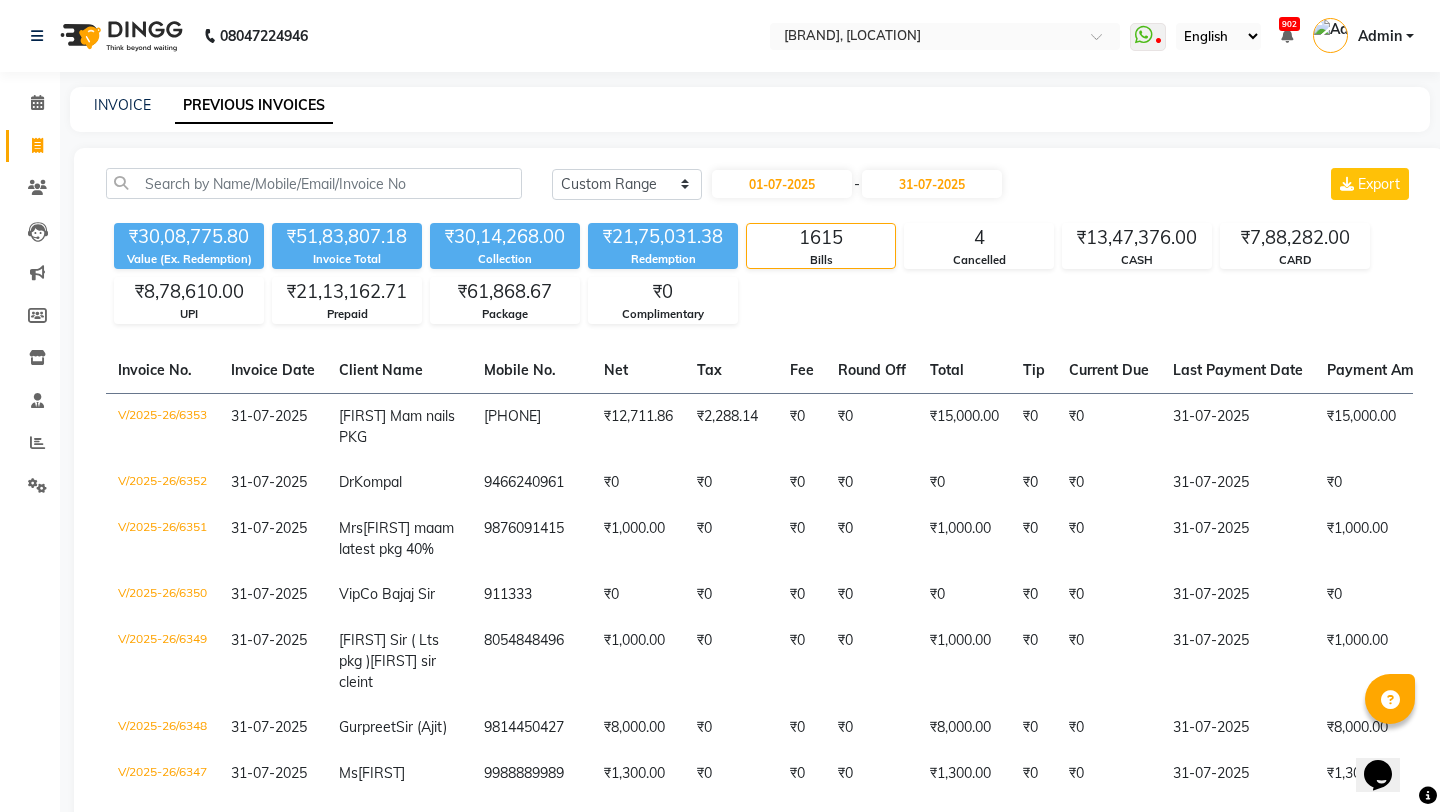 click on "01-07-2025 - 31-07-2025" 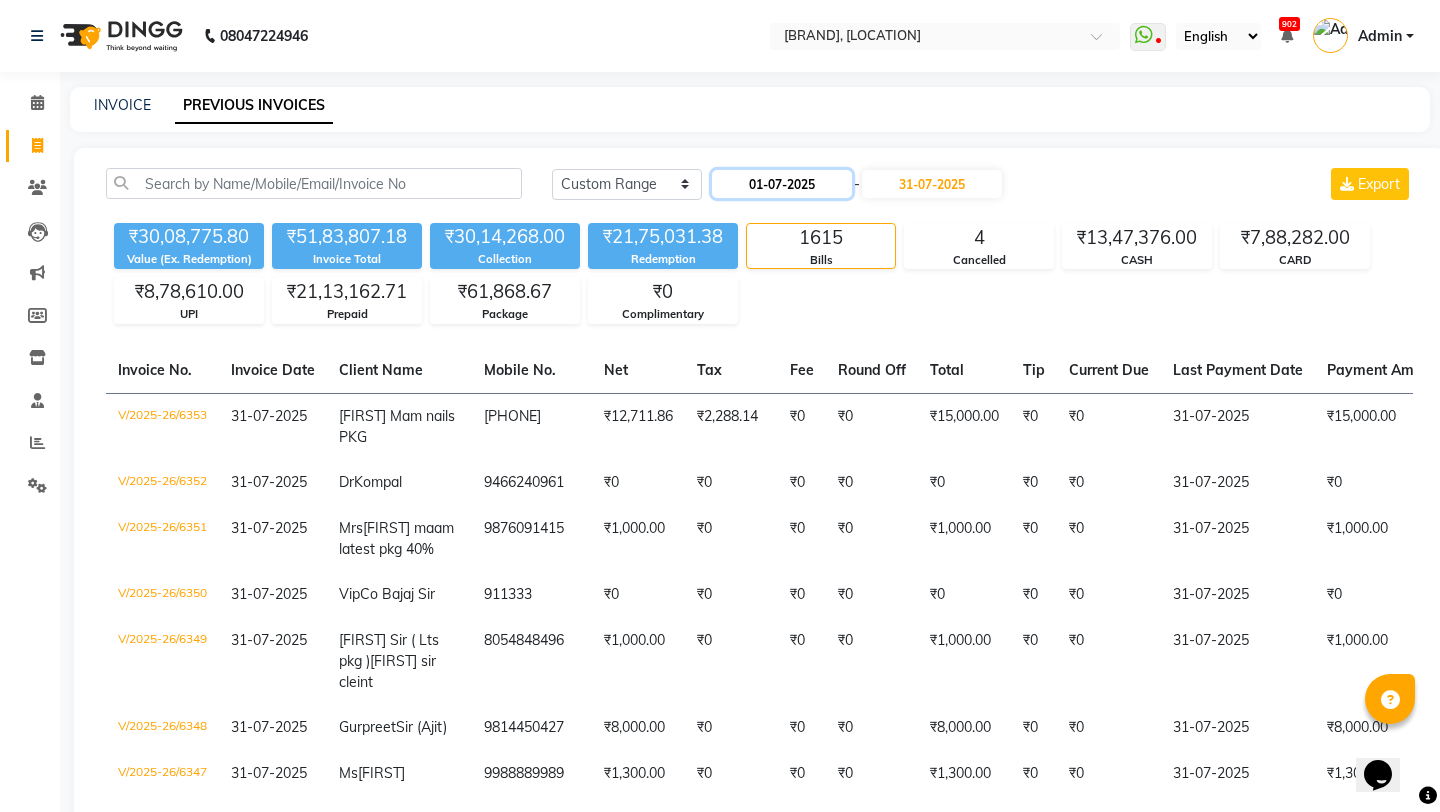 click on "01-07-2025" 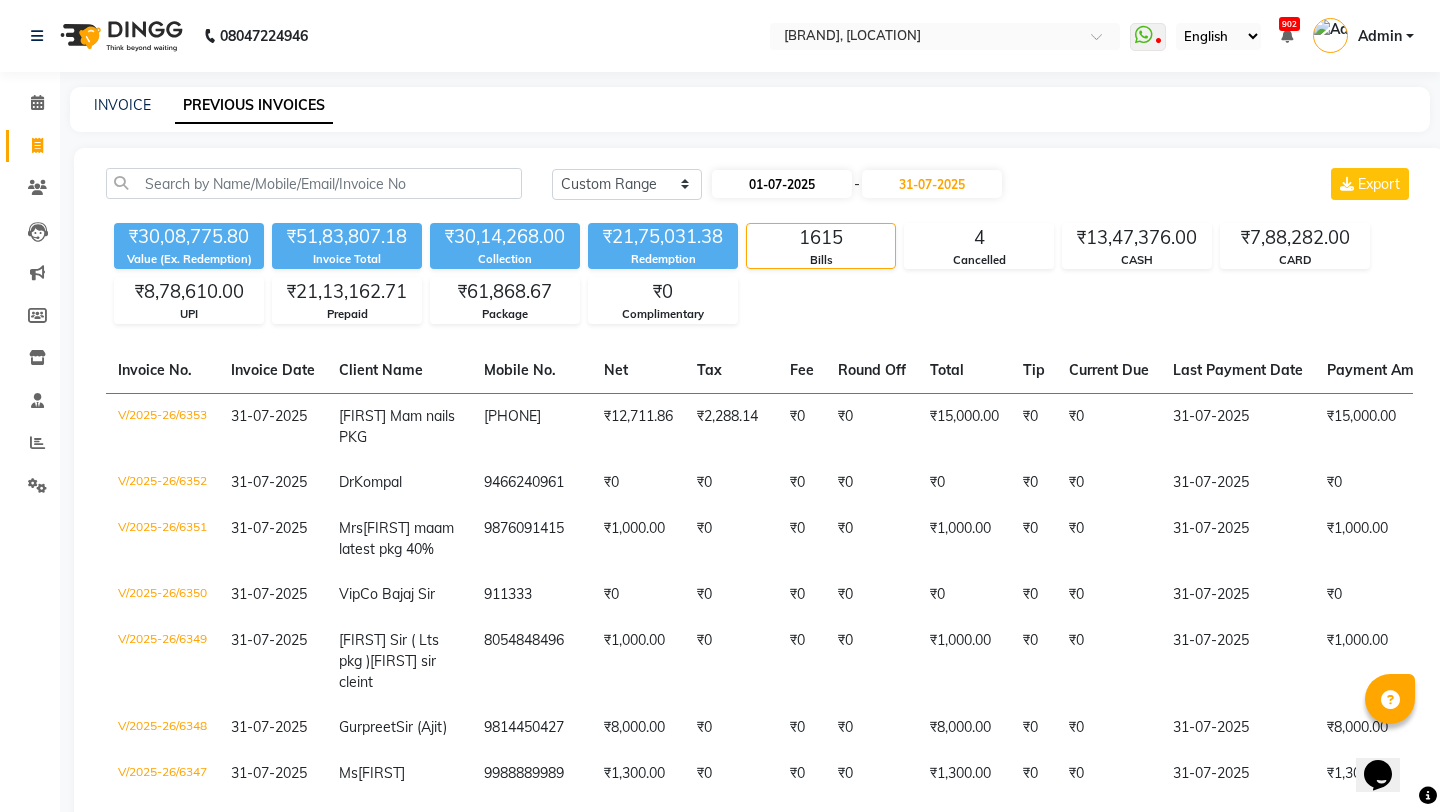 select on "7" 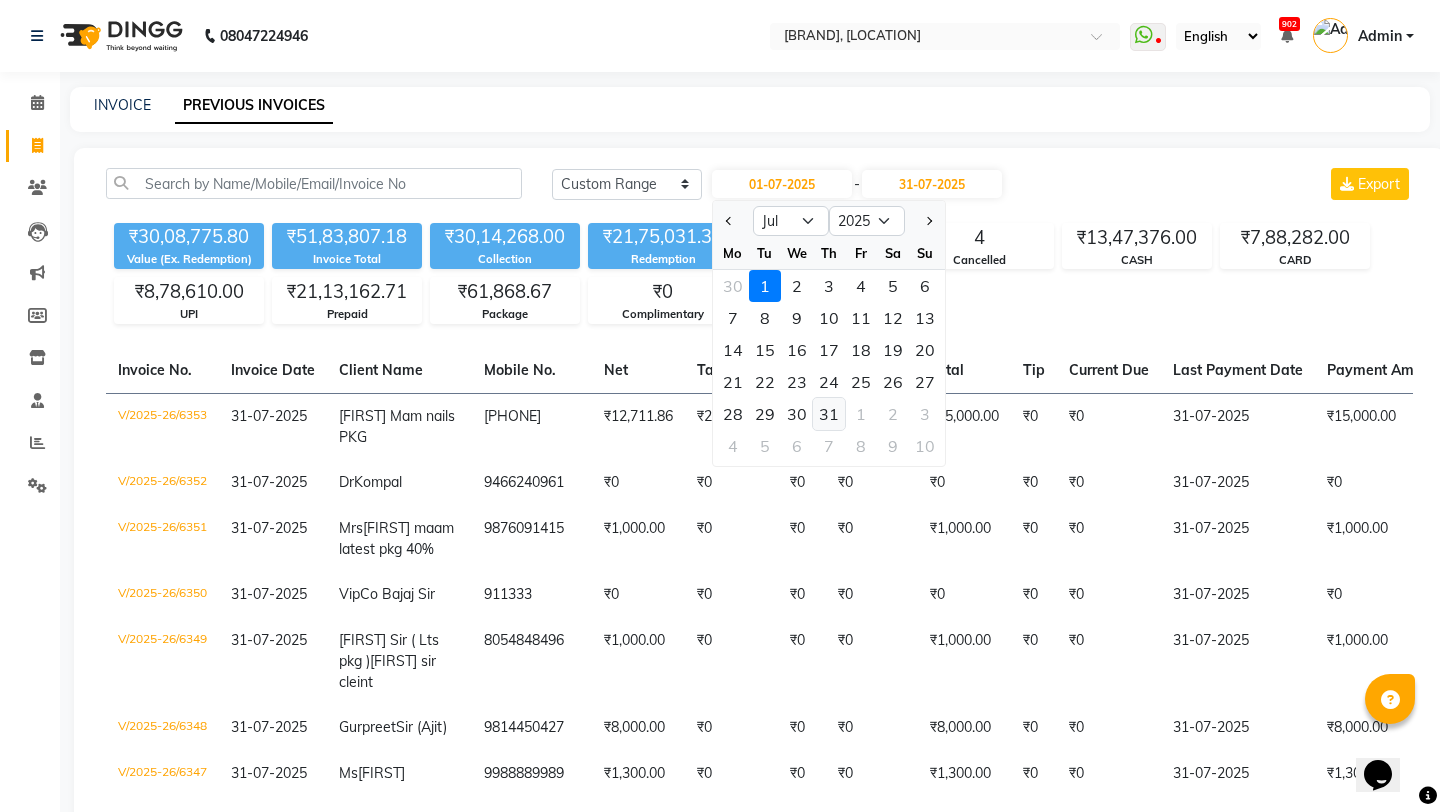 click on "31" 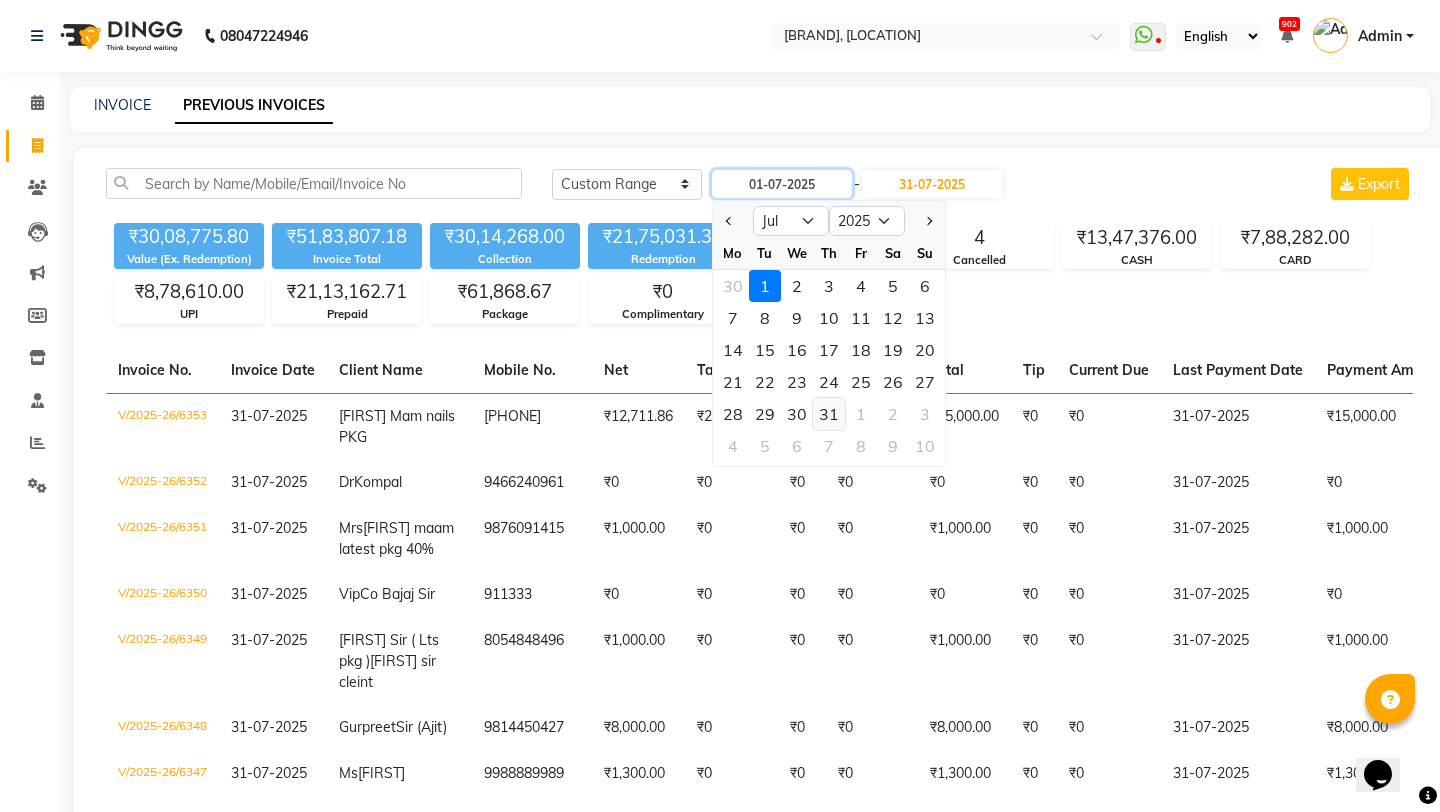 type on "31-07-2025" 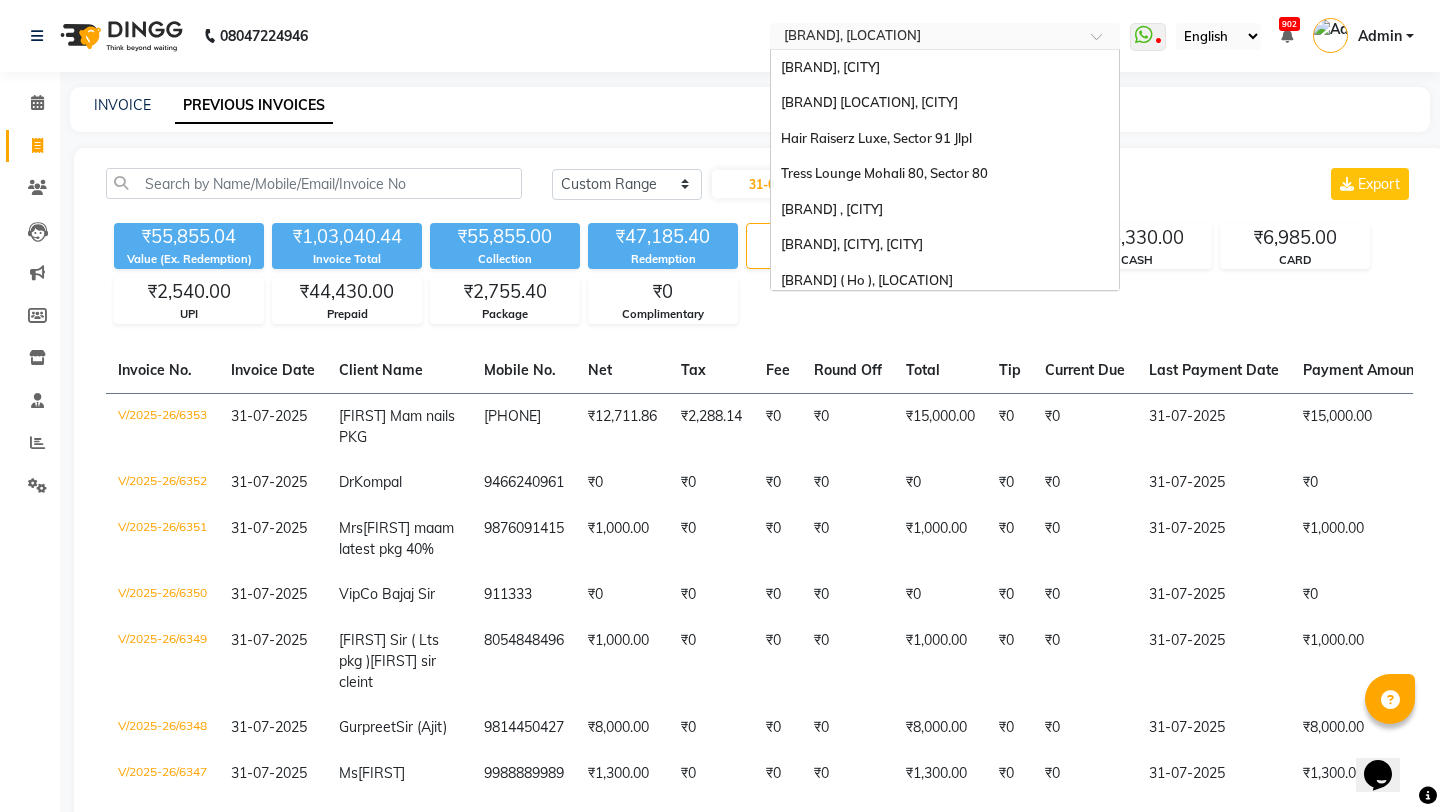 click at bounding box center [925, 38] 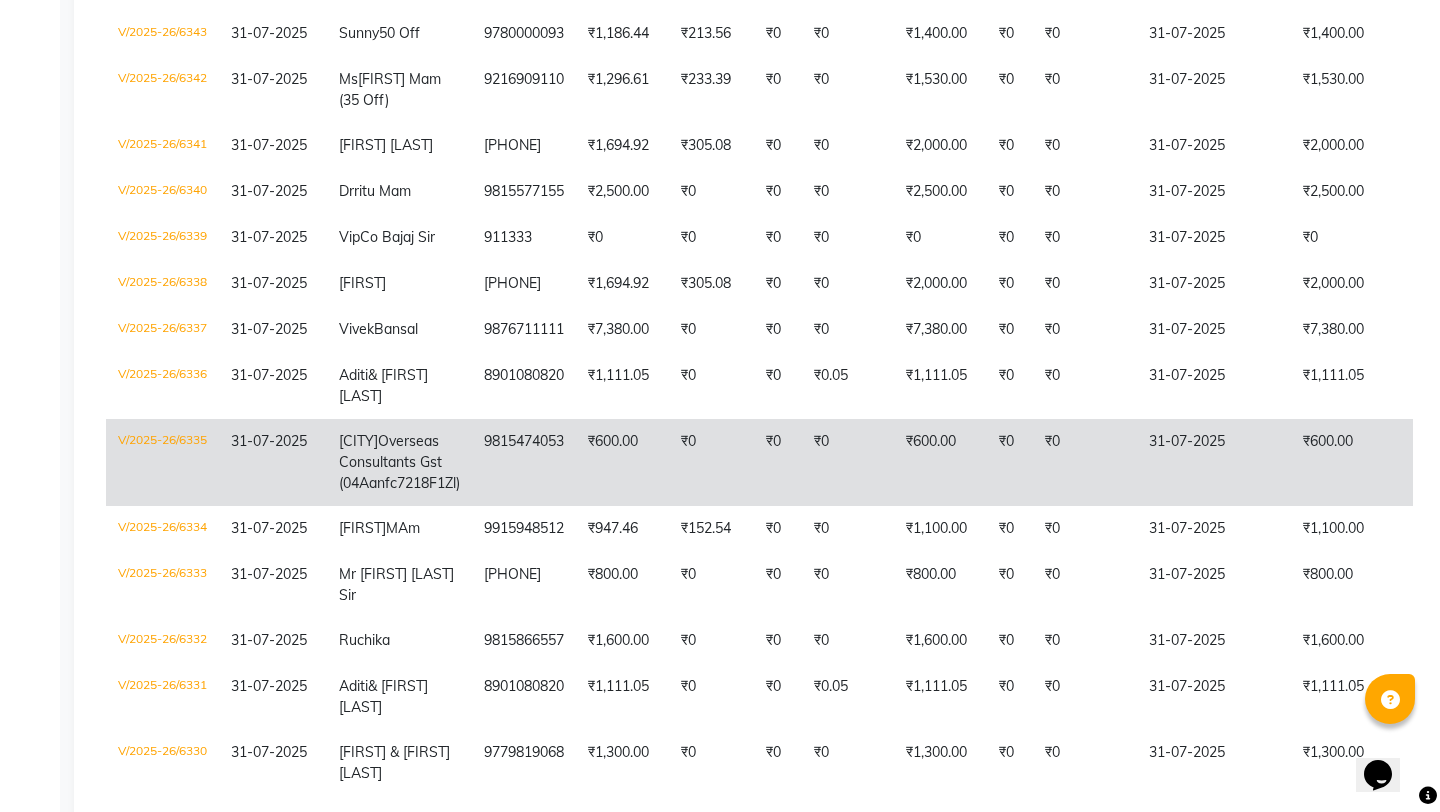 scroll, scrollTop: 0, scrollLeft: 0, axis: both 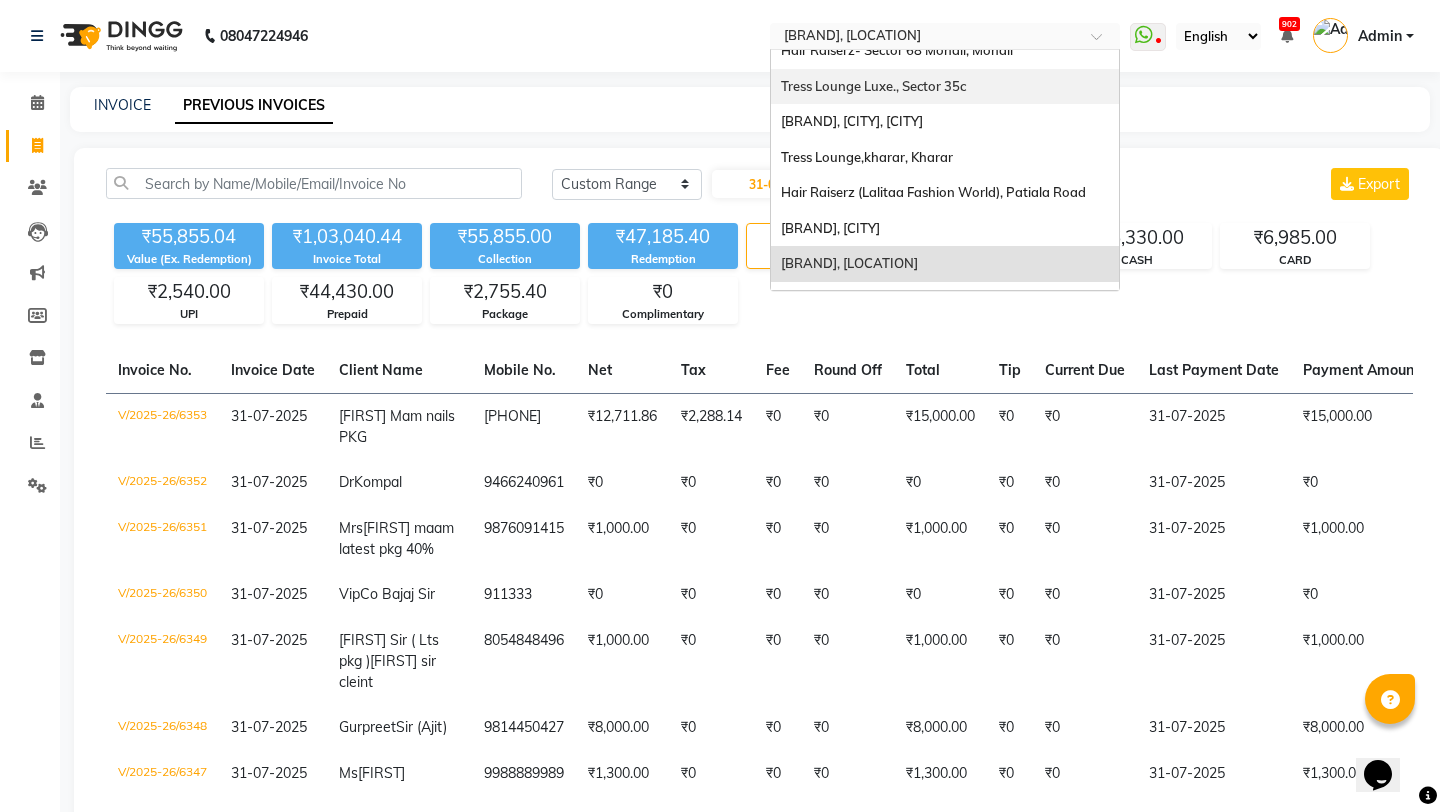 click on "Tress Lounge Luxe., Sector 35c" at bounding box center (945, 87) 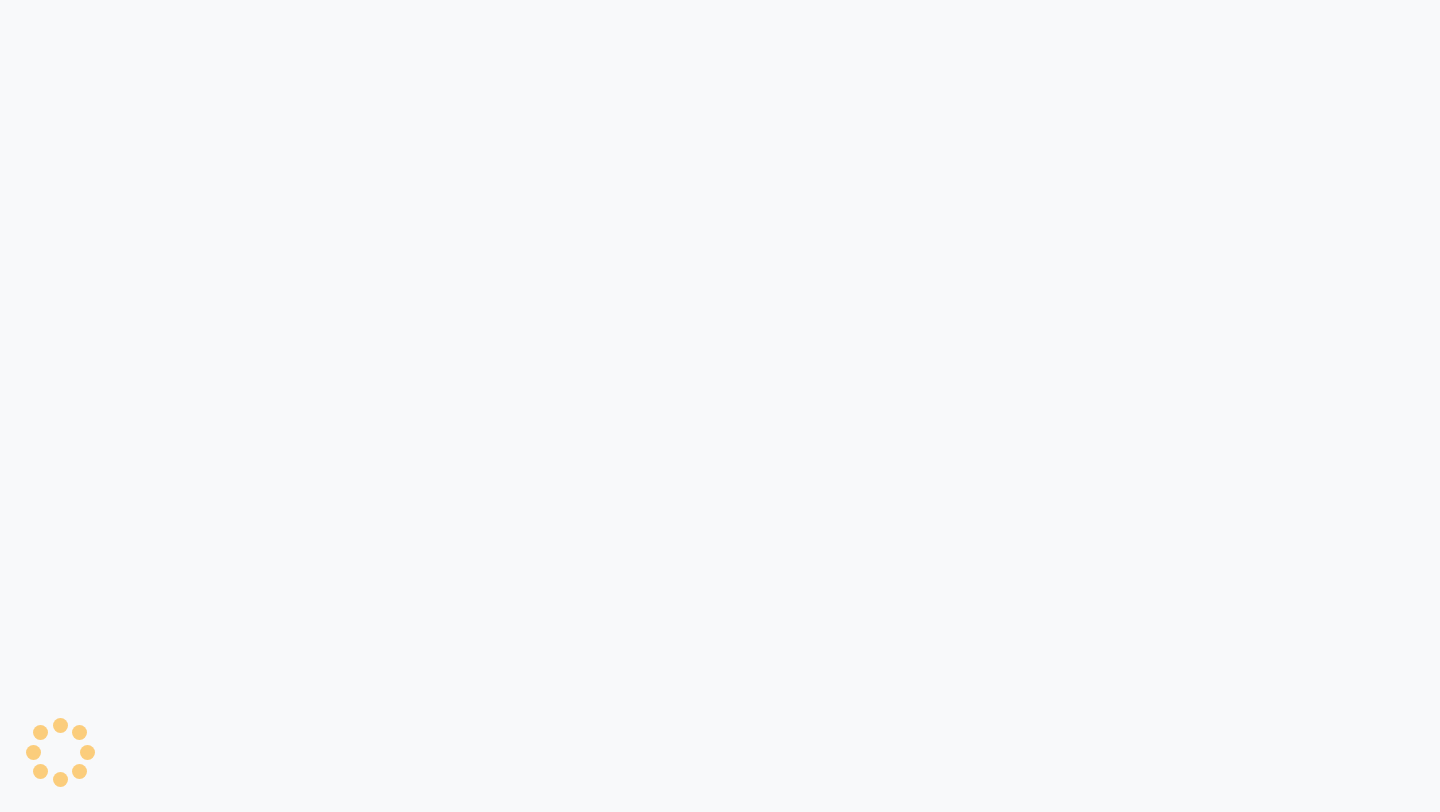 scroll, scrollTop: 0, scrollLeft: 0, axis: both 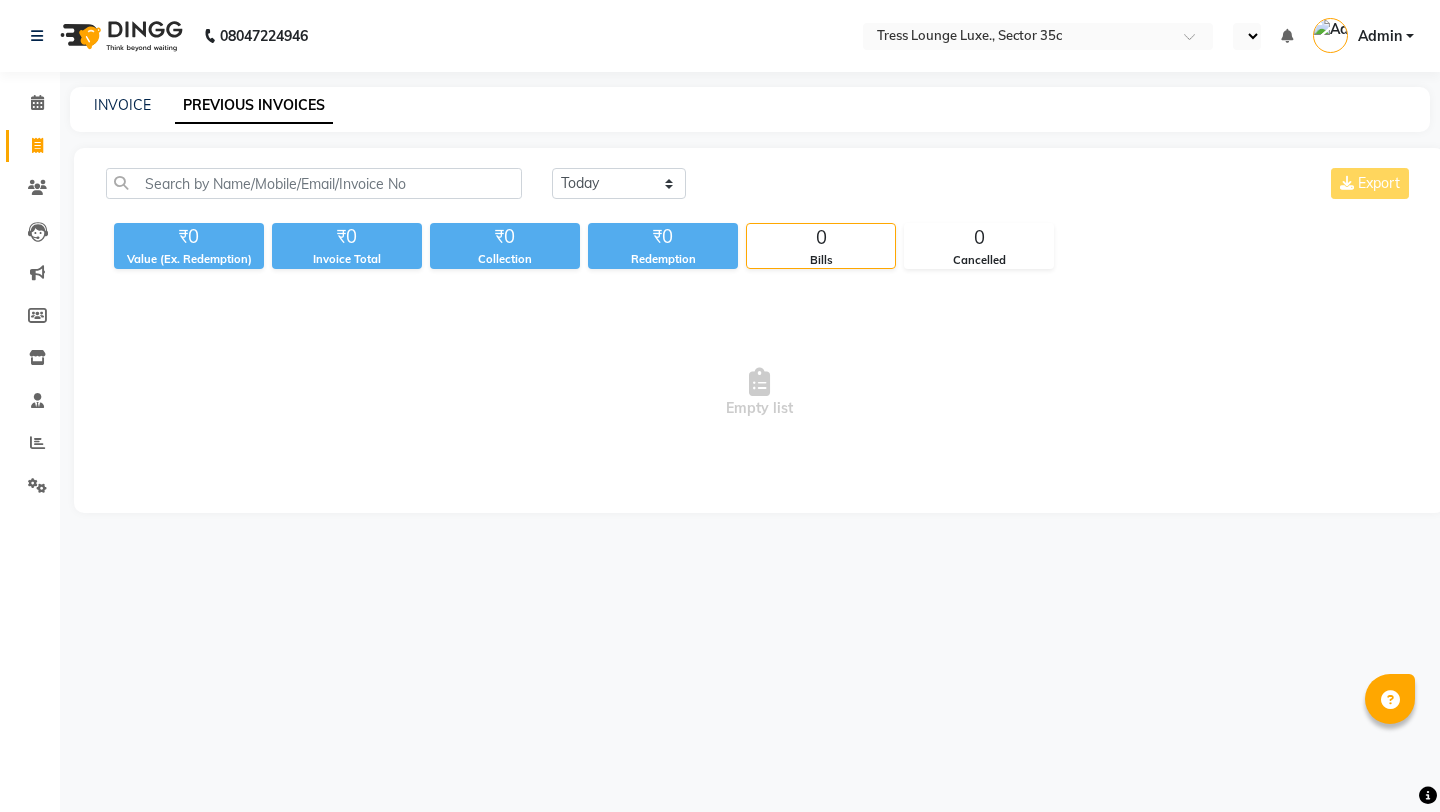 select on "en" 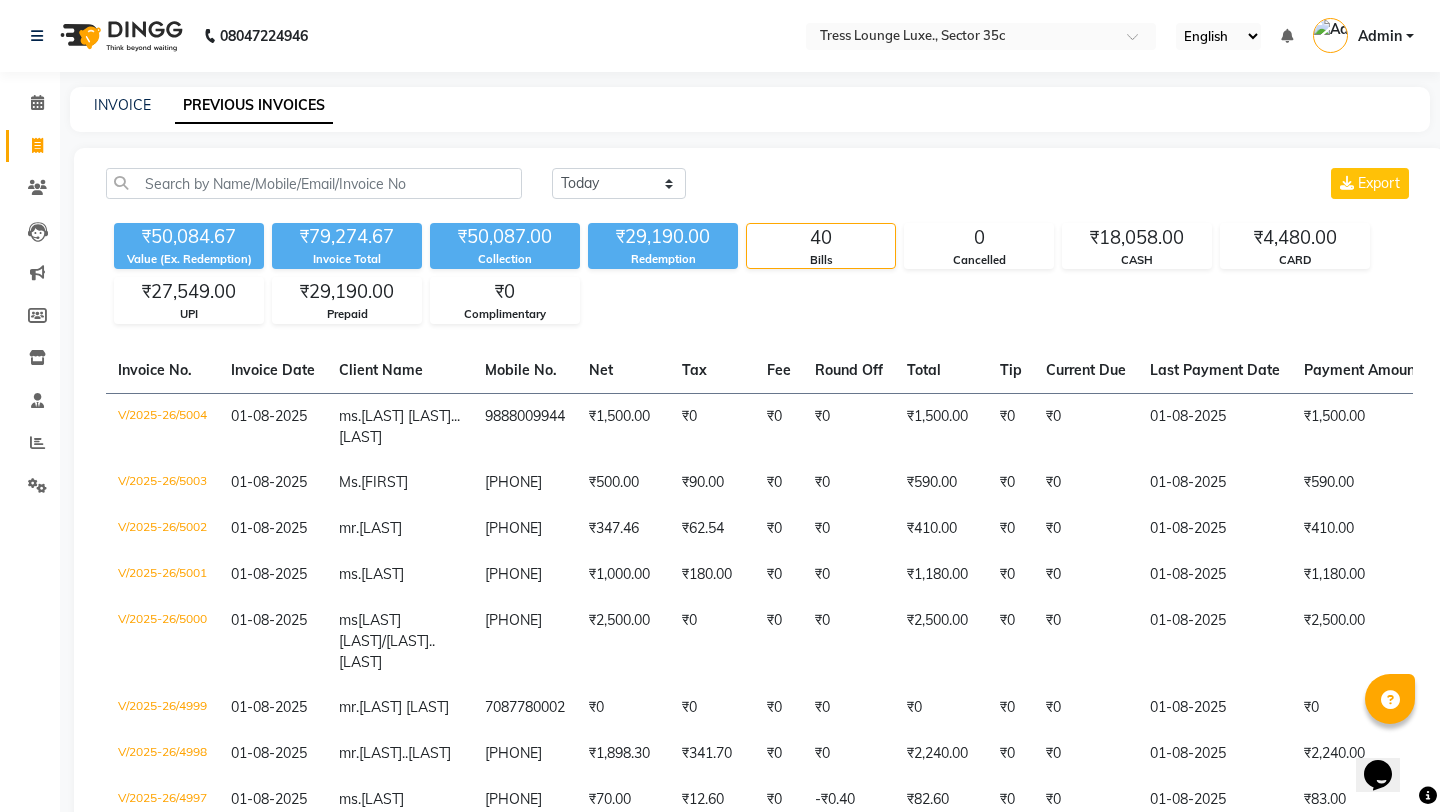 scroll, scrollTop: 0, scrollLeft: 0, axis: both 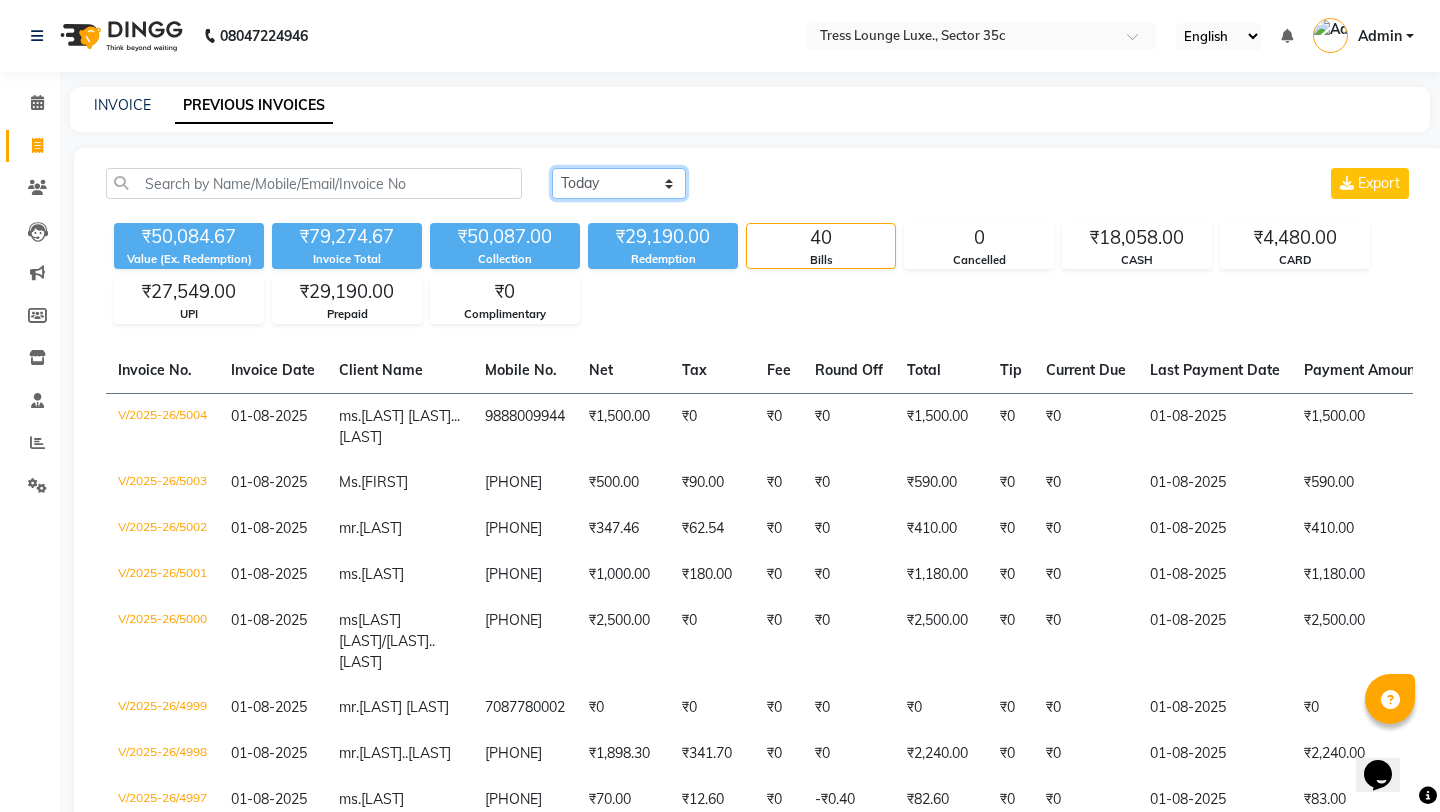 click on "Today Yesterday Custom Range" 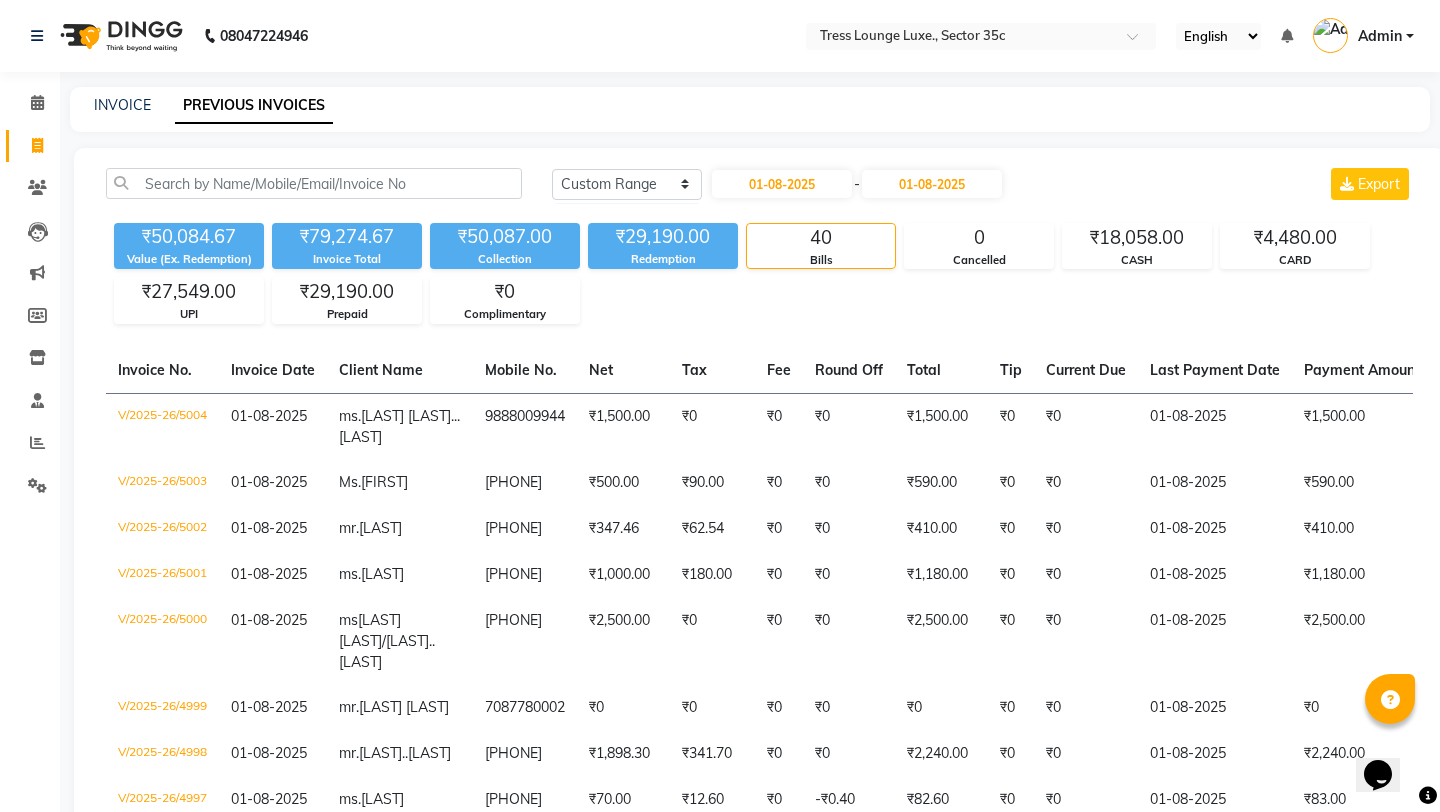 click on "01-08-2025 - 01-08-2025" 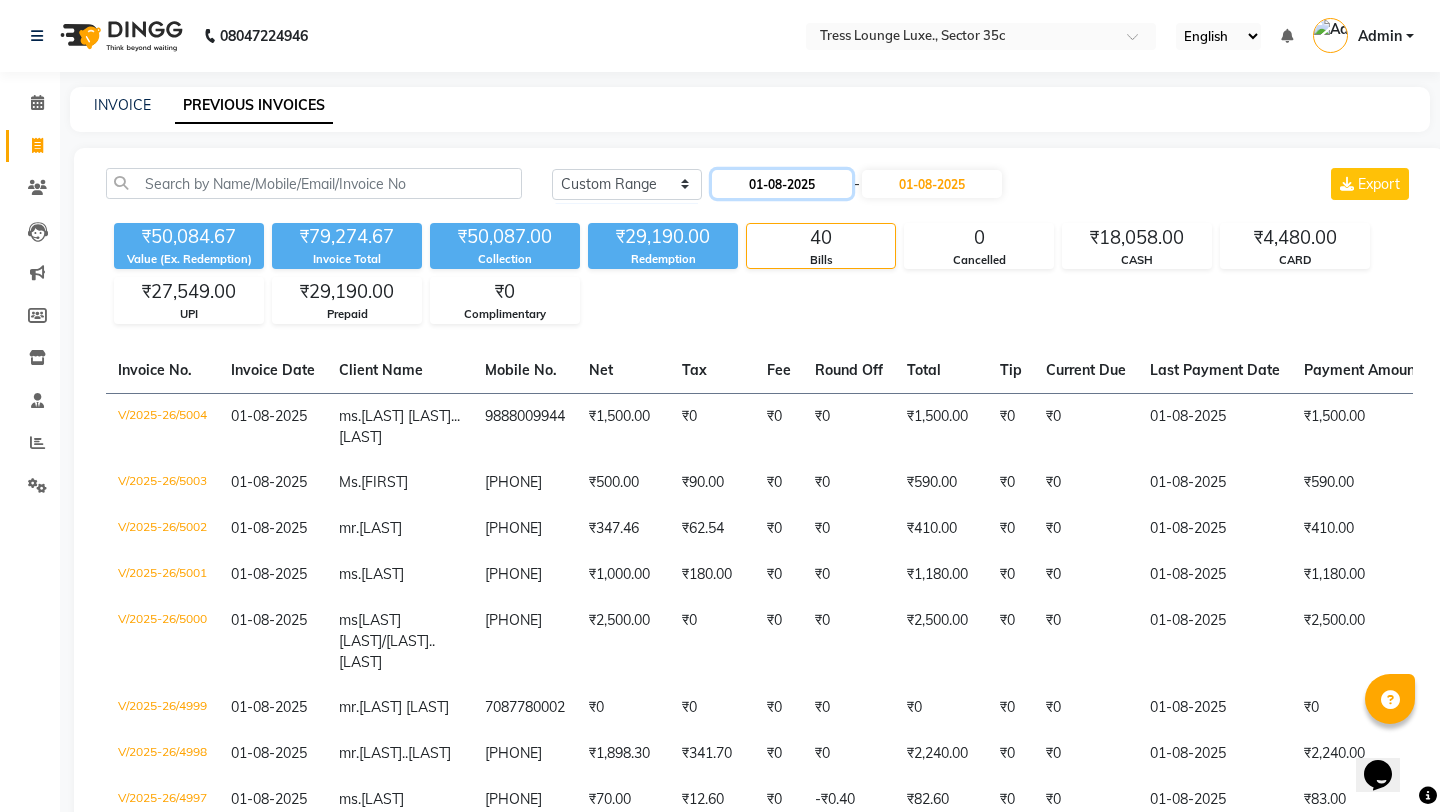 click on "01-08-2025" 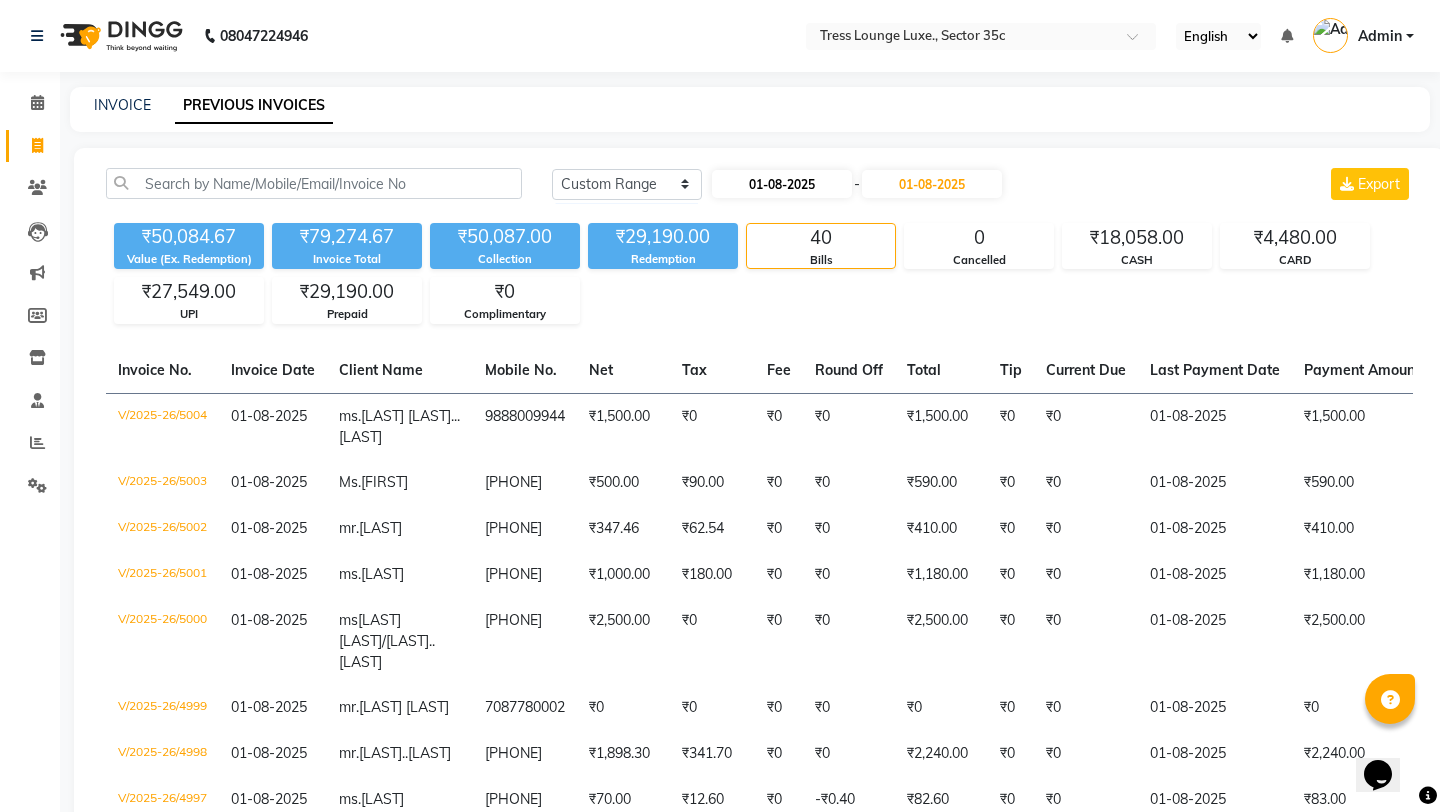 select on "8" 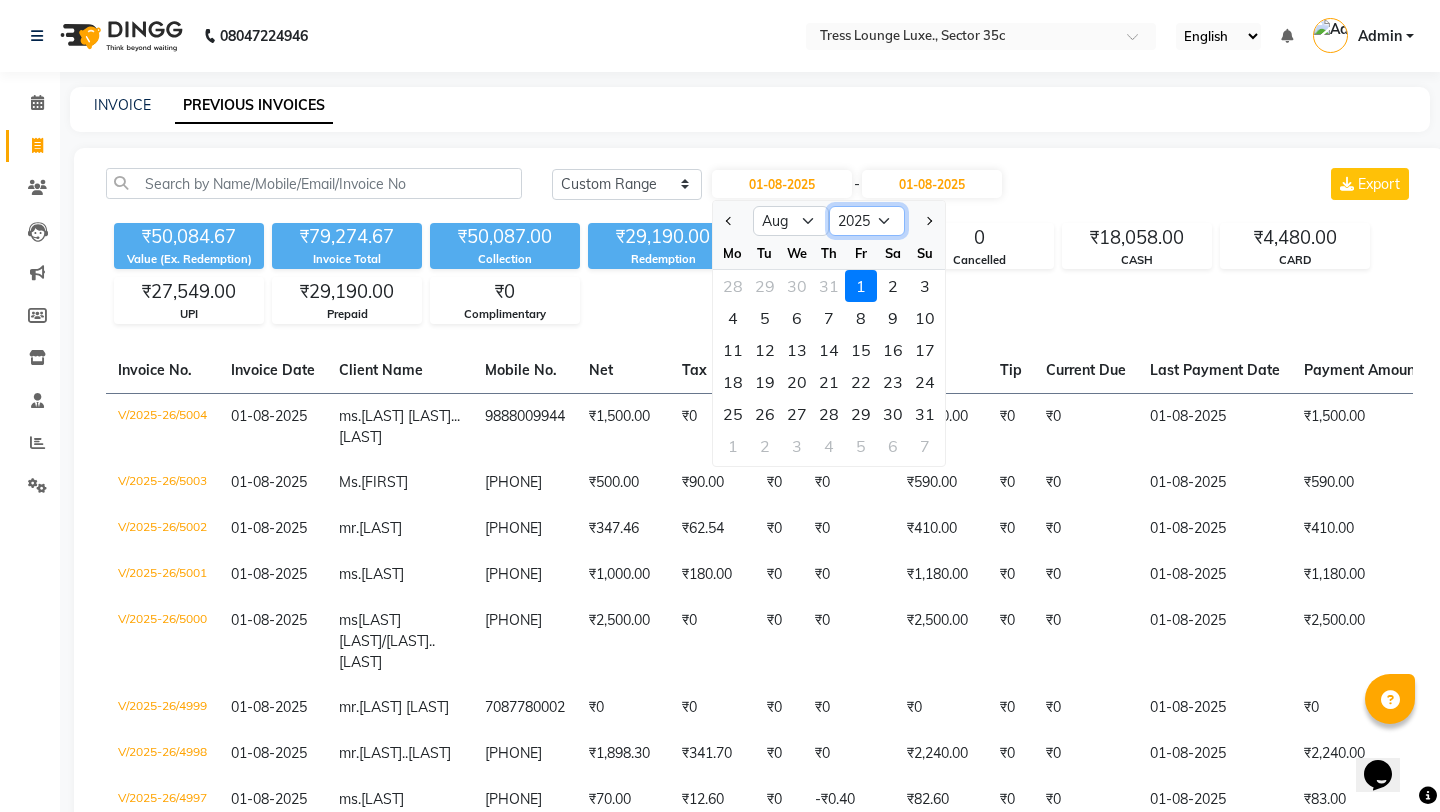 click on "2015 2016 2017 2018 2019 2020 2021 2022 2023 2024 2025 2026 2027 2028 2029 2030 2031 2032 2033 2034 2035" 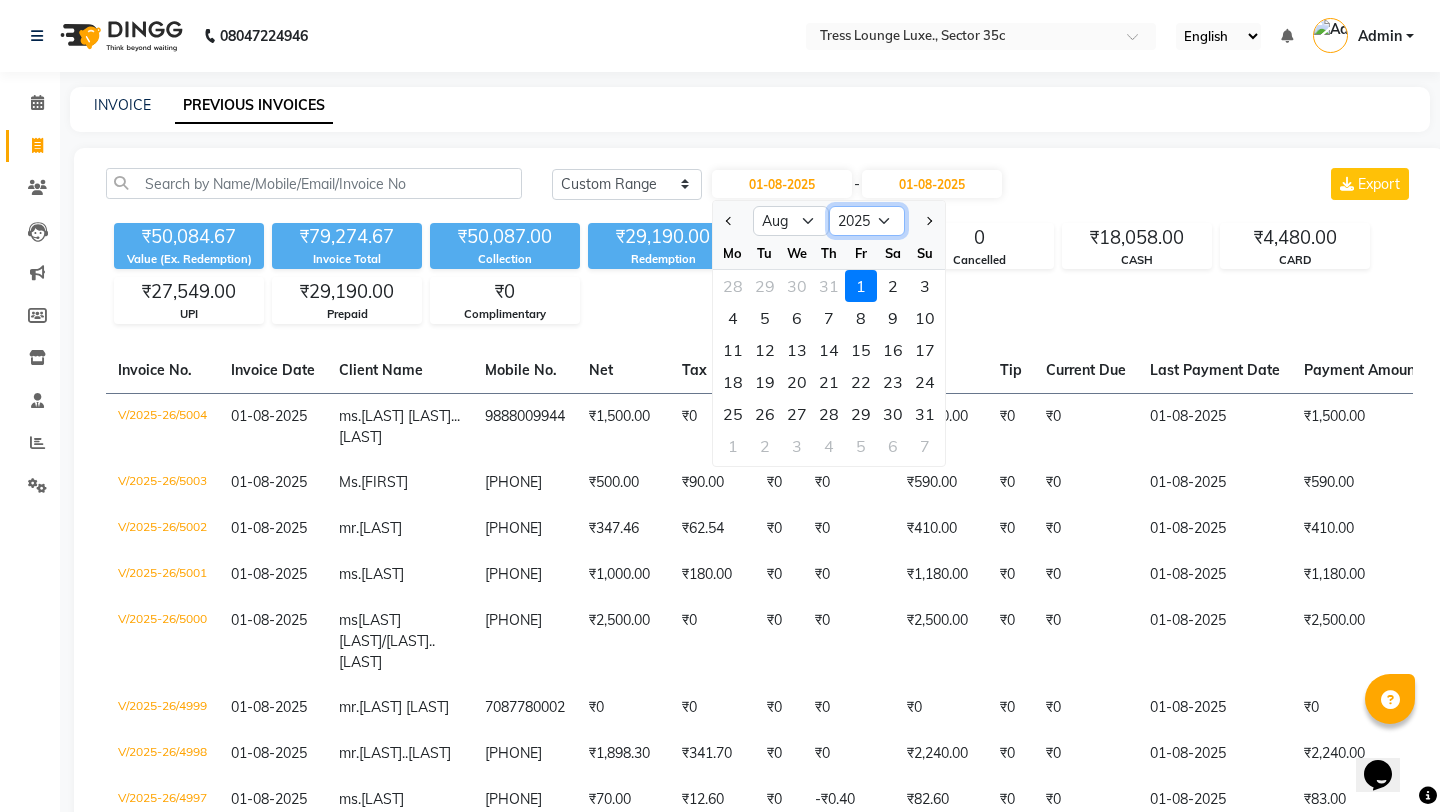 select on "2024" 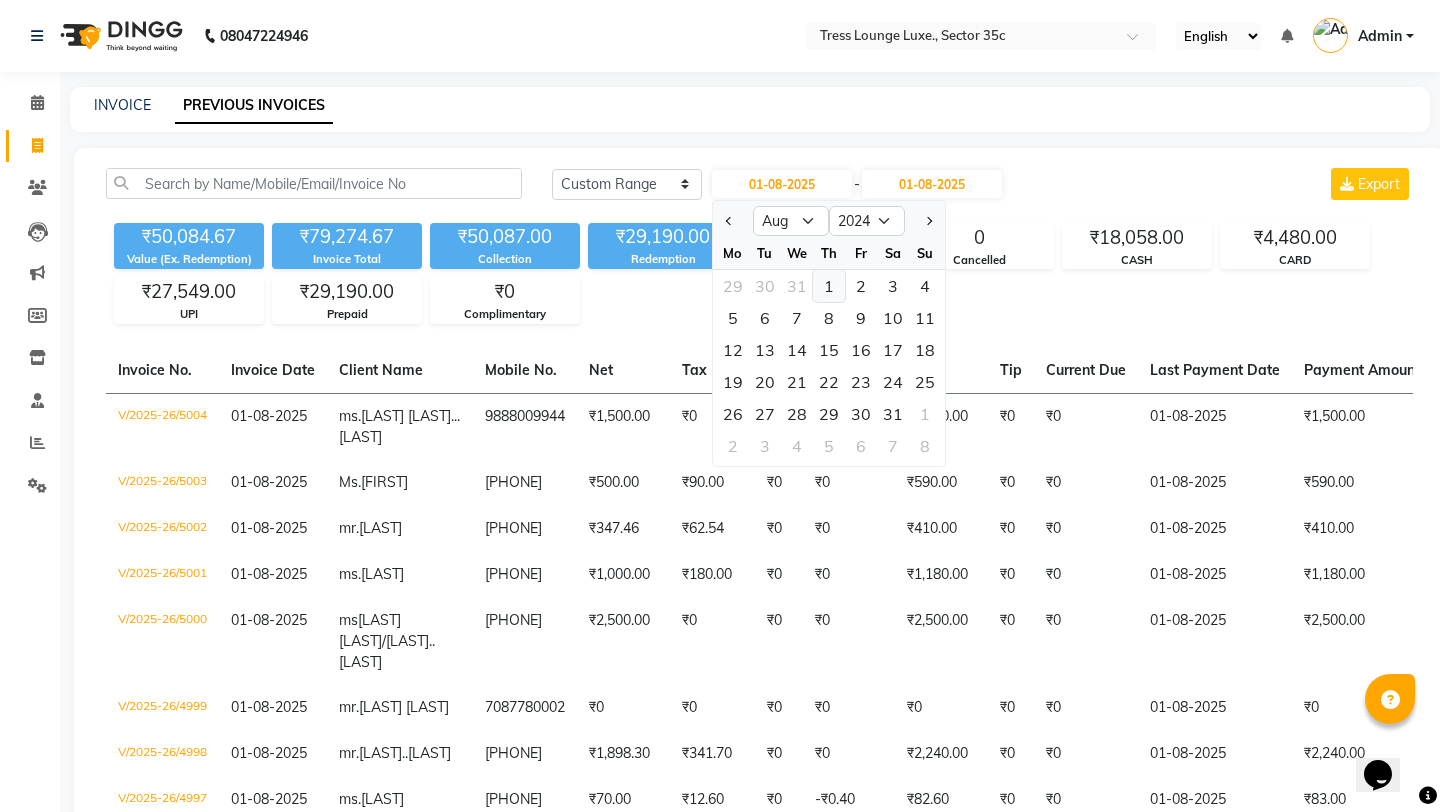 click on "1" 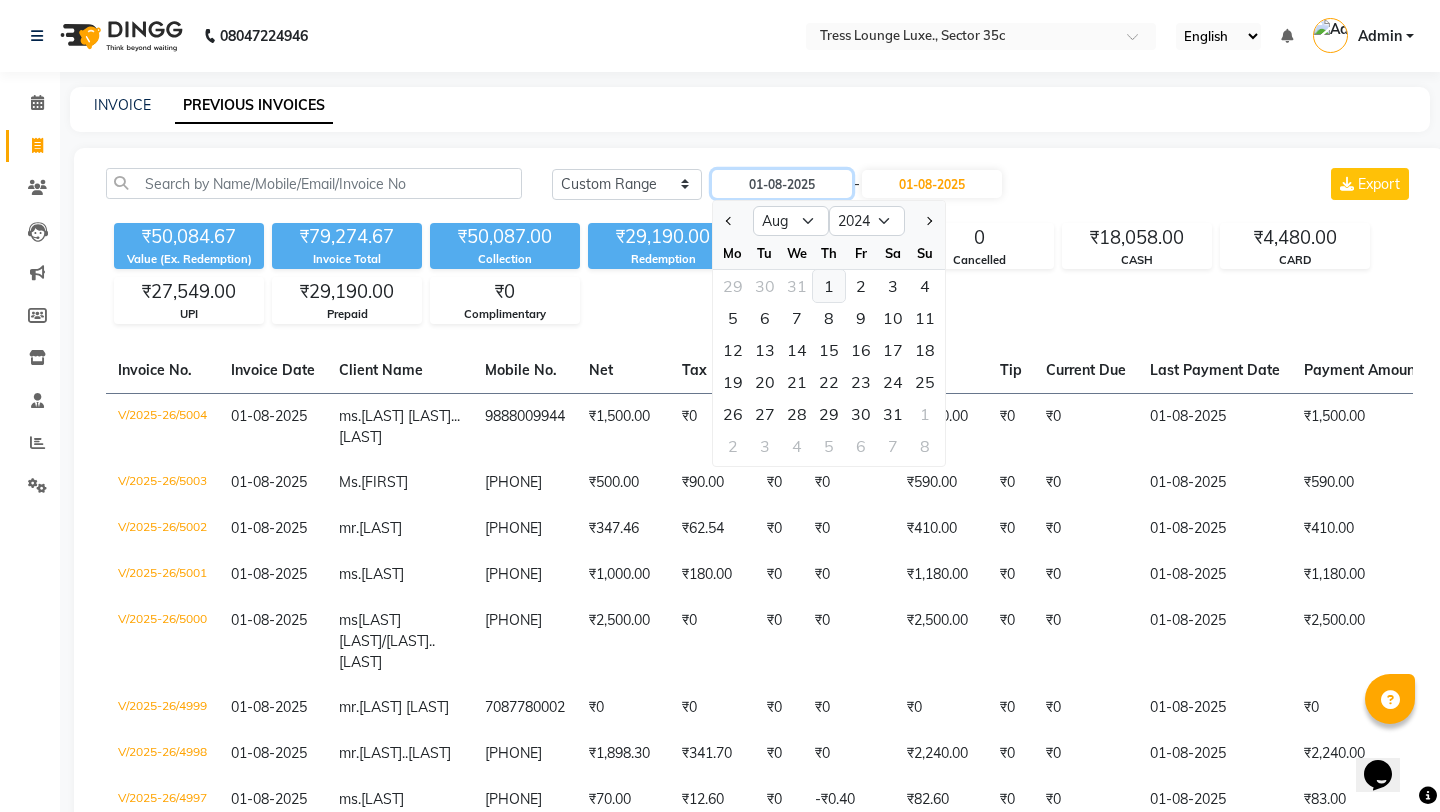 type on "01-08-2024" 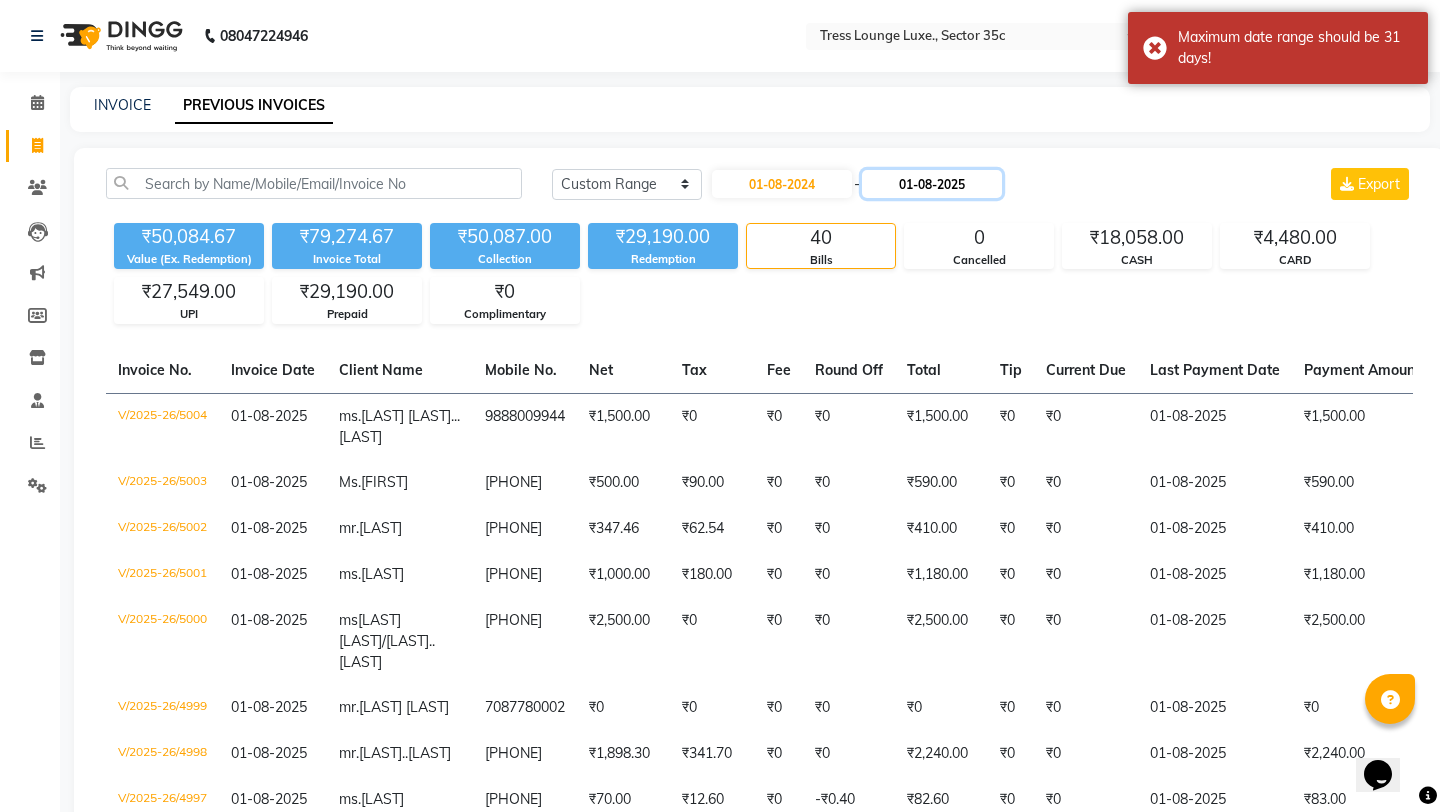 click on "01-08-2025" 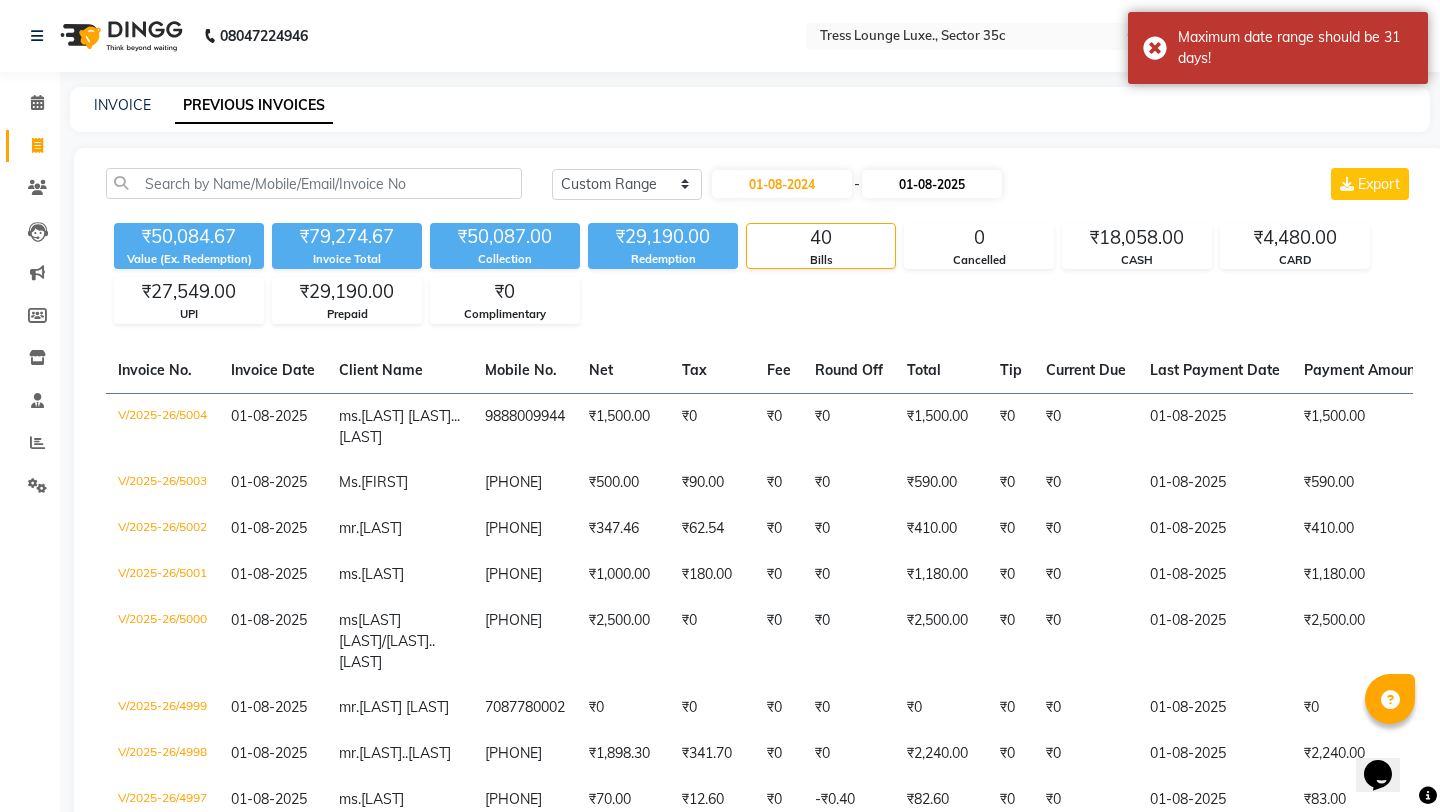 select on "8" 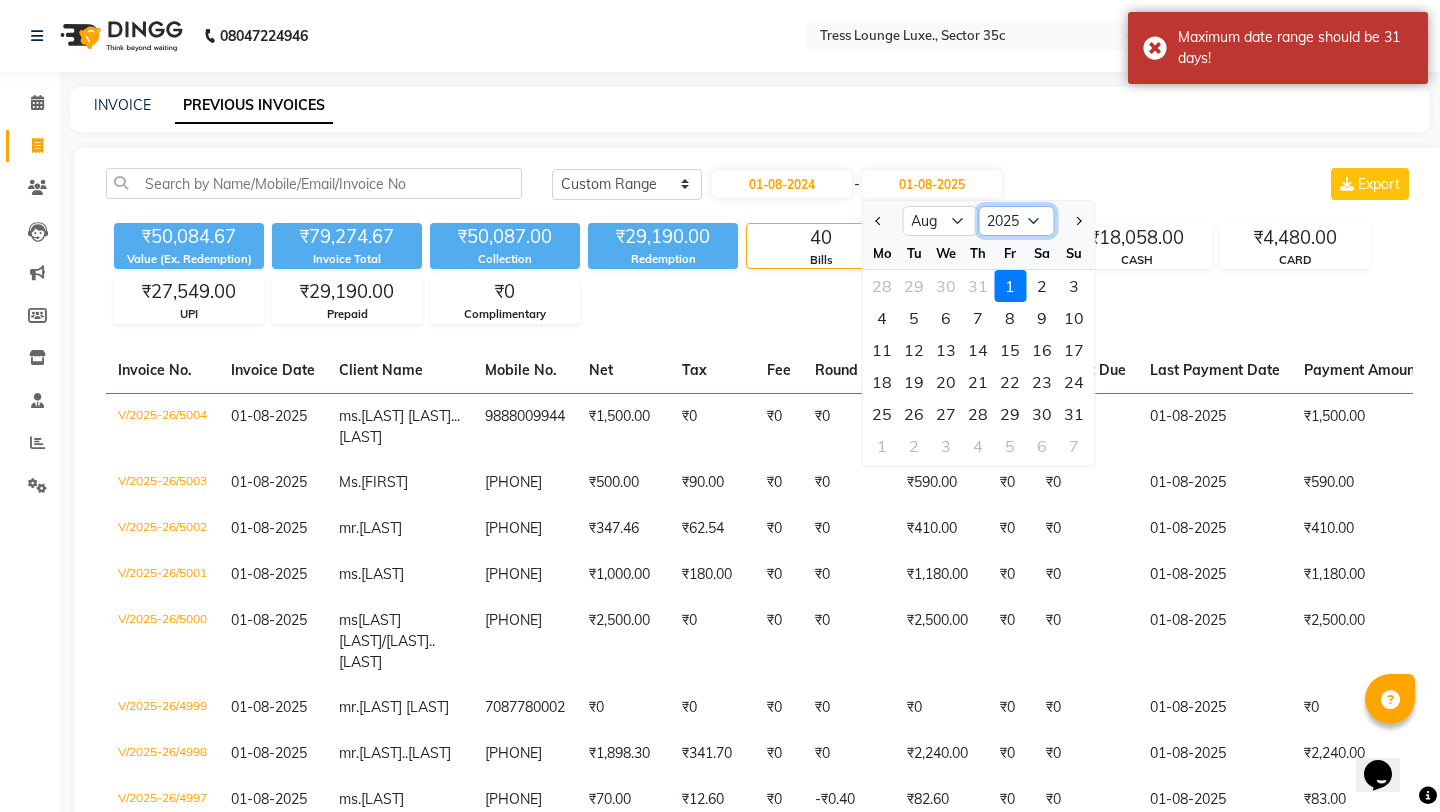 click on "2024 2025 2026 2027 2028 2029 2030 2031 2032 2033 2034 2035" 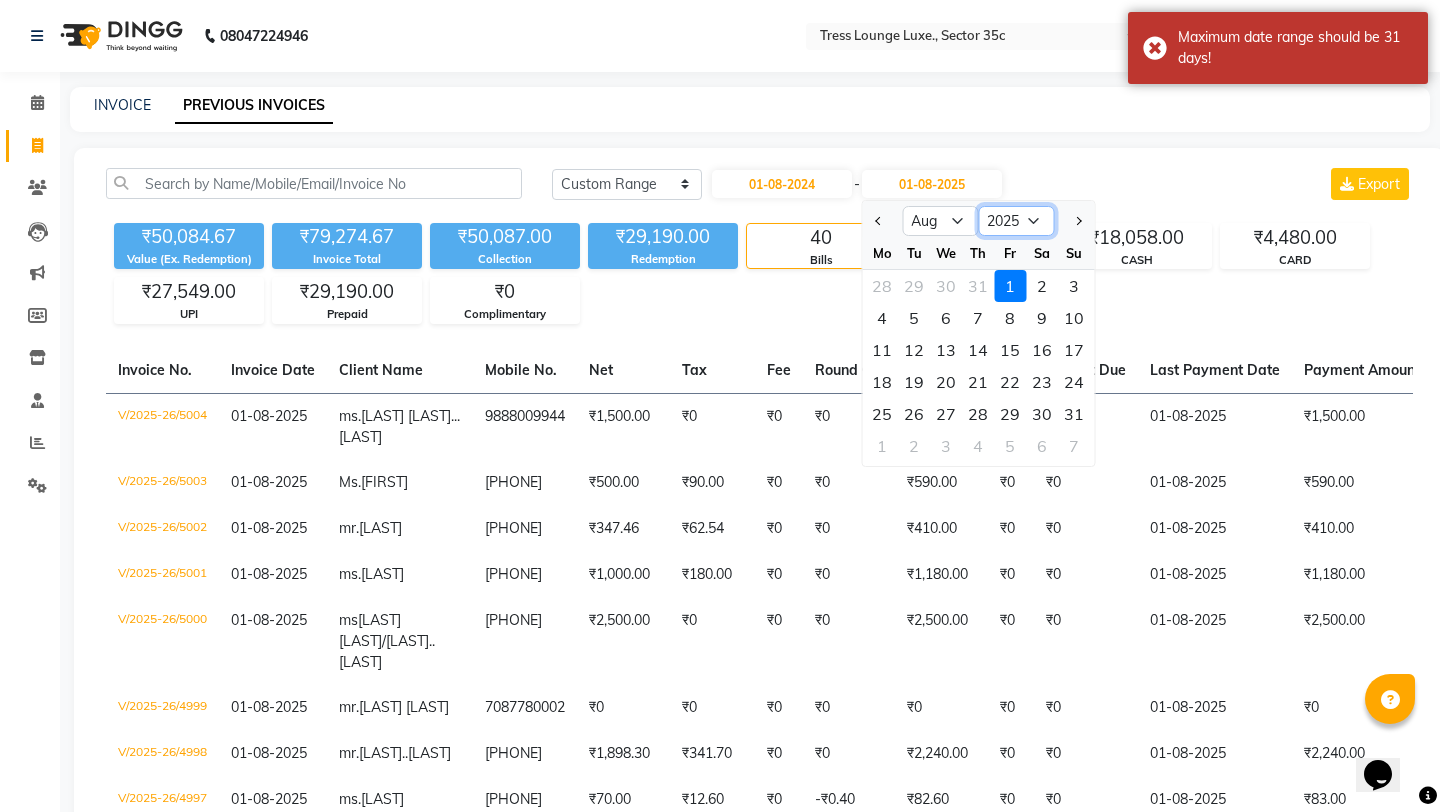 select on "2024" 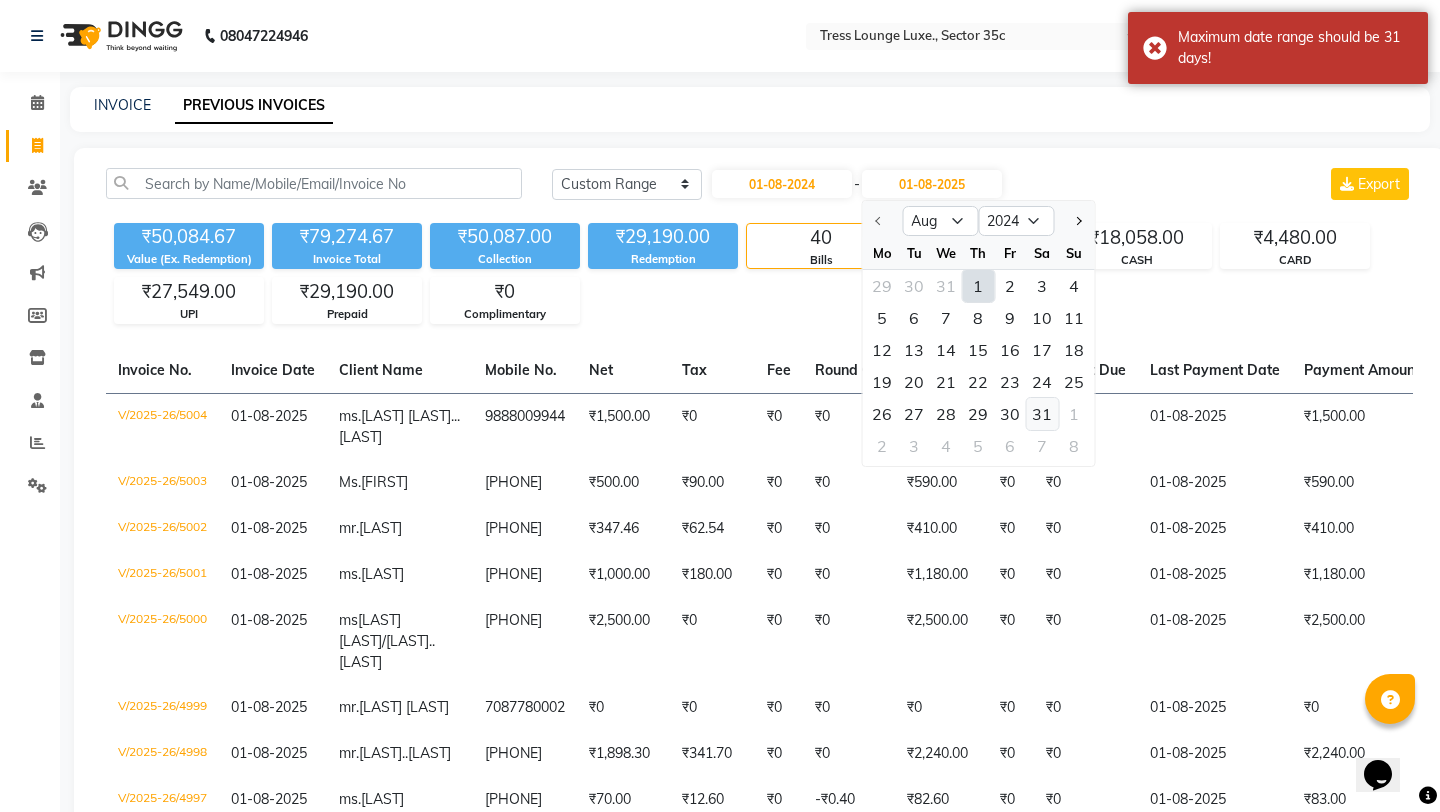 click on "31" 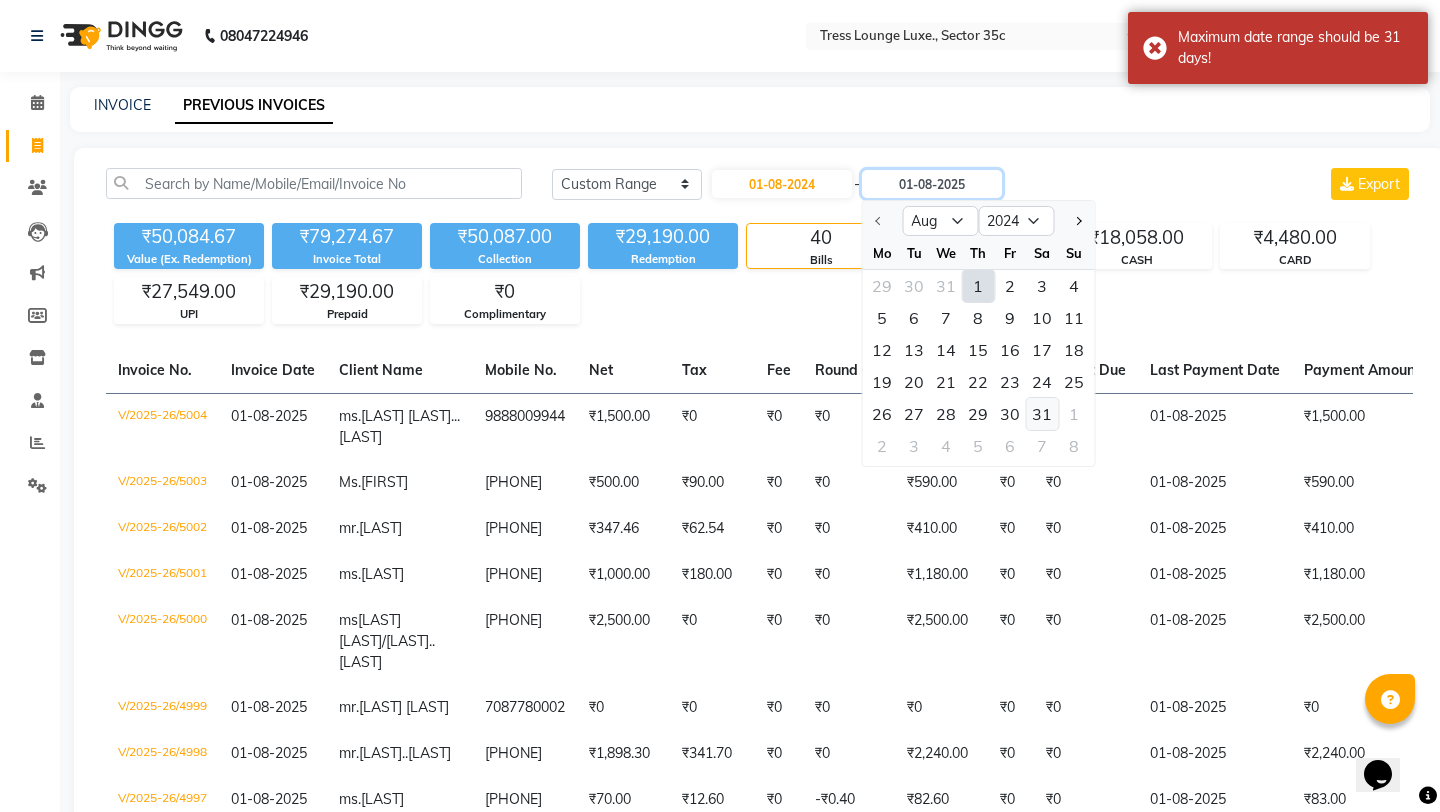 type on "[DATE]" 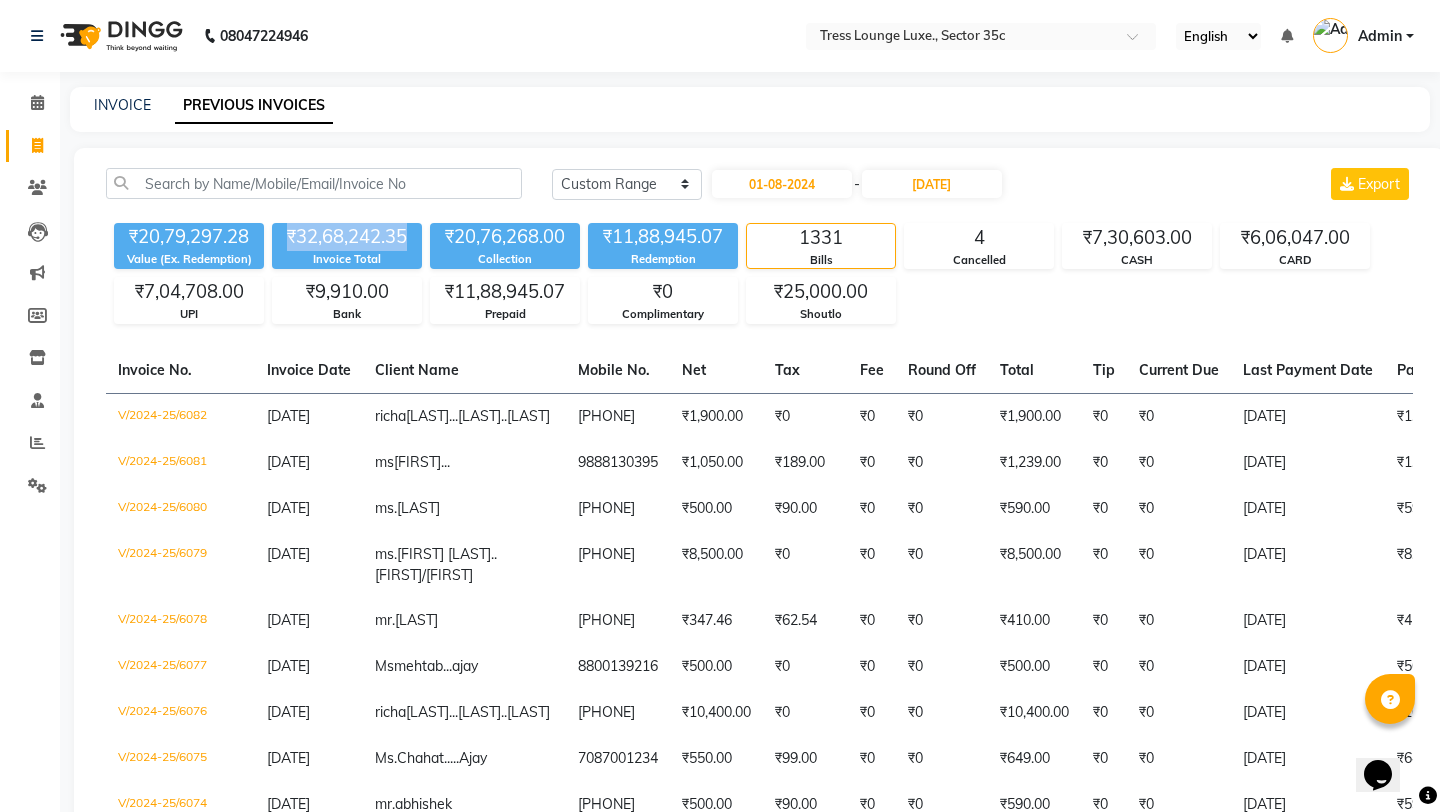 drag, startPoint x: 421, startPoint y: 237, endPoint x: 275, endPoint y: 242, distance: 146.08559 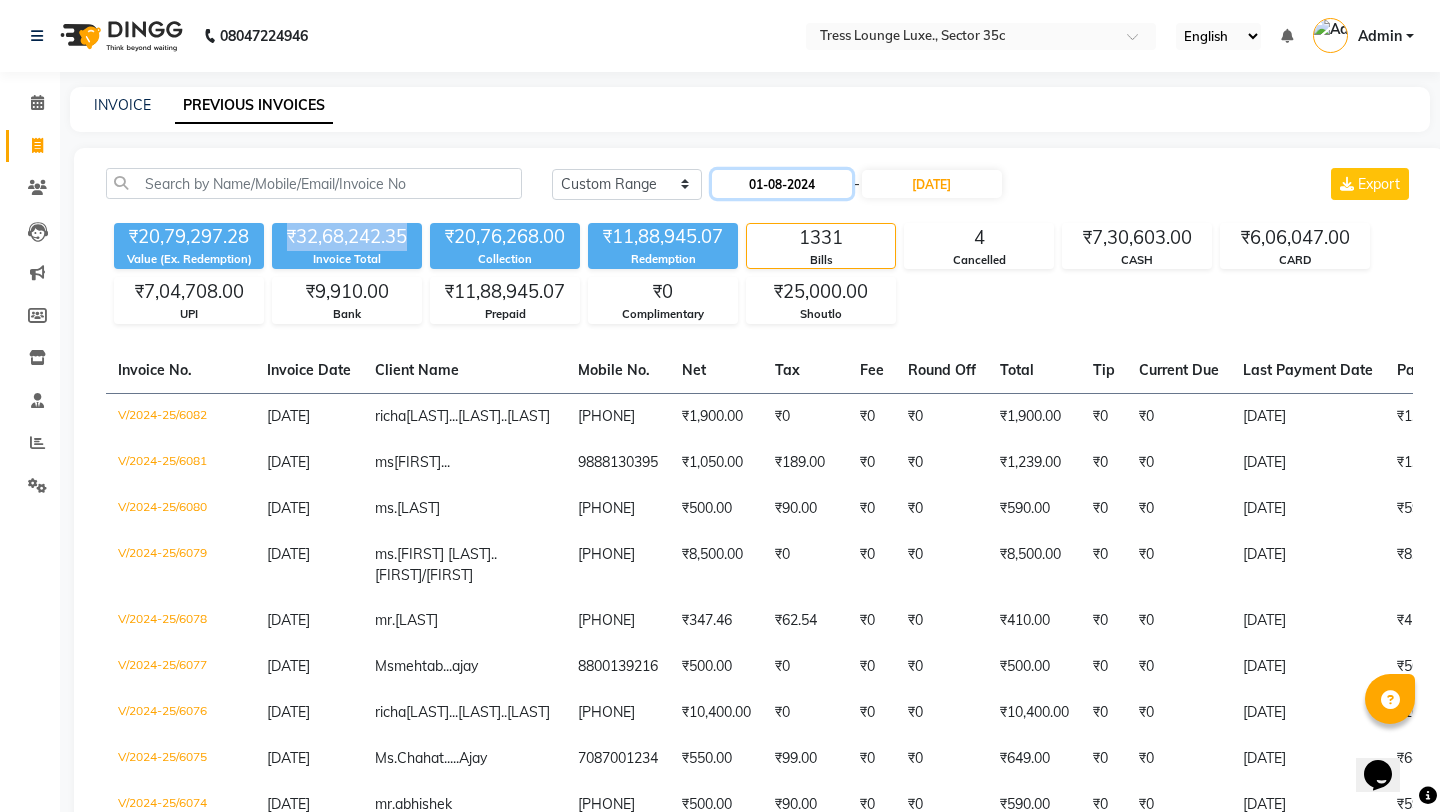 click on "01-08-2024" 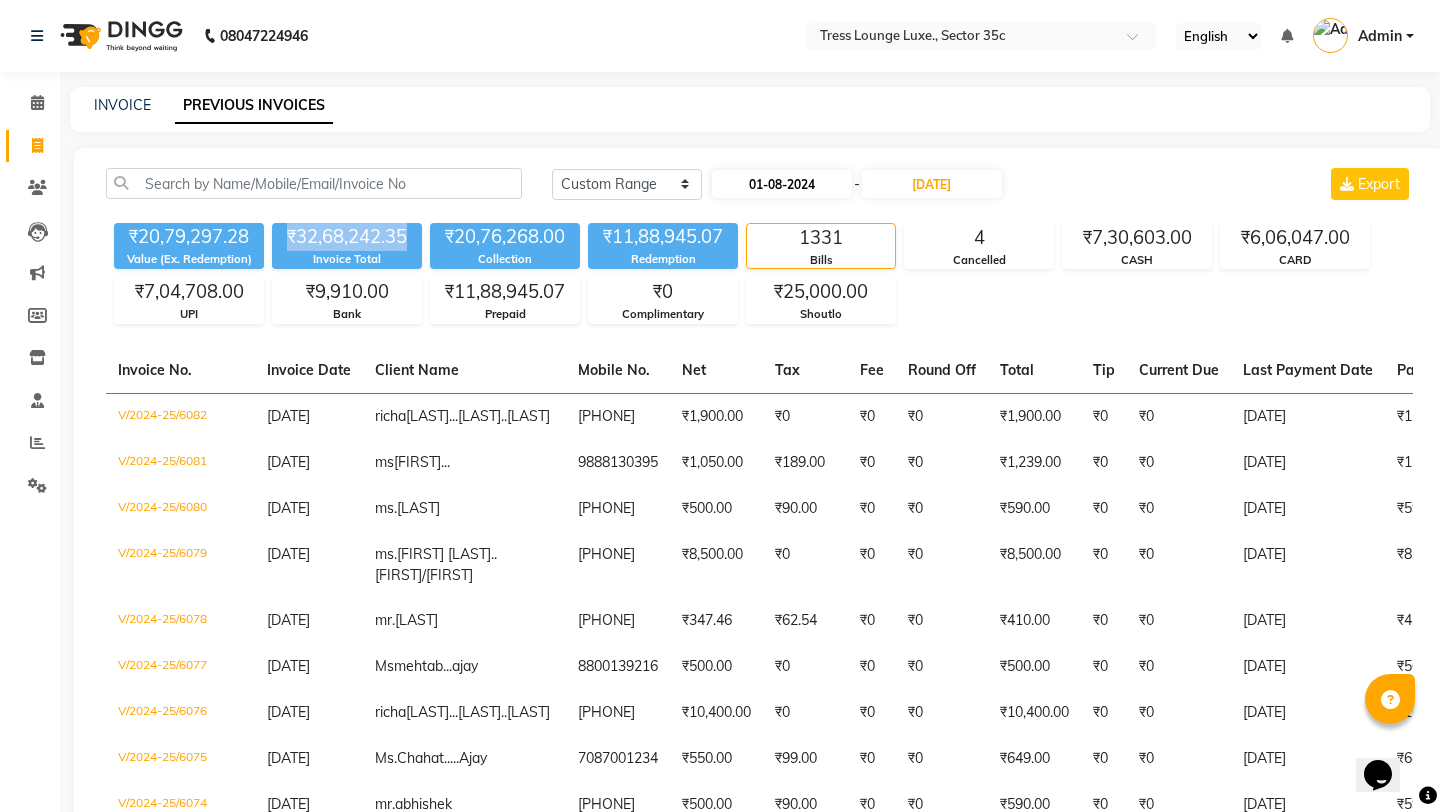 select on "8" 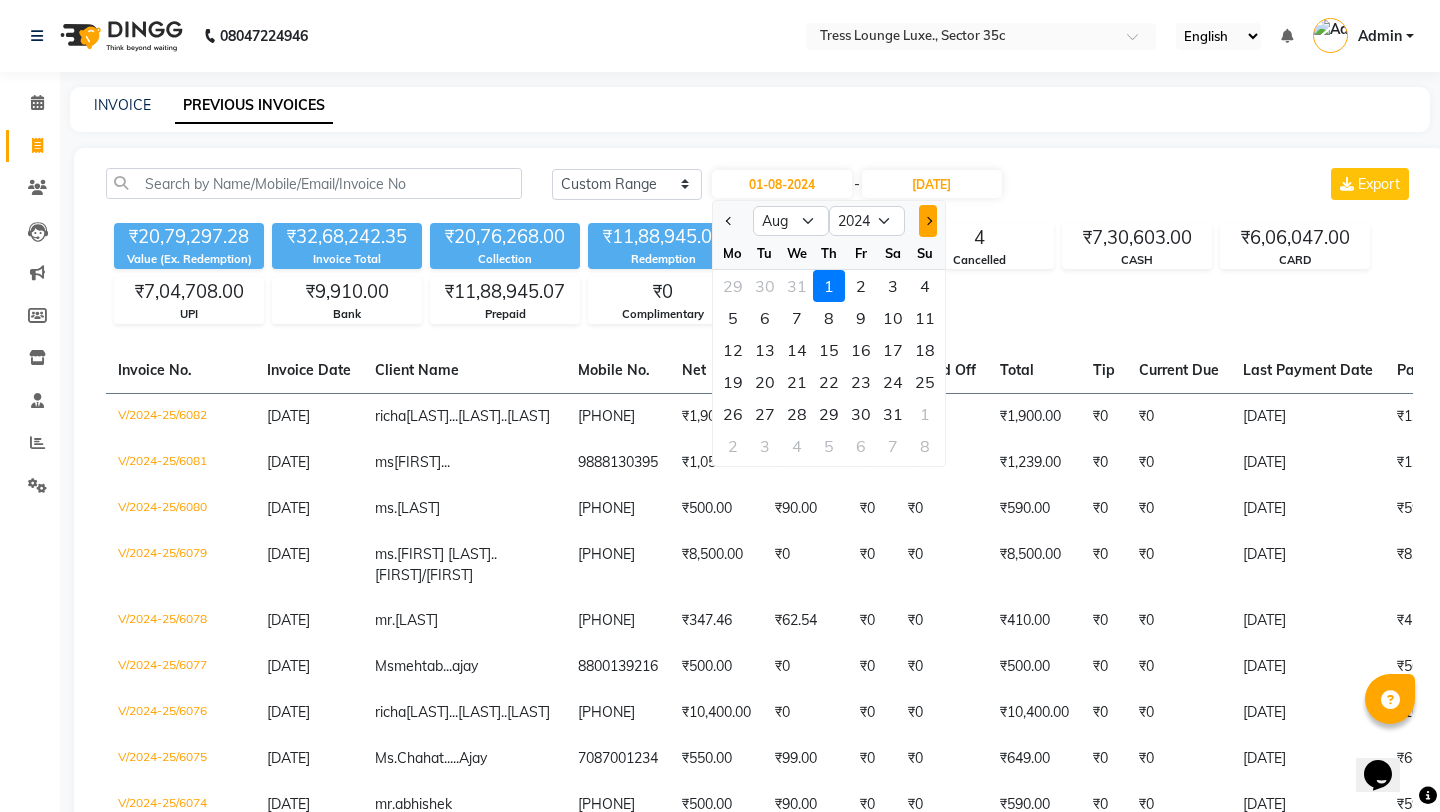 click 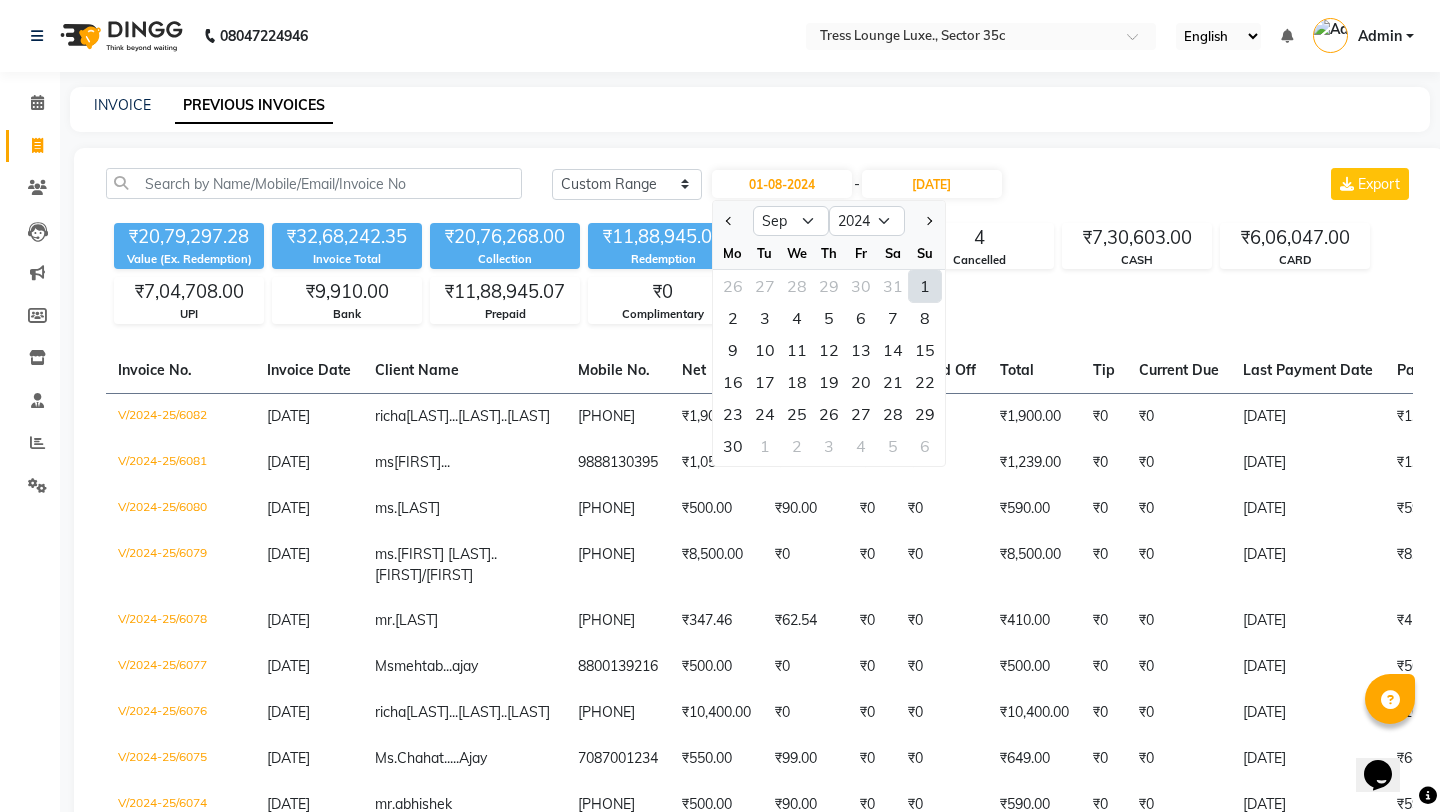 click on "1" 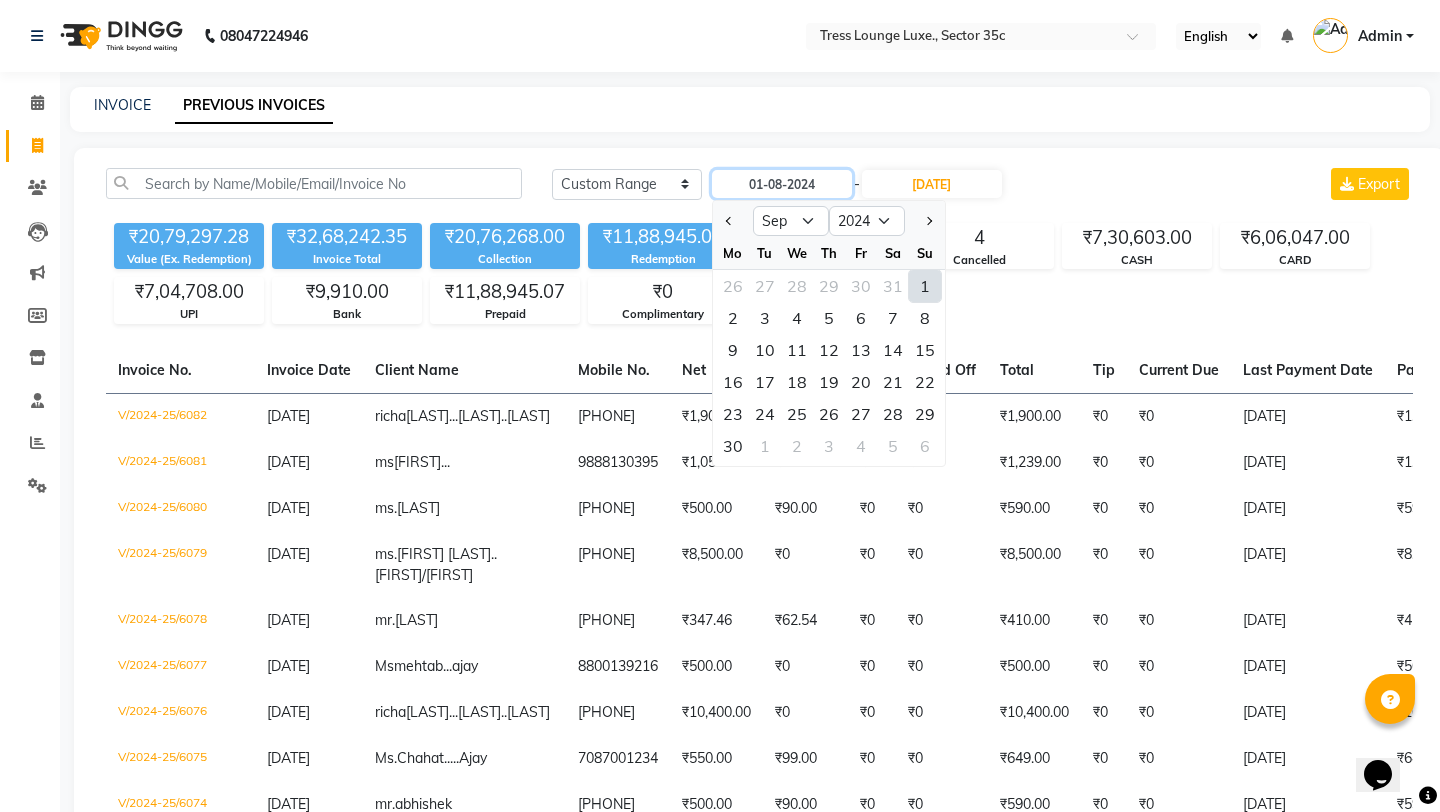 type on "01-09-2024" 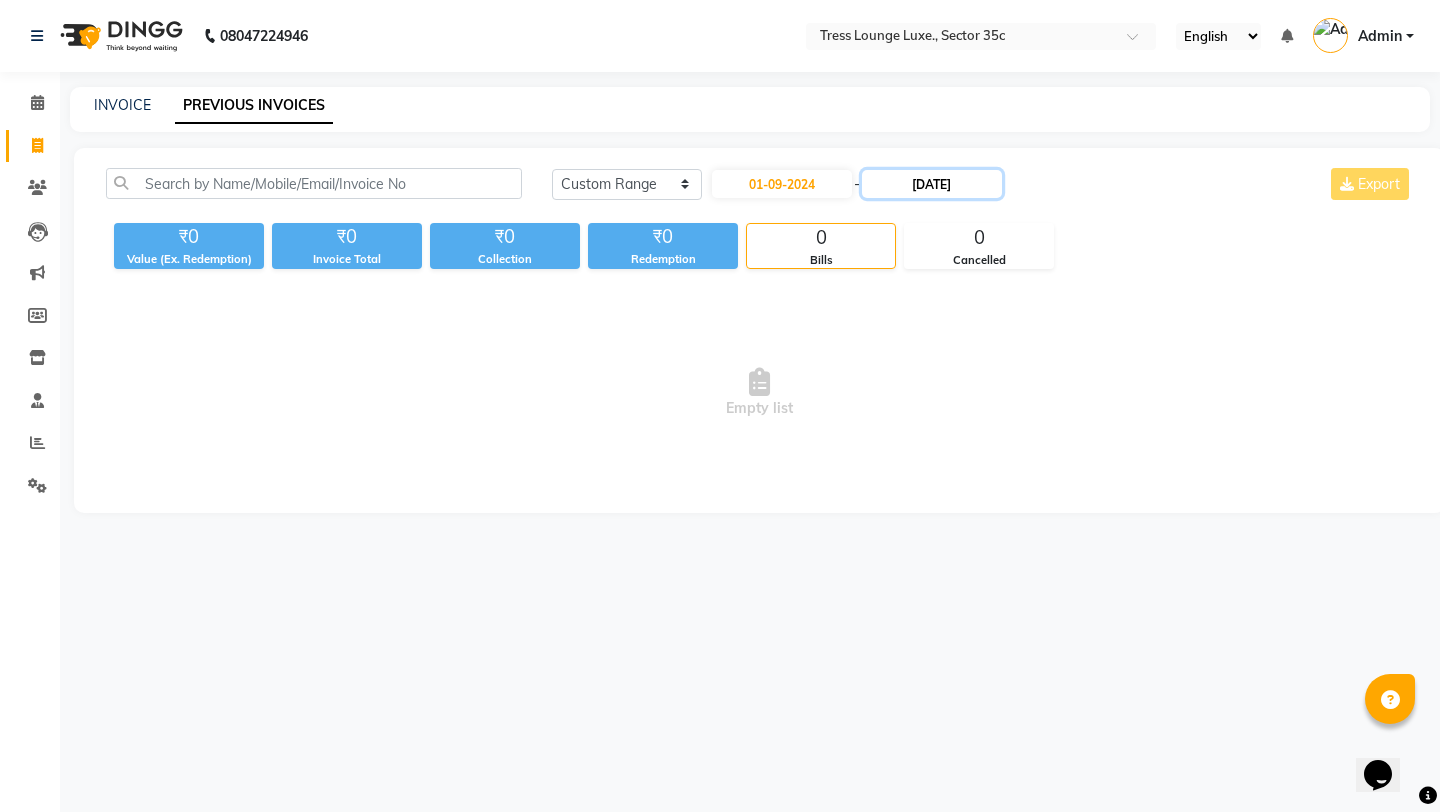 click on "[DATE]" 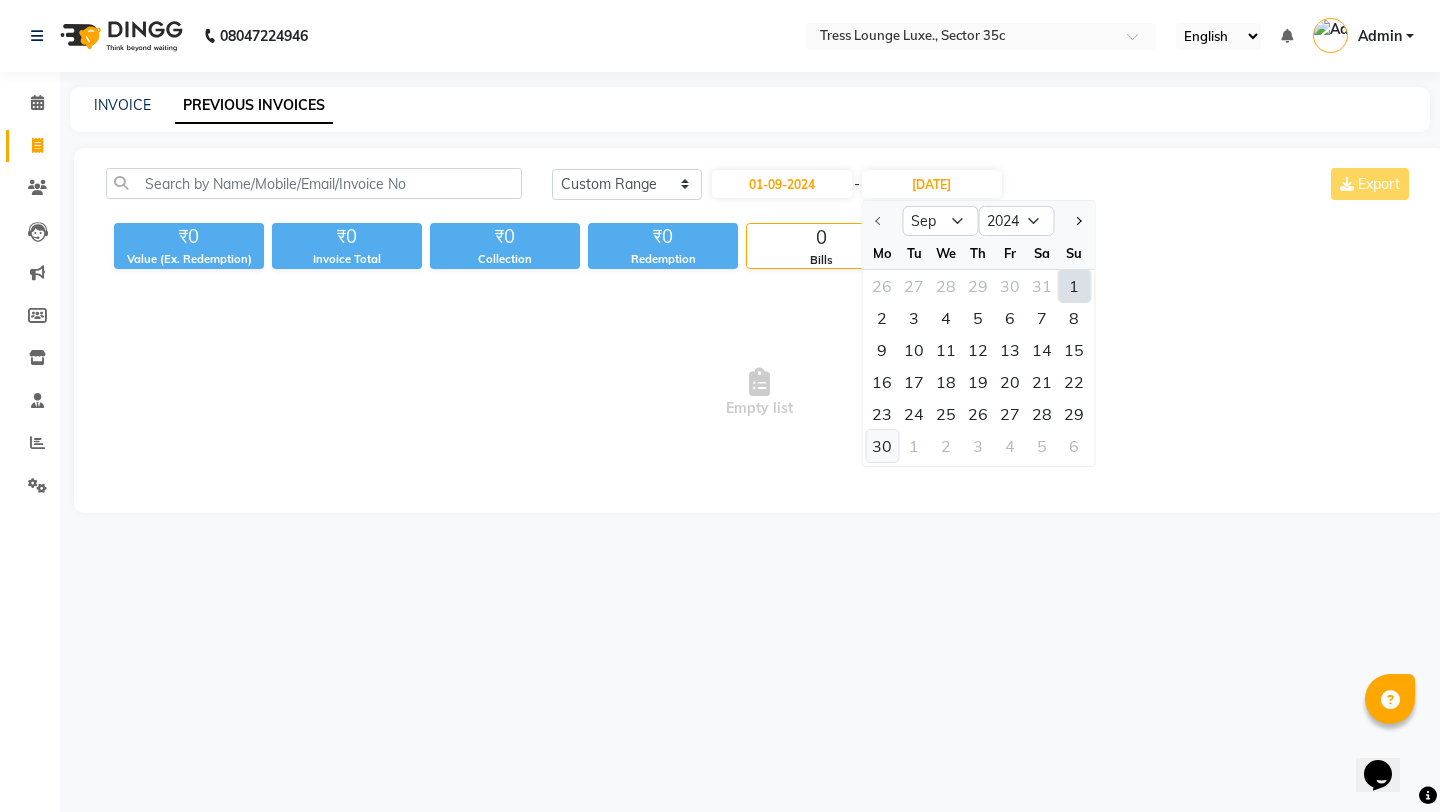 click on "30" 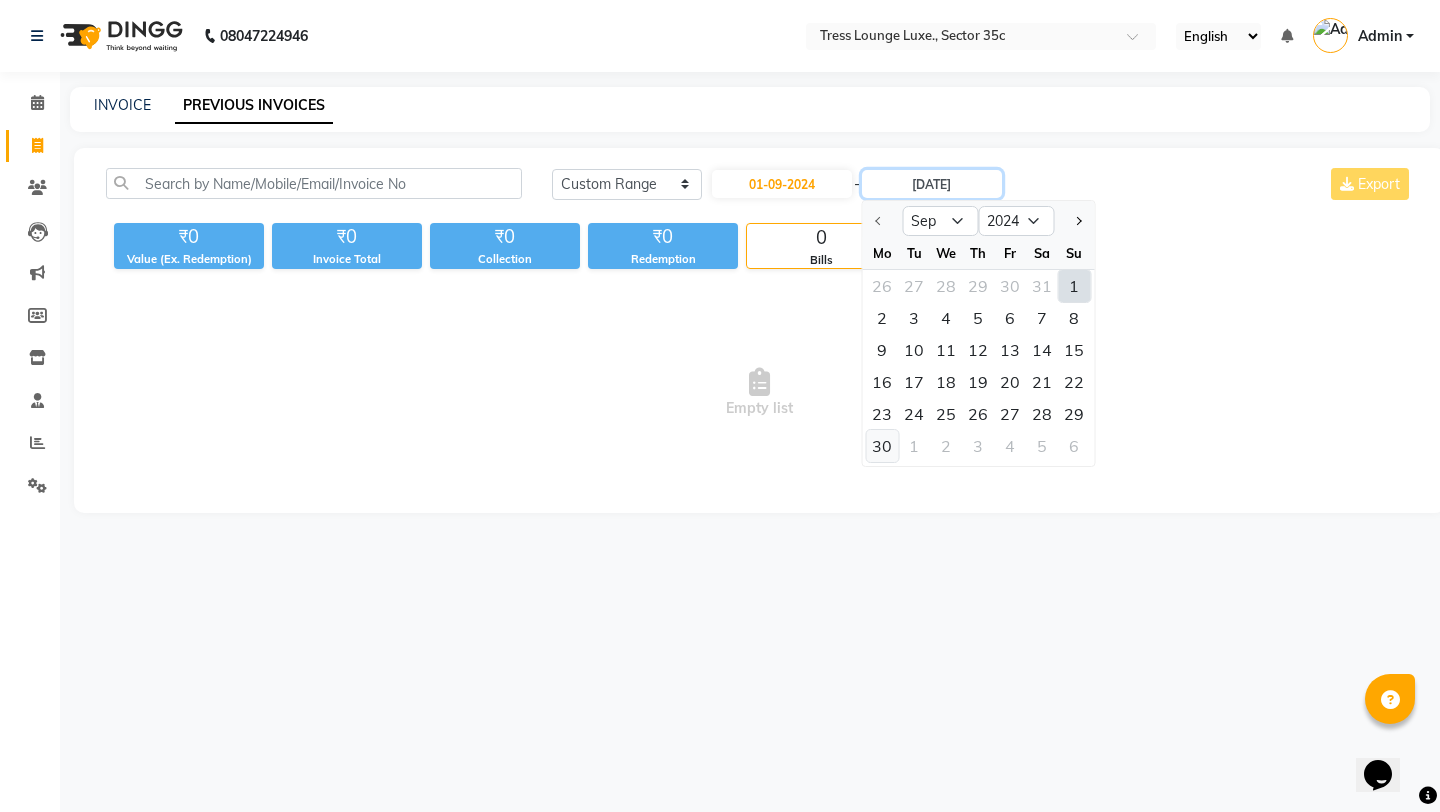 type on "30-09-2024" 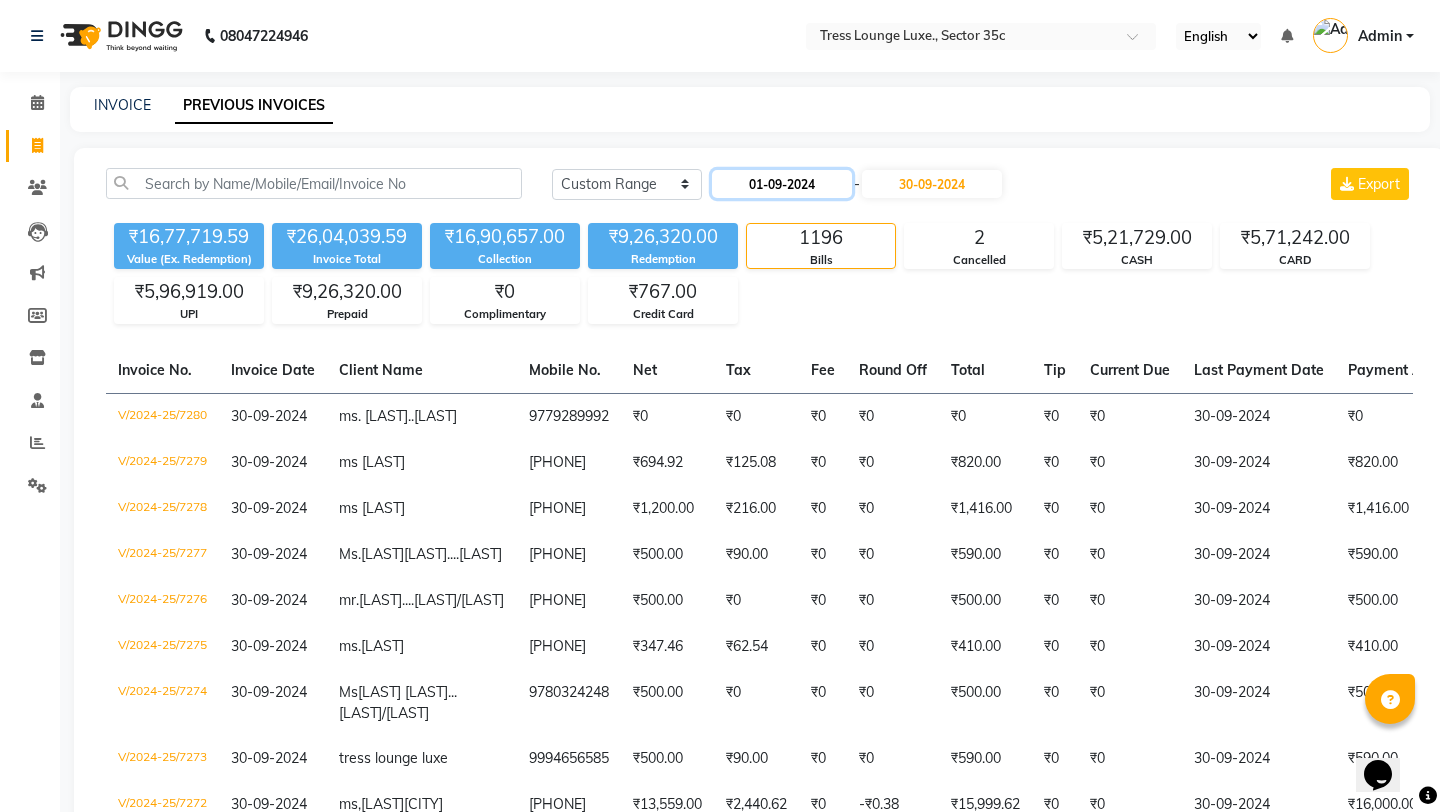 click on "01-09-2024" 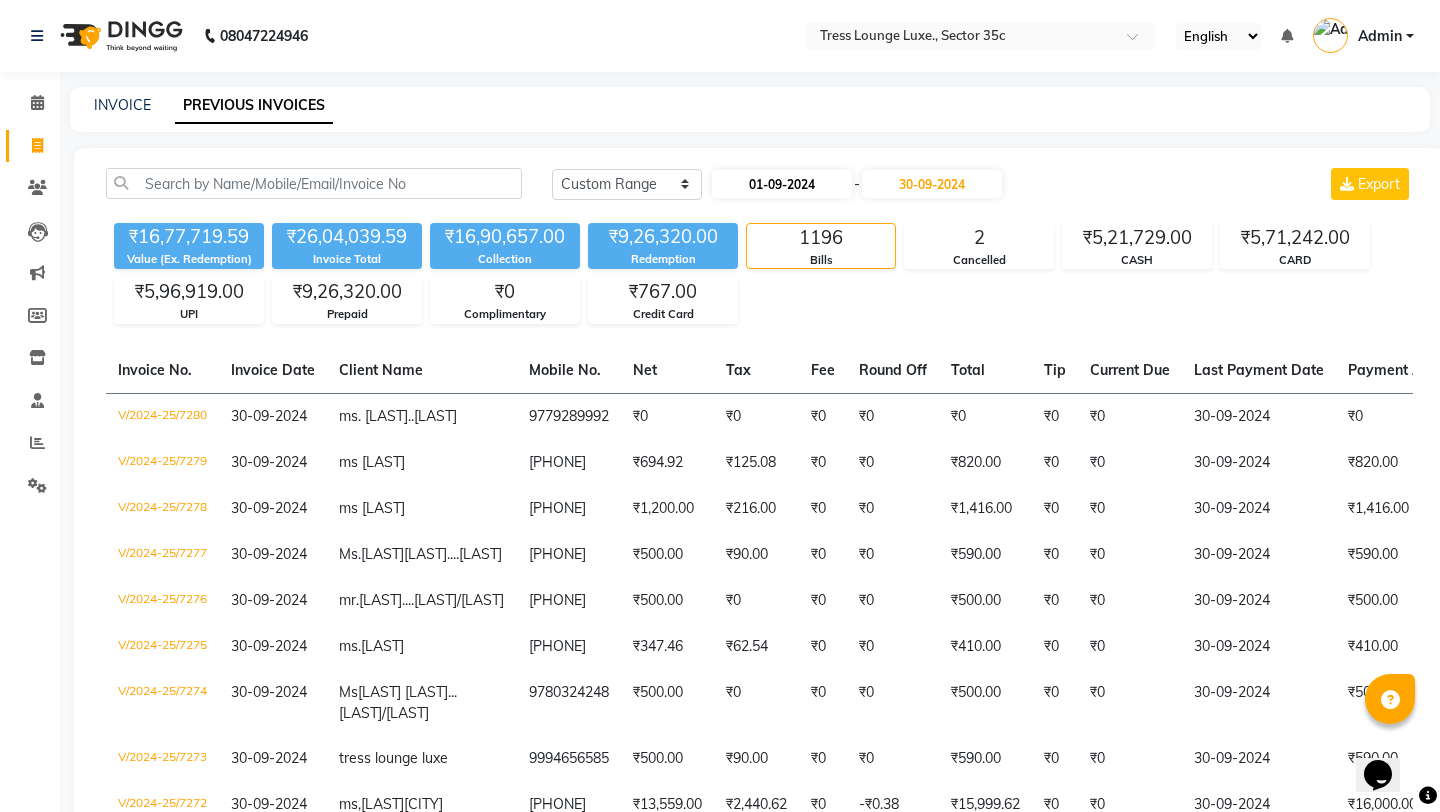 select on "9" 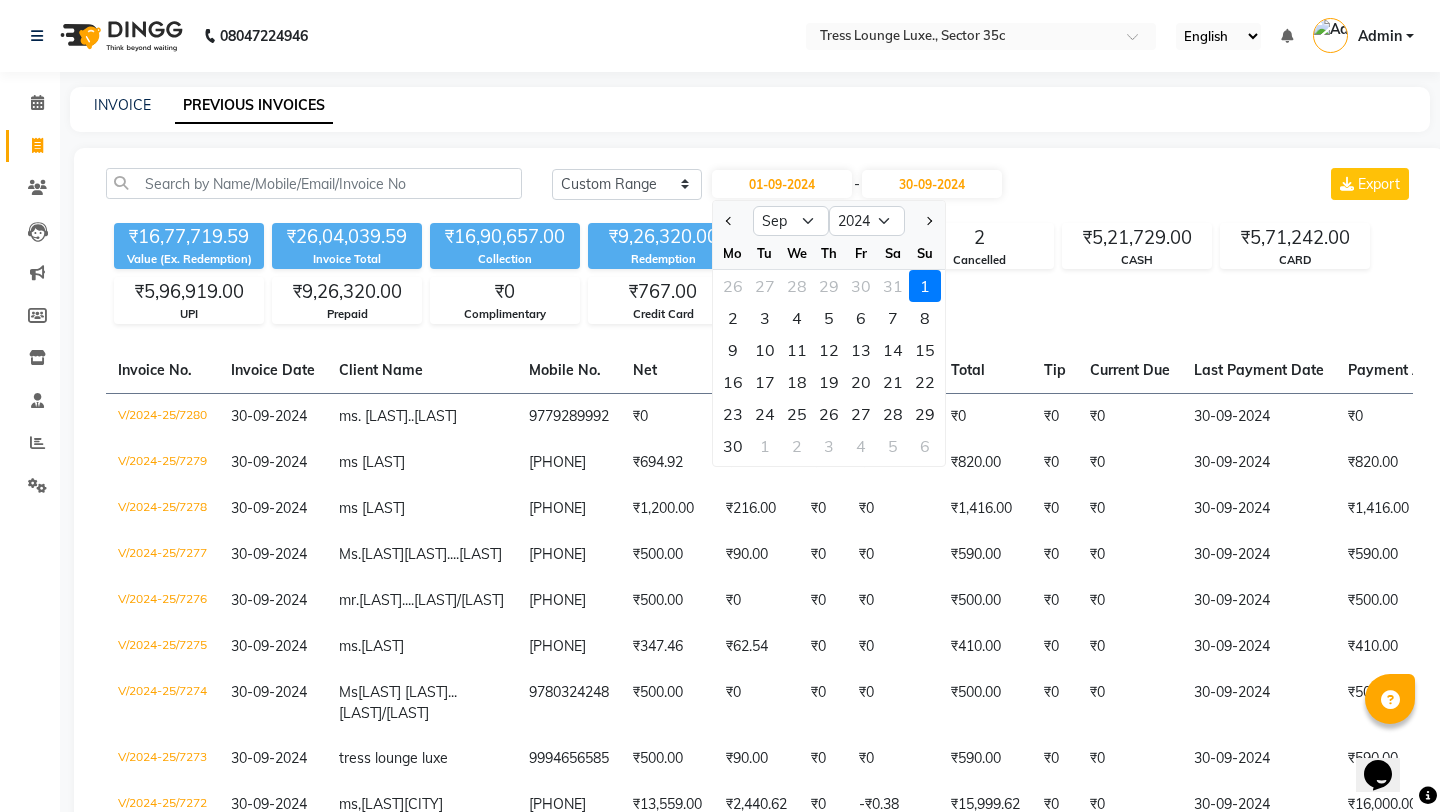 click on "Today Yesterday Custom Range 01-09-2024 Jan Feb Mar Apr May Jun Jul Aug Sep Oct Nov Dec 2014 2015 2016 2017 2018 2019 2020 2021 2022 2023 2024 2025 2026 2027 2028 2029 2030 2031 2032 2033 2034 Mo Tu We Th Fr Sa Su 26 27 28 29 30 31 1 2 3 4 5 6 7 8 9 10 11 12 13 14 15 16 17 18 19 20 21 22 23 24 25 26 27 28 29 30 1 2 3 4 5 6 - 30-09-2024 Export ₹16,77,719.59 Value (Ex. Redemption) ₹26,04,039.59 Invoice Total  ₹16,90,657.00 Collection ₹9,26,320.00 Redemption 1196 Bills 2 Cancelled ₹5,21,729.00 CASH ₹5,71,242.00 CARD ₹5,96,919.00 UPI ₹9,26,320.00 Prepaid ₹0 Complimentary ₹767.00 Credit Card  Invoice No.   Invoice Date   Client Name   Mobile No.   Net   Tax   Fee   Round Off   Total   Tip   Current Due   Last Payment Date   Payment Amount   Payment Methods   Cancel Reason   Status   V/2024-25/7280  30-09-2024 ms. [LAST]...[LAST]   [PHONE] ₹0 ₹0  ₹0  ₹0 ₹0 ₹0 ₹0 30-09-2024 ₹0  Complimentary - PAID  V/2024-25/7279  30-09-2024 ms [LAST]   [PHONE] ₹694.92 ₹125.08  ₹0  ₹0" 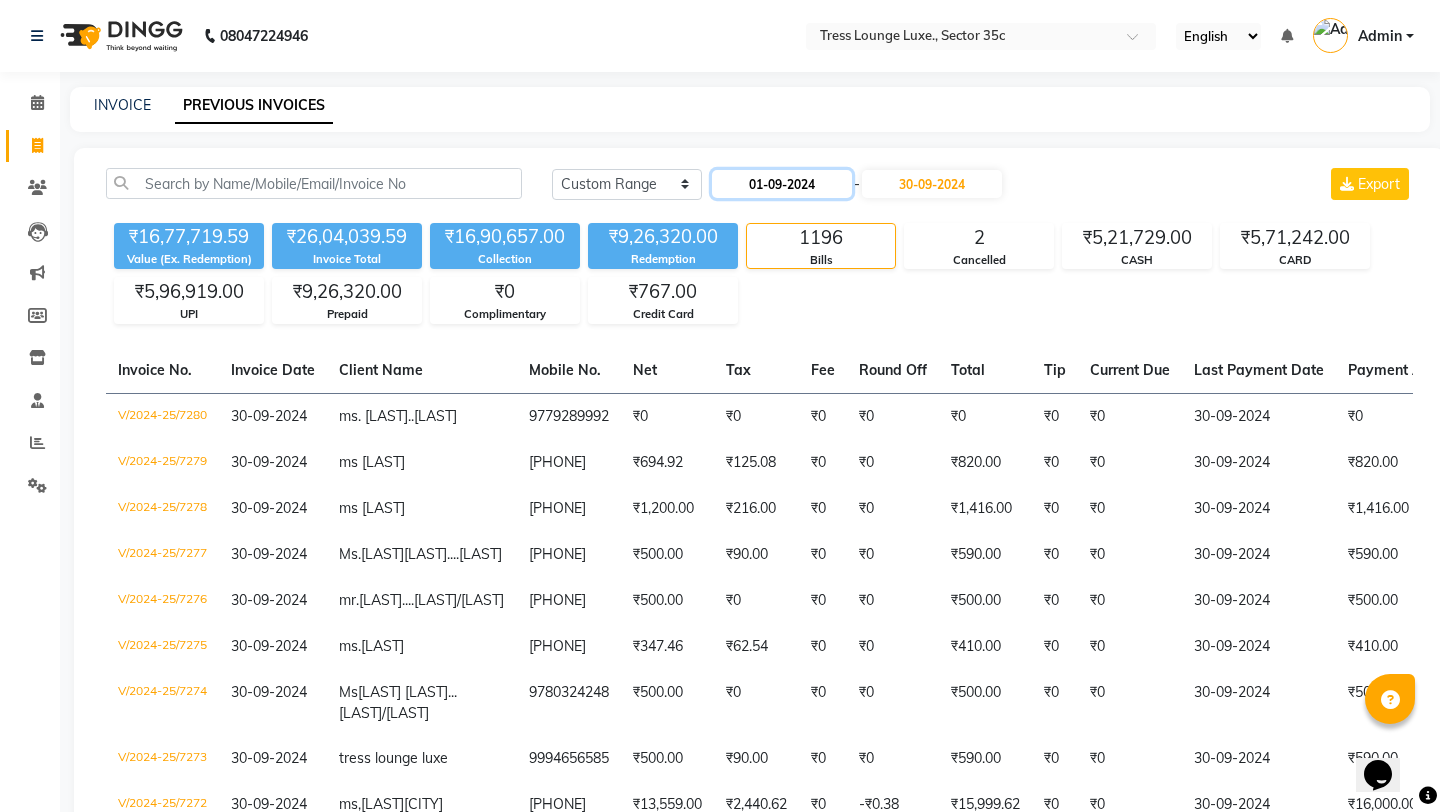 click on "01-09-2024" 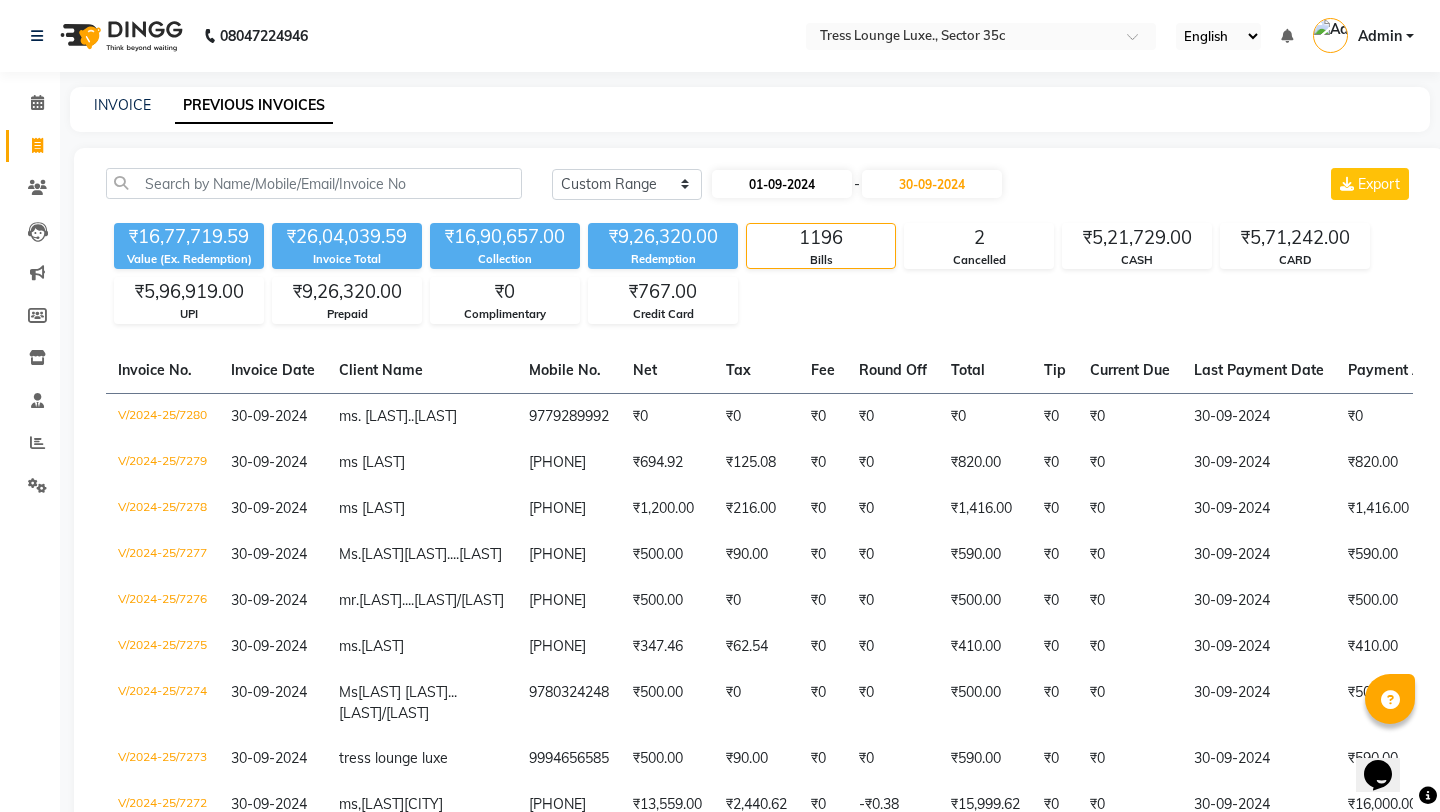 select on "9" 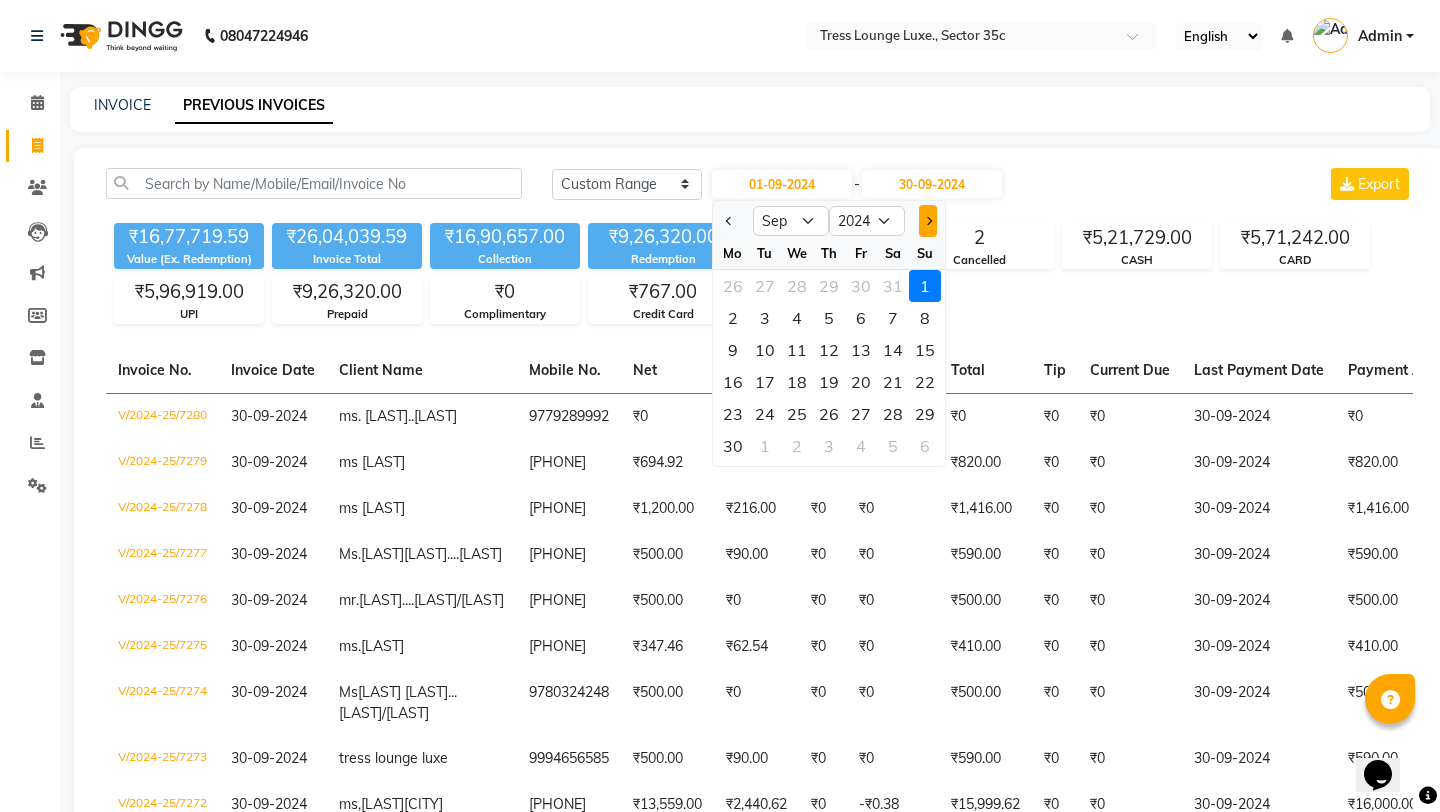 click 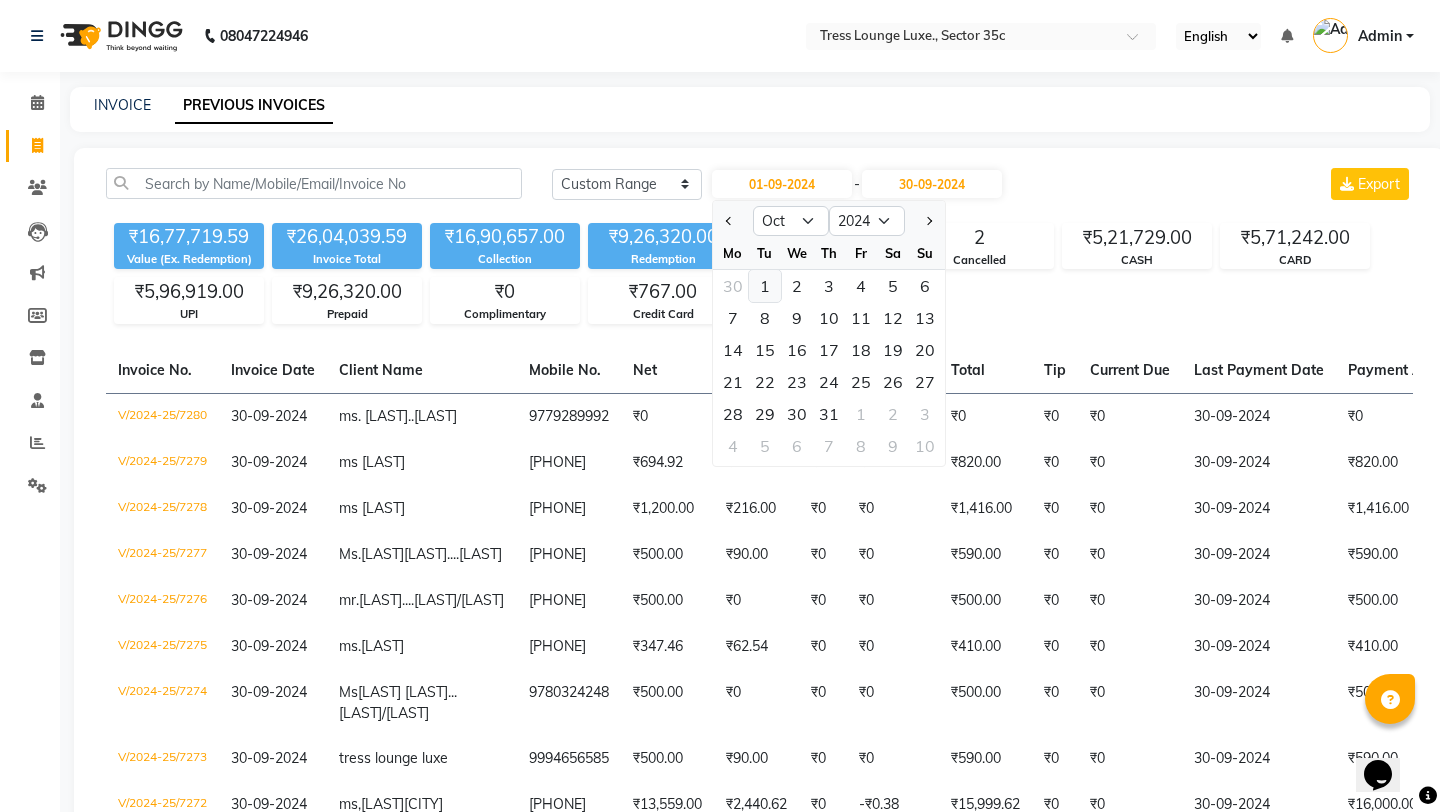 click on "1" 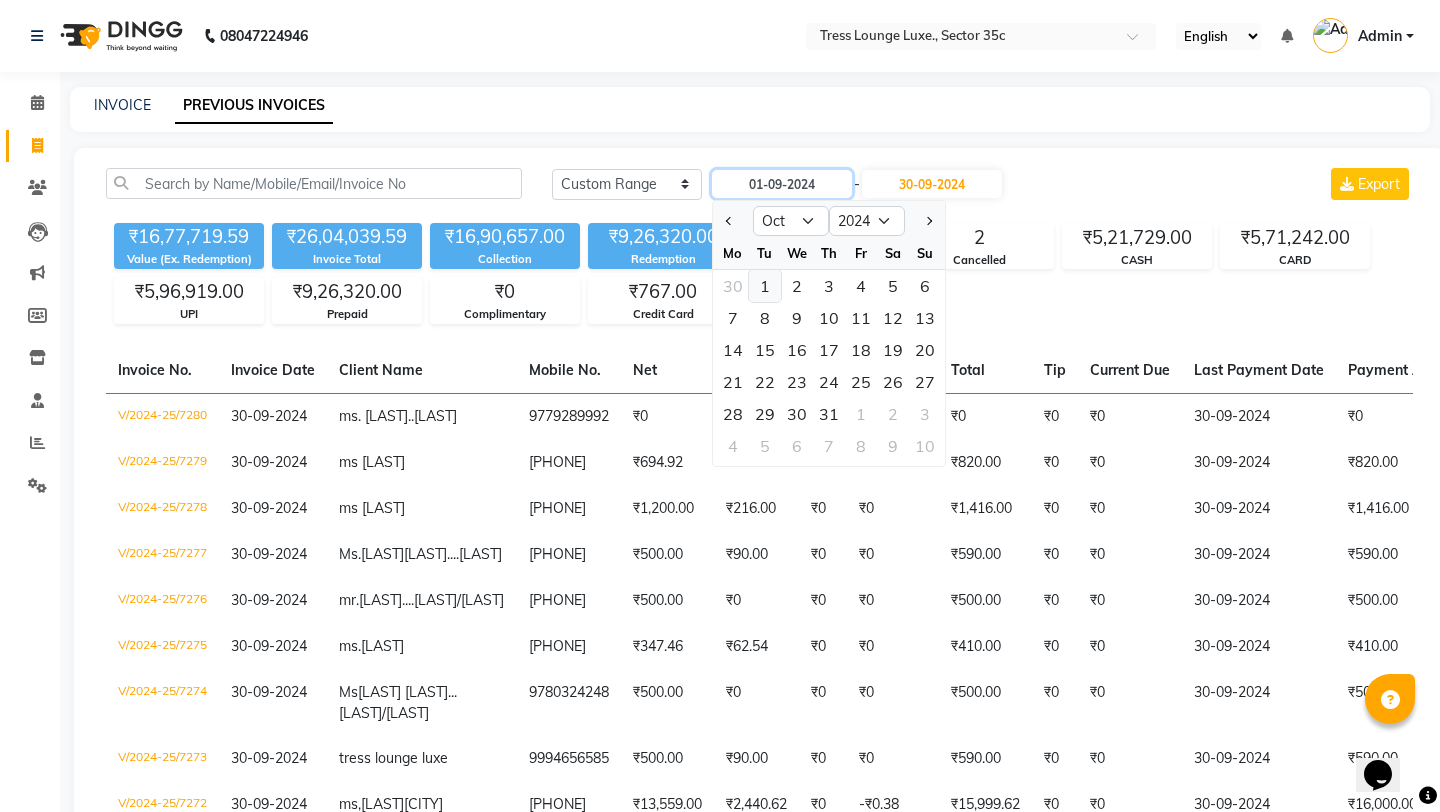 type on "01-10-2024" 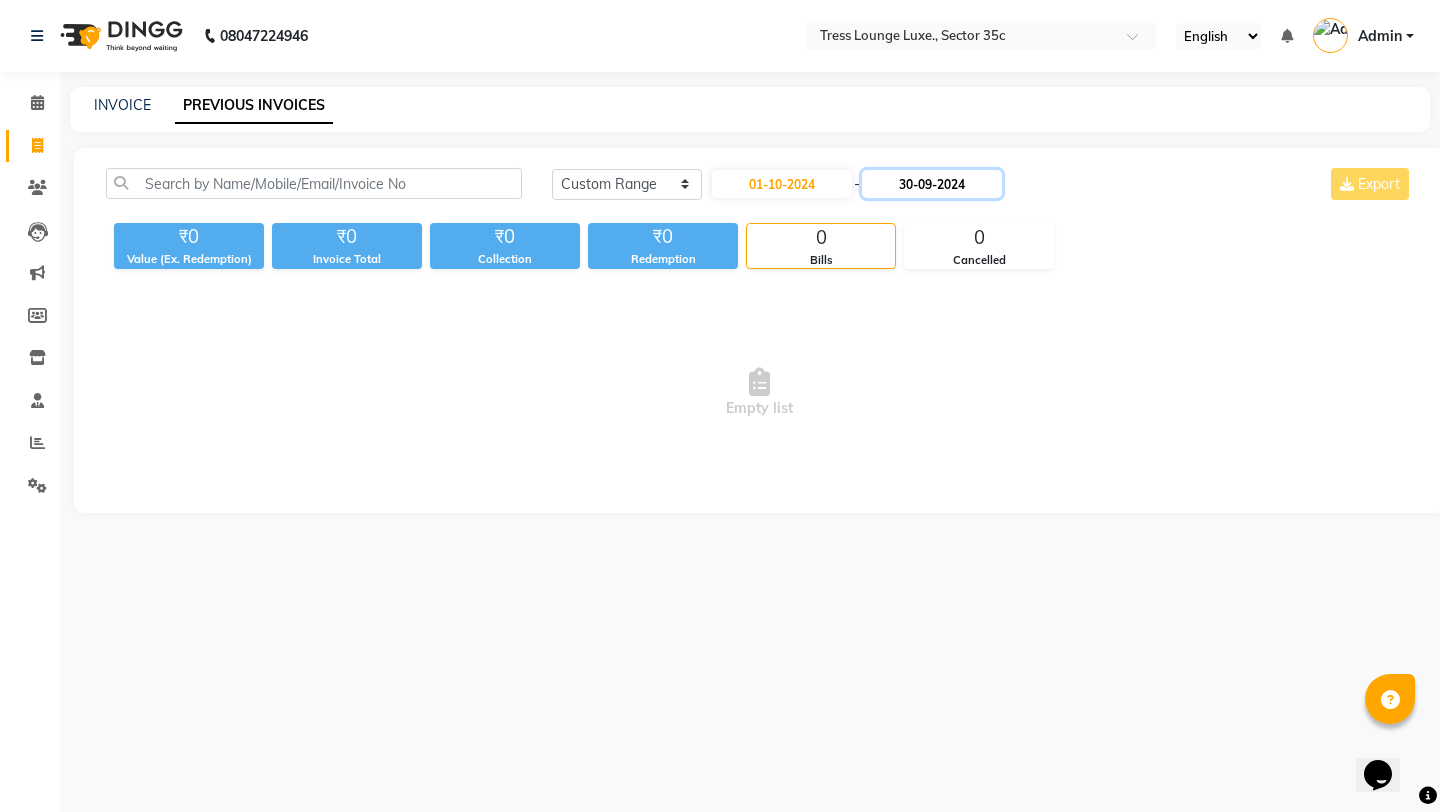 click on "30-09-2024" 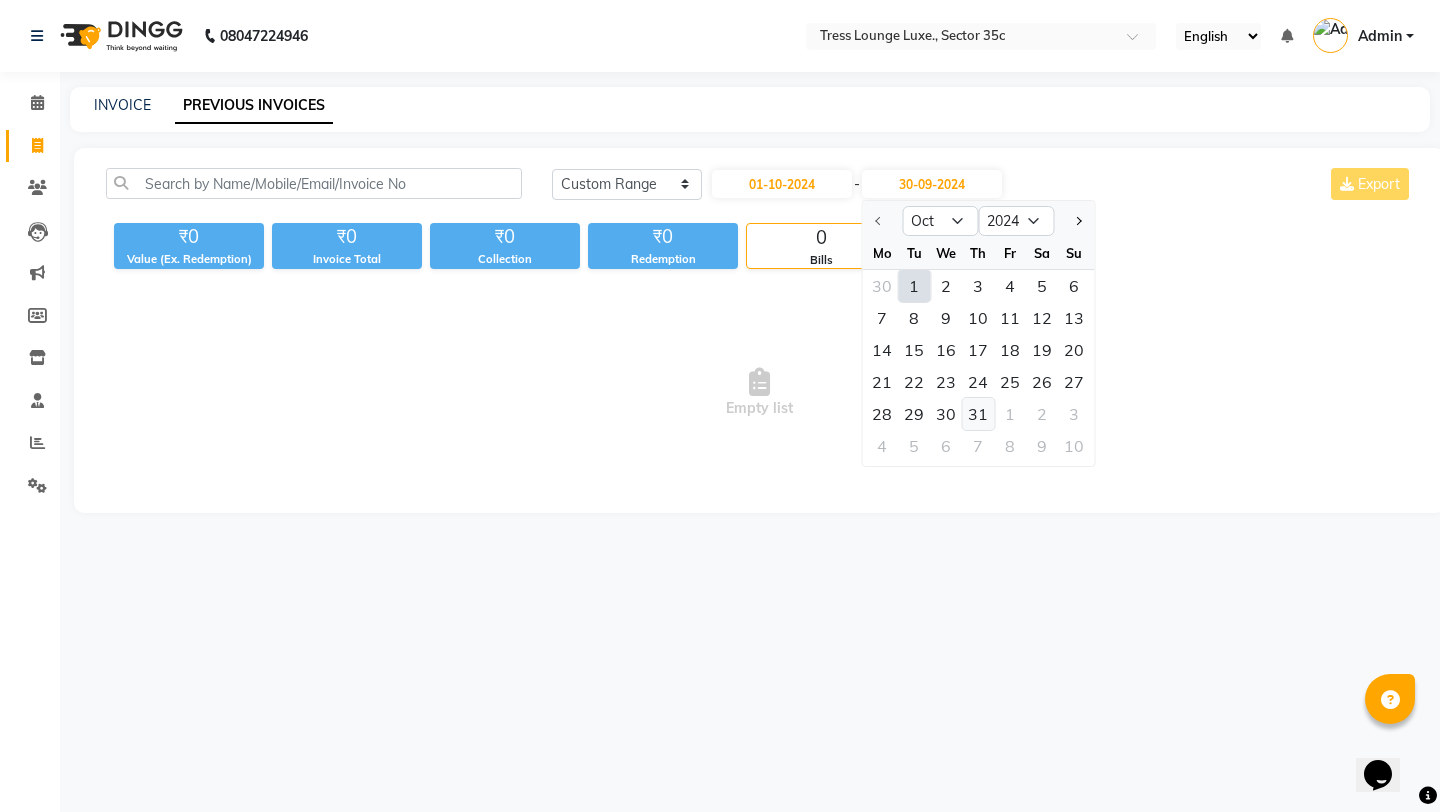 click on "31" 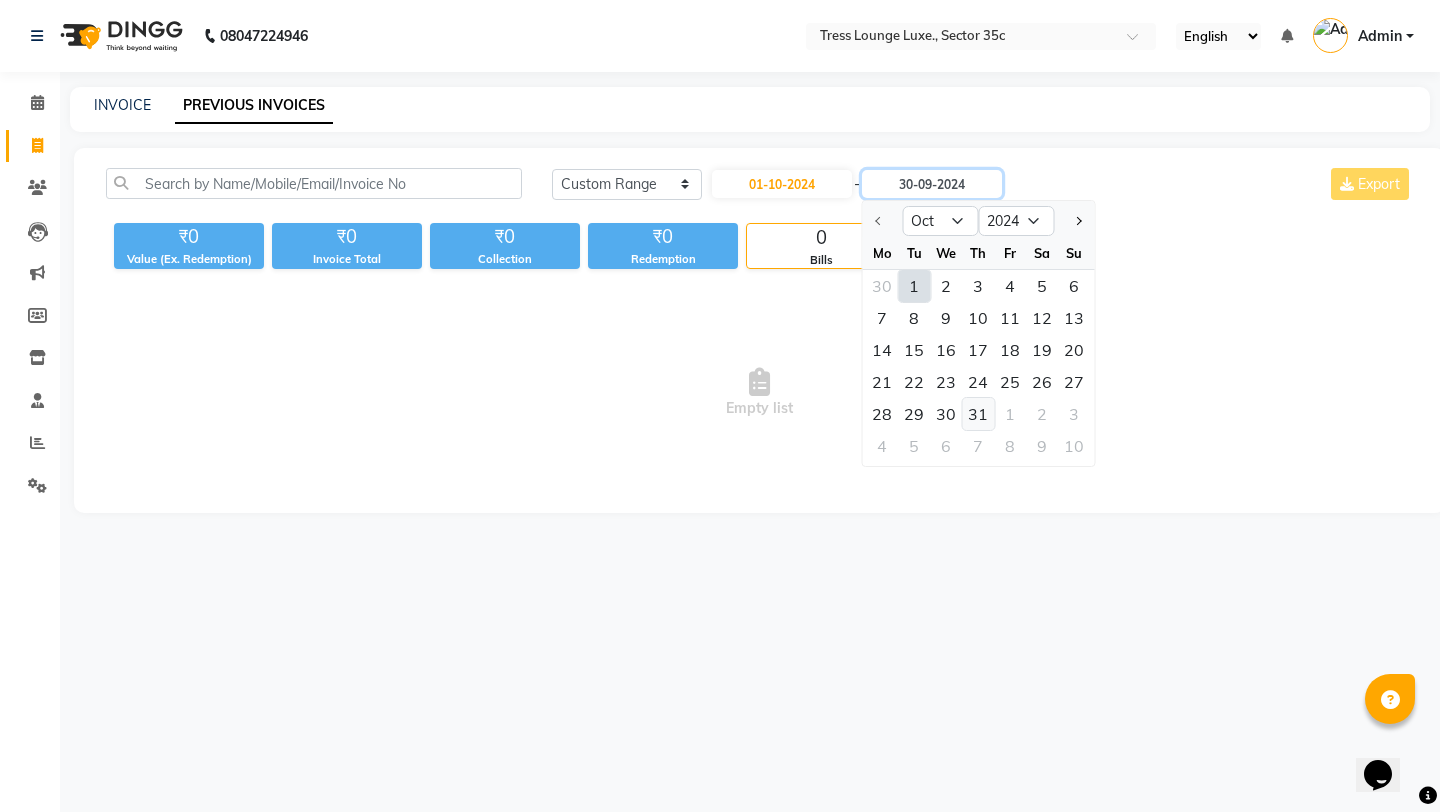 type on "31-10-2024" 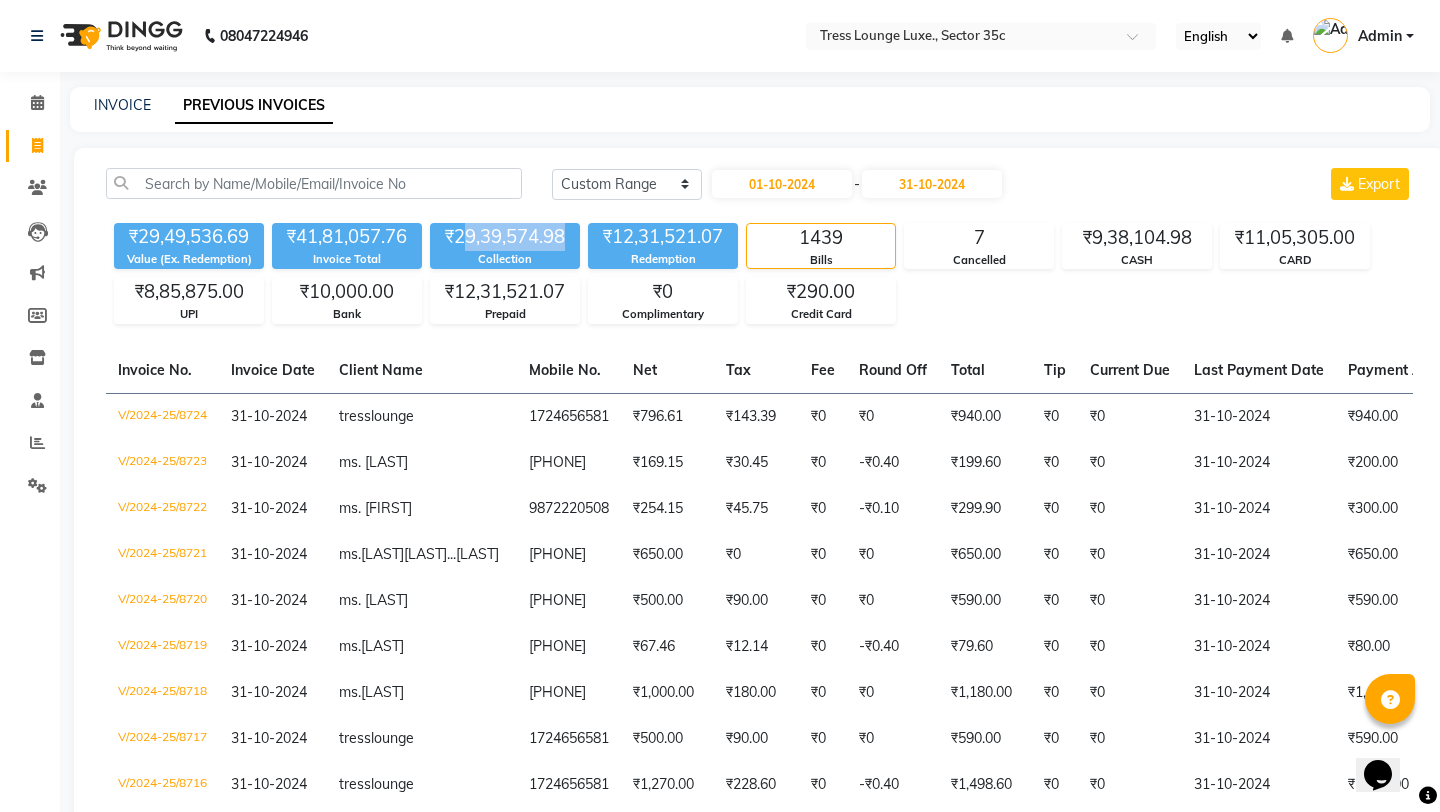 drag, startPoint x: 568, startPoint y: 242, endPoint x: 461, endPoint y: 241, distance: 107.00467 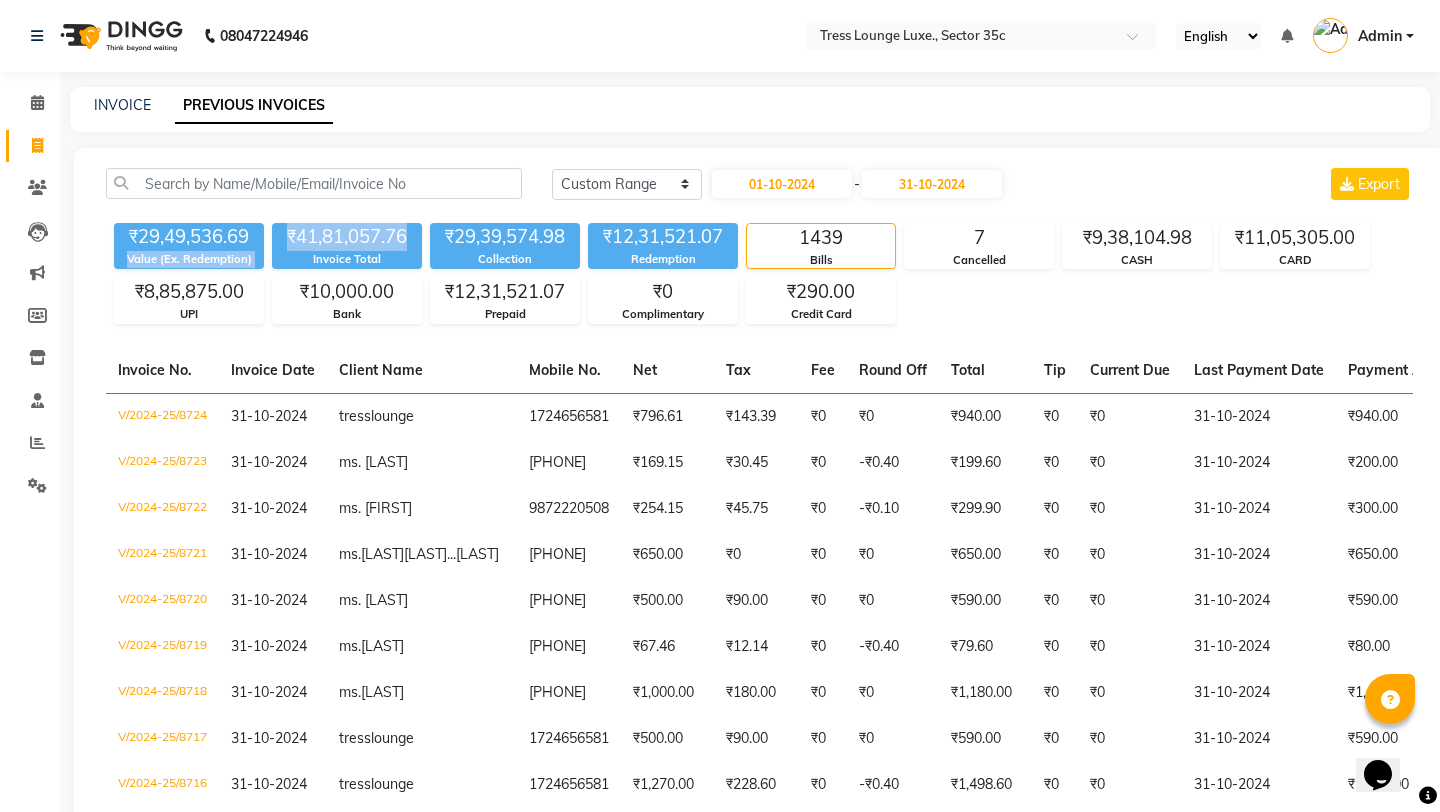 drag, startPoint x: 404, startPoint y: 244, endPoint x: 261, endPoint y: 247, distance: 143.03146 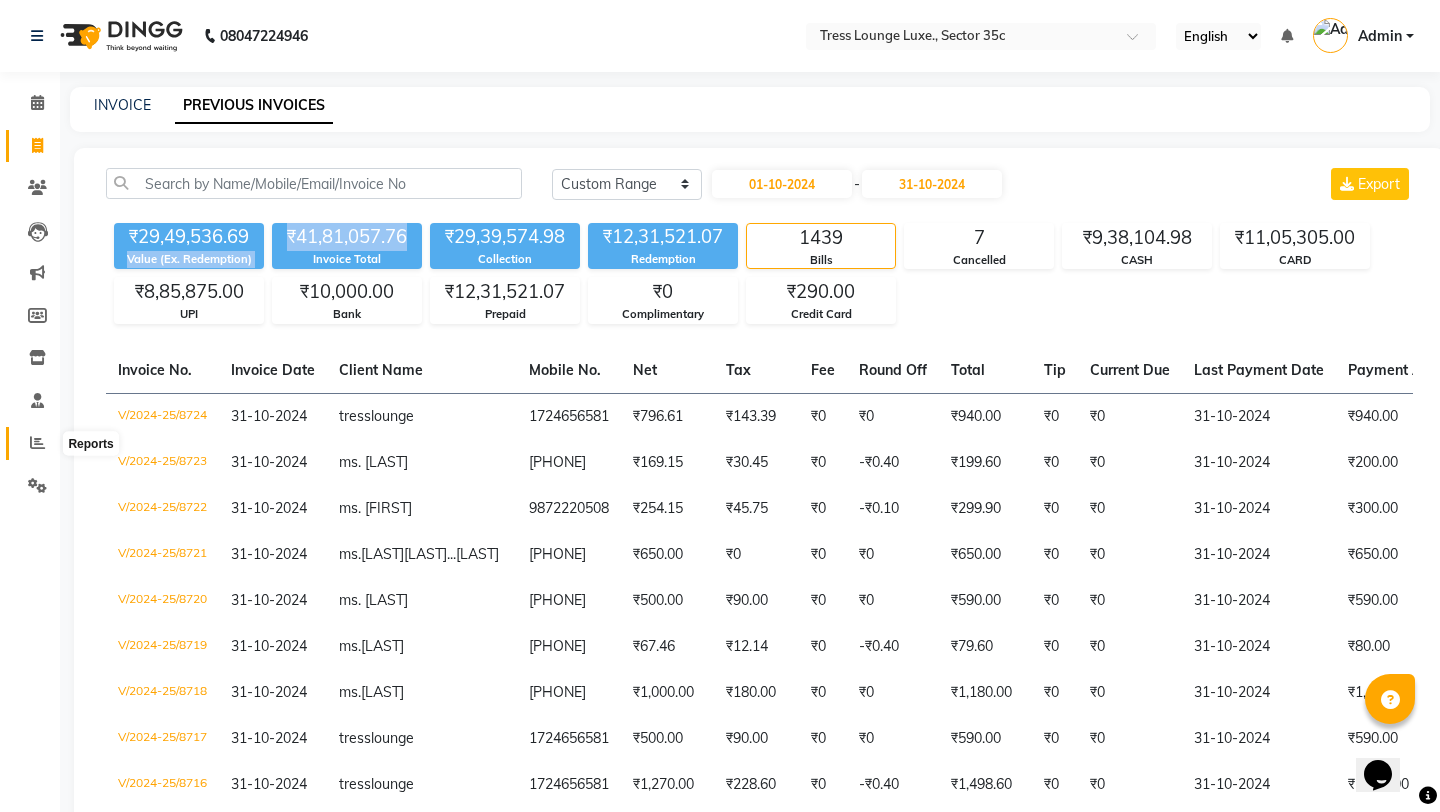 click 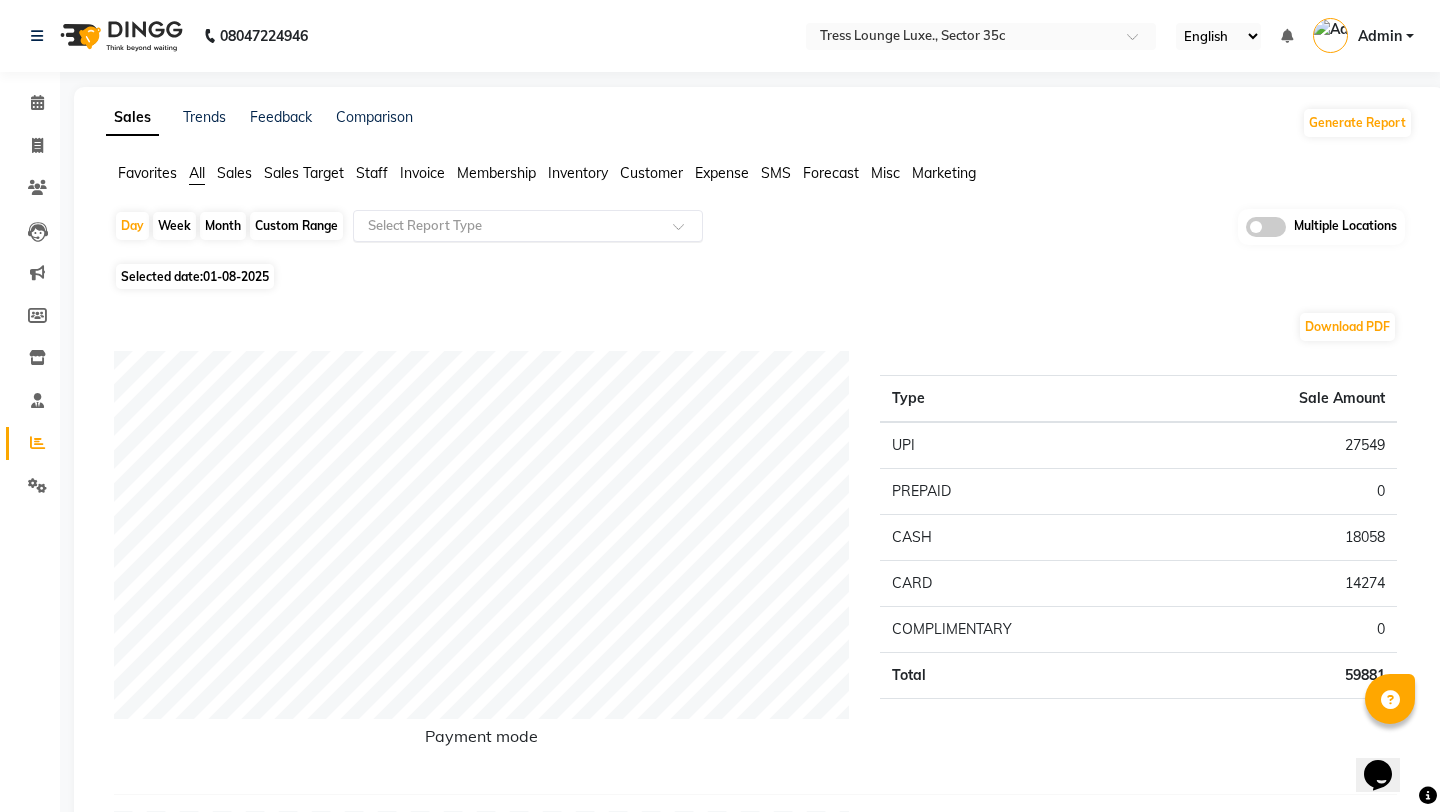 click 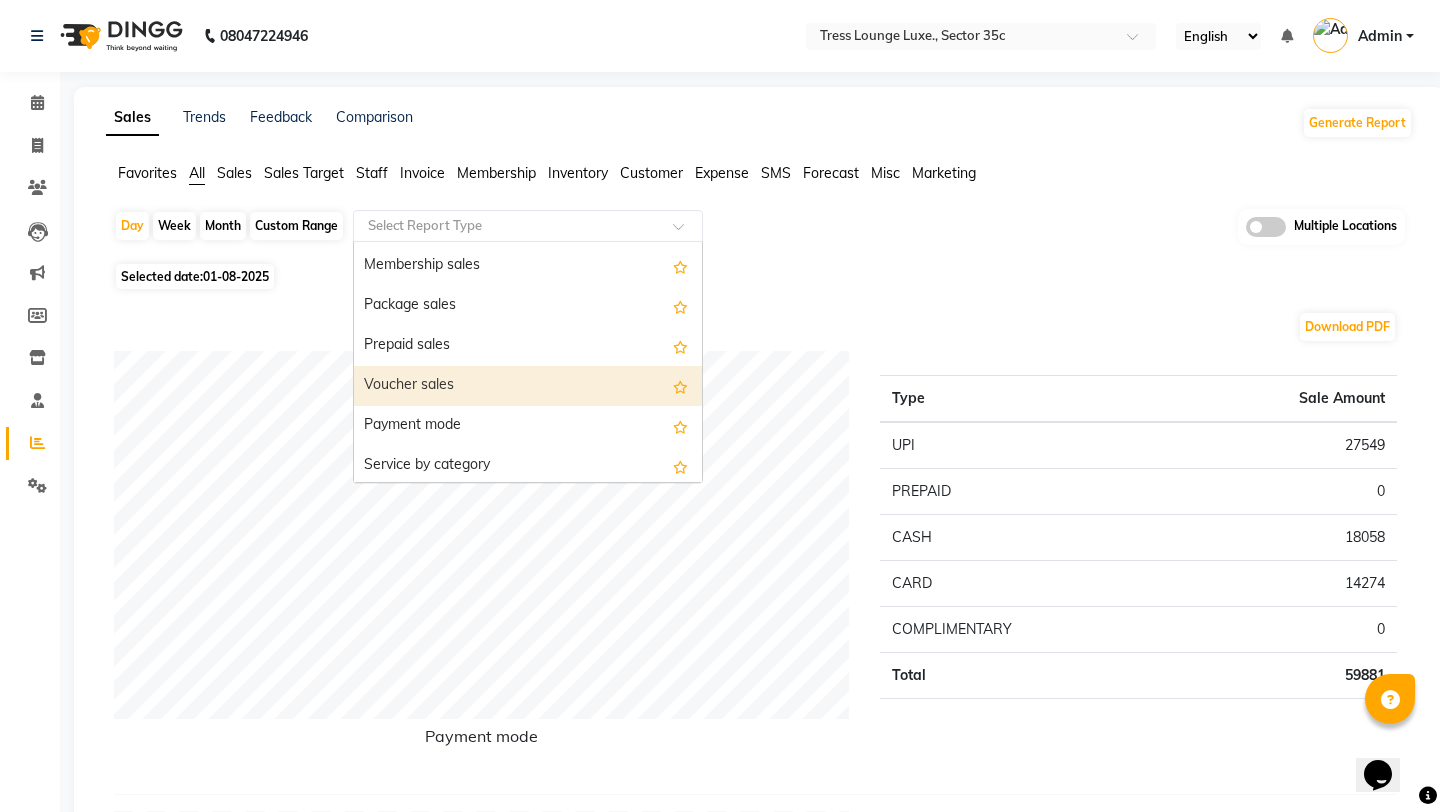 scroll, scrollTop: 217, scrollLeft: 0, axis: vertical 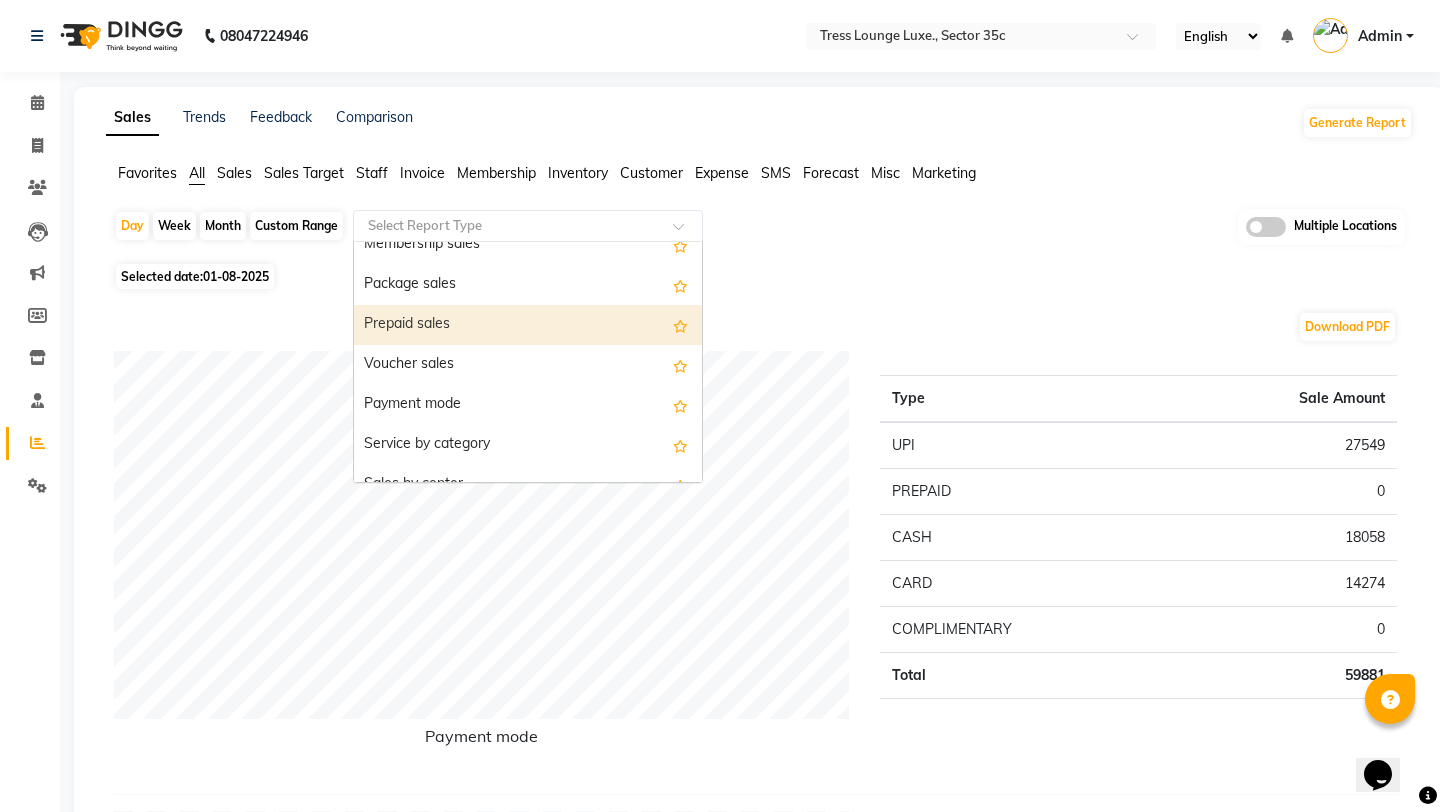 click on "Prepaid sales" at bounding box center (528, 325) 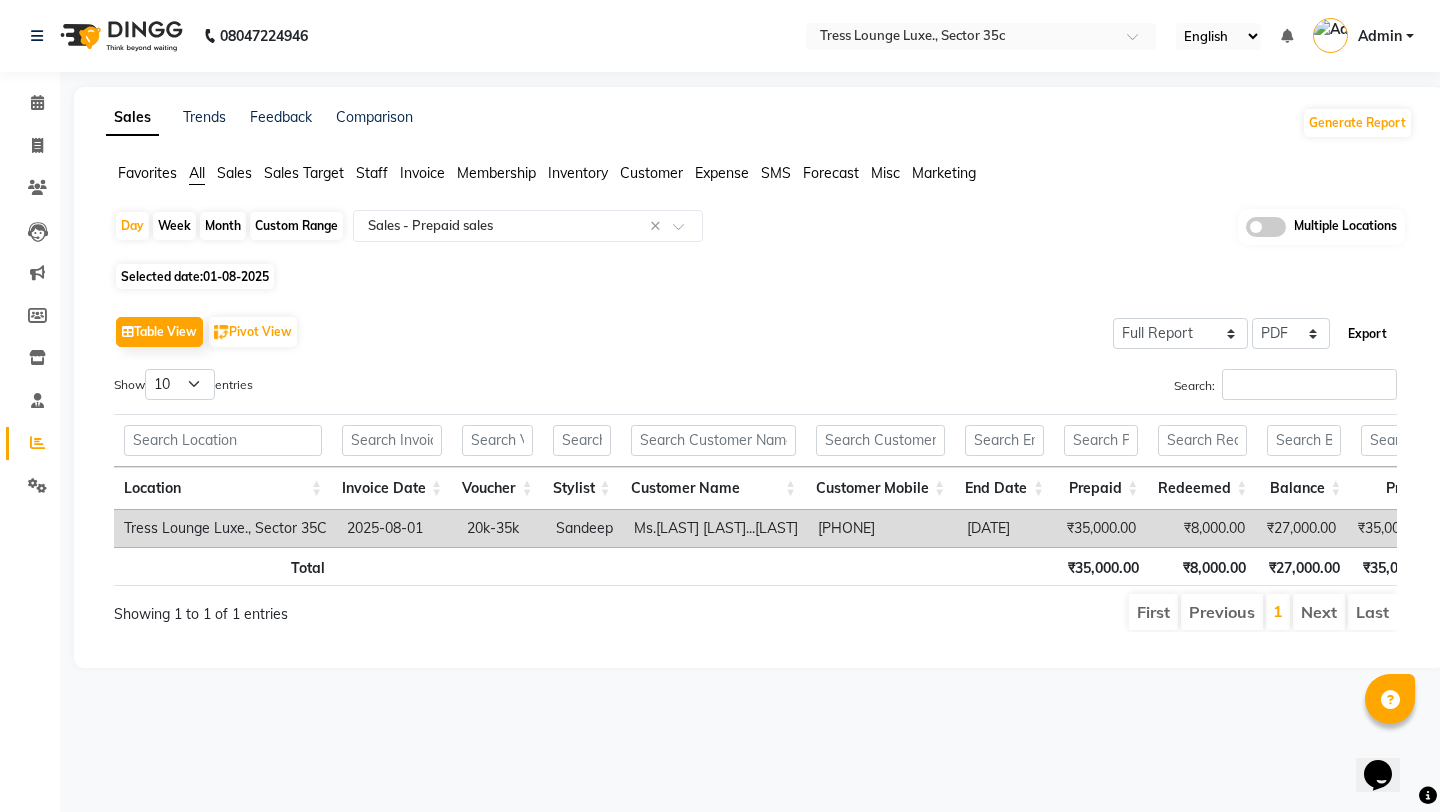 click on "Export" 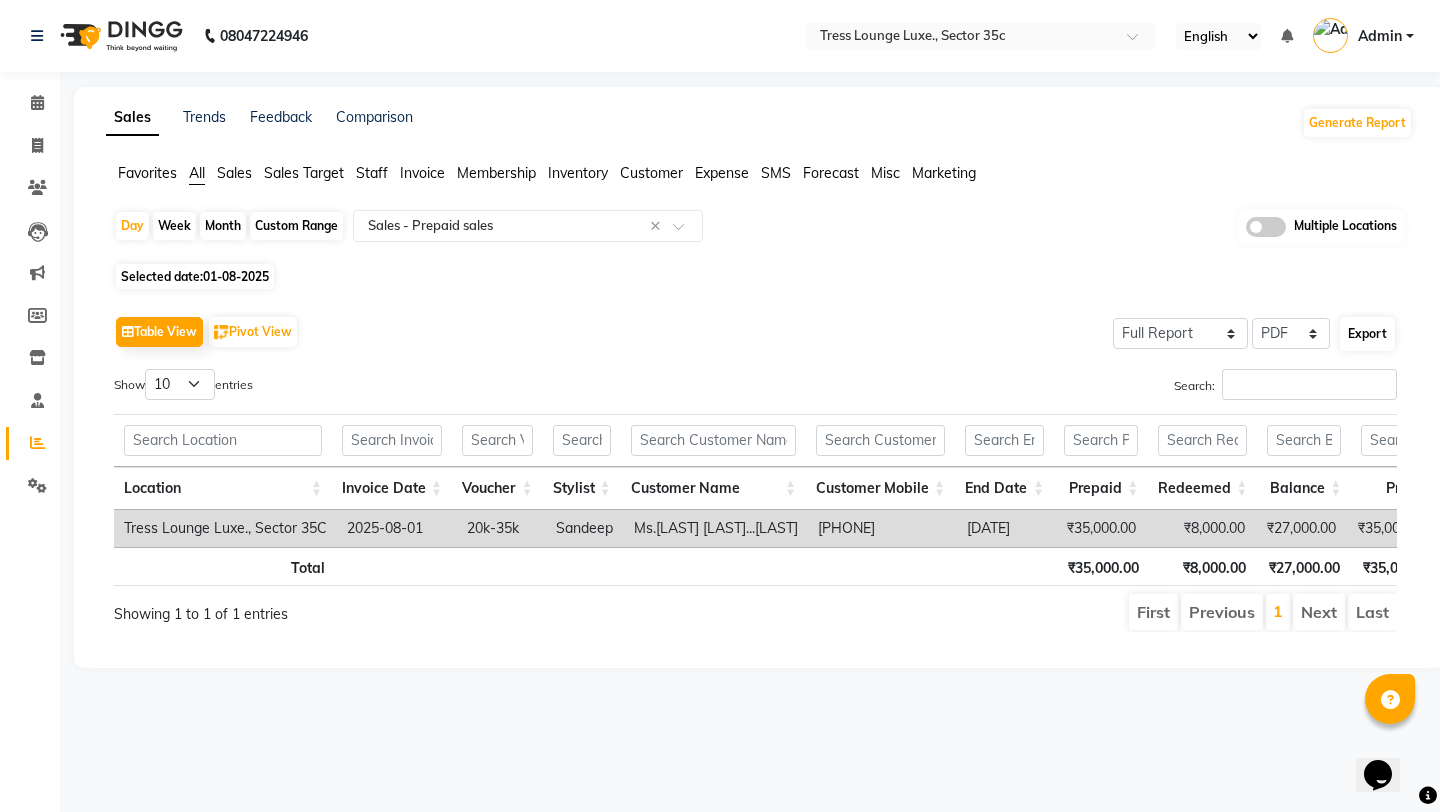 select on "sans-serif" 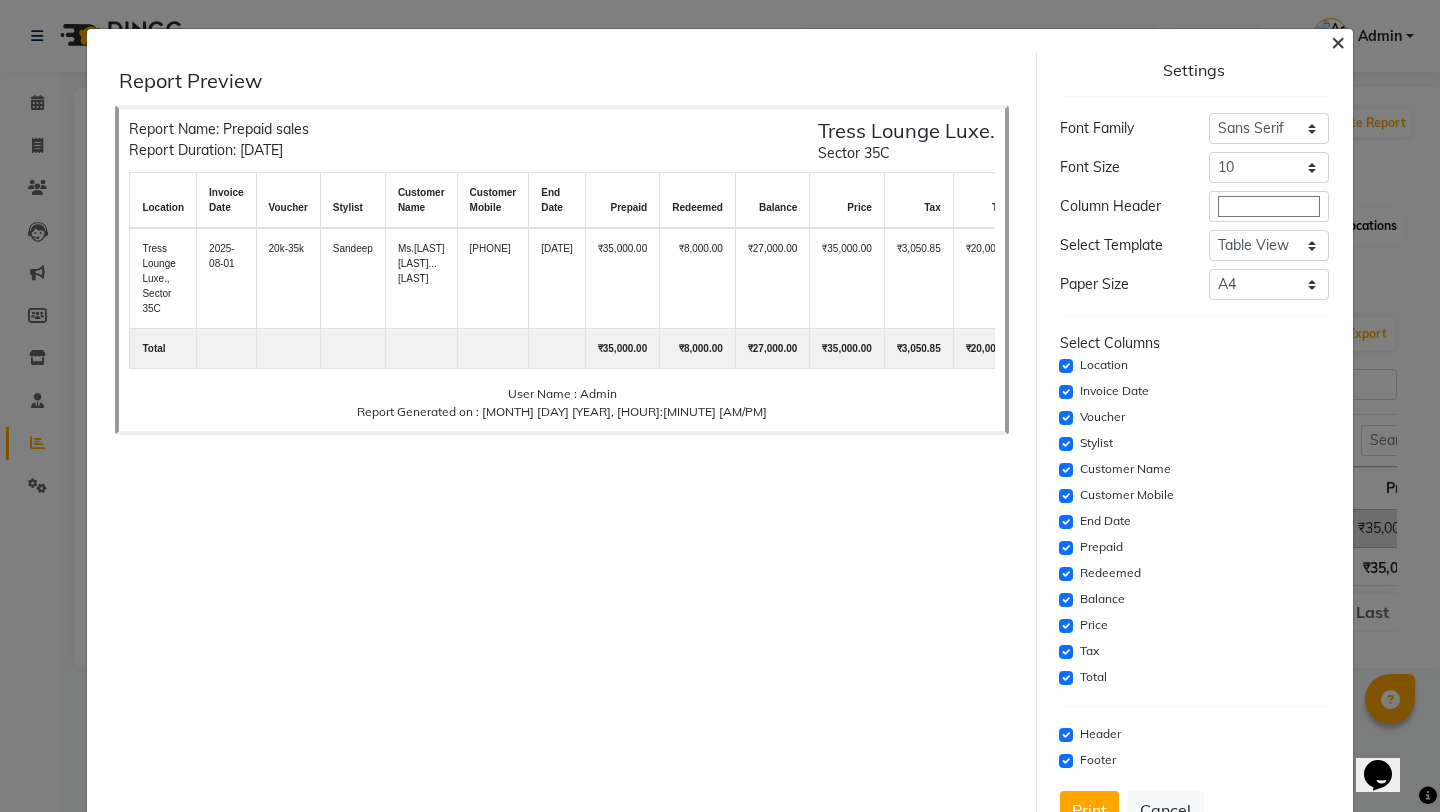 click on "×" 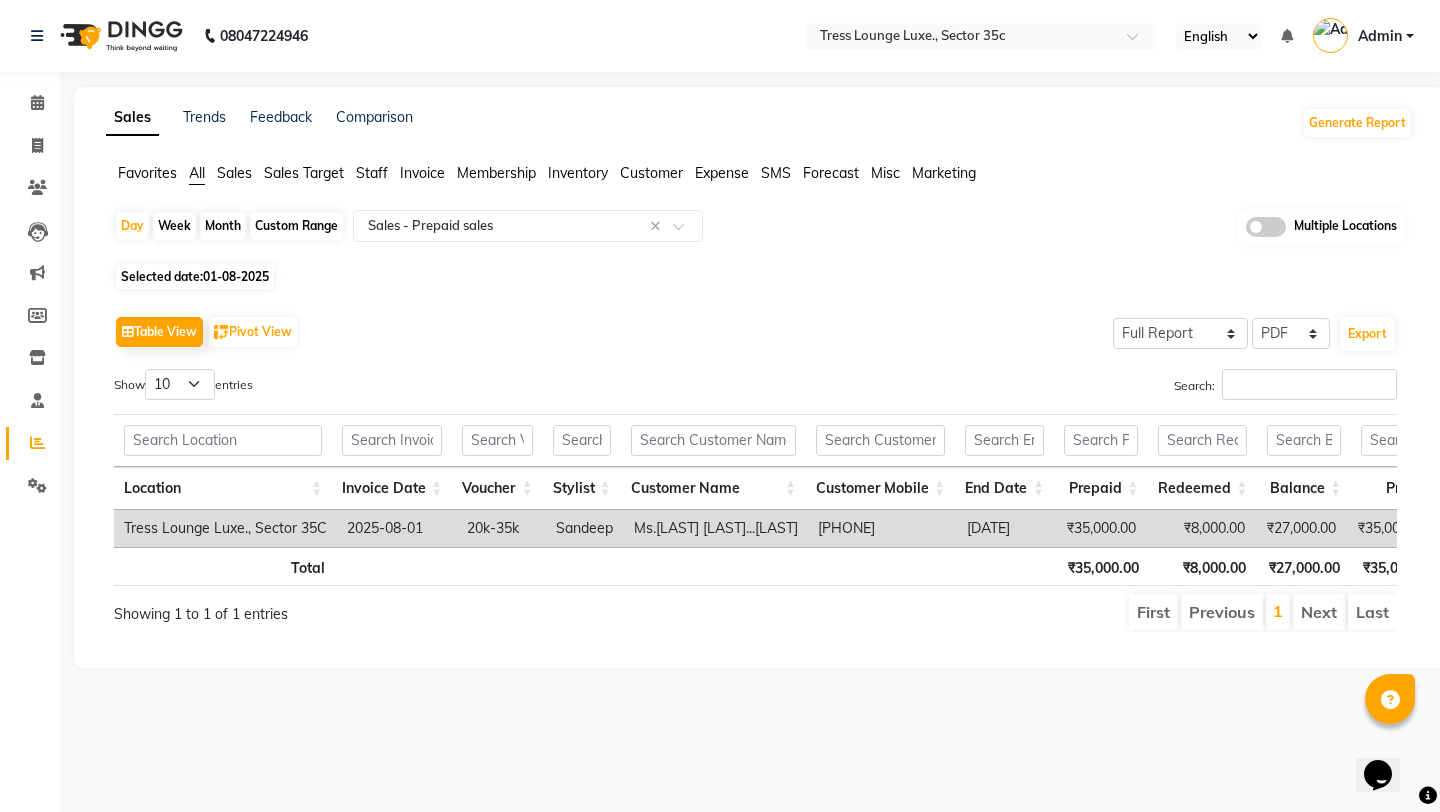 click on "Custom Range" 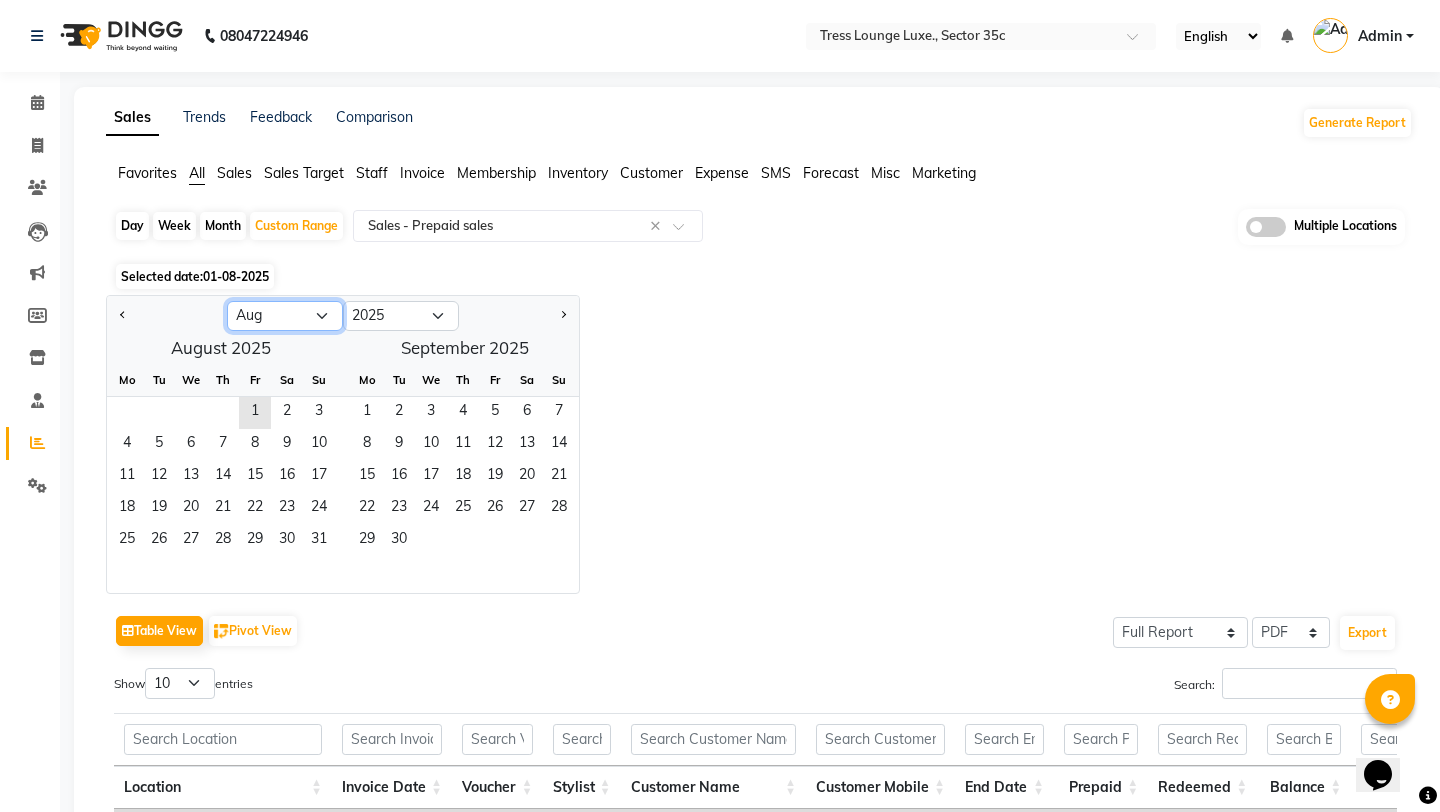 click on "Jan Feb Mar Apr May Jun Jul Aug Sep Oct Nov Dec" 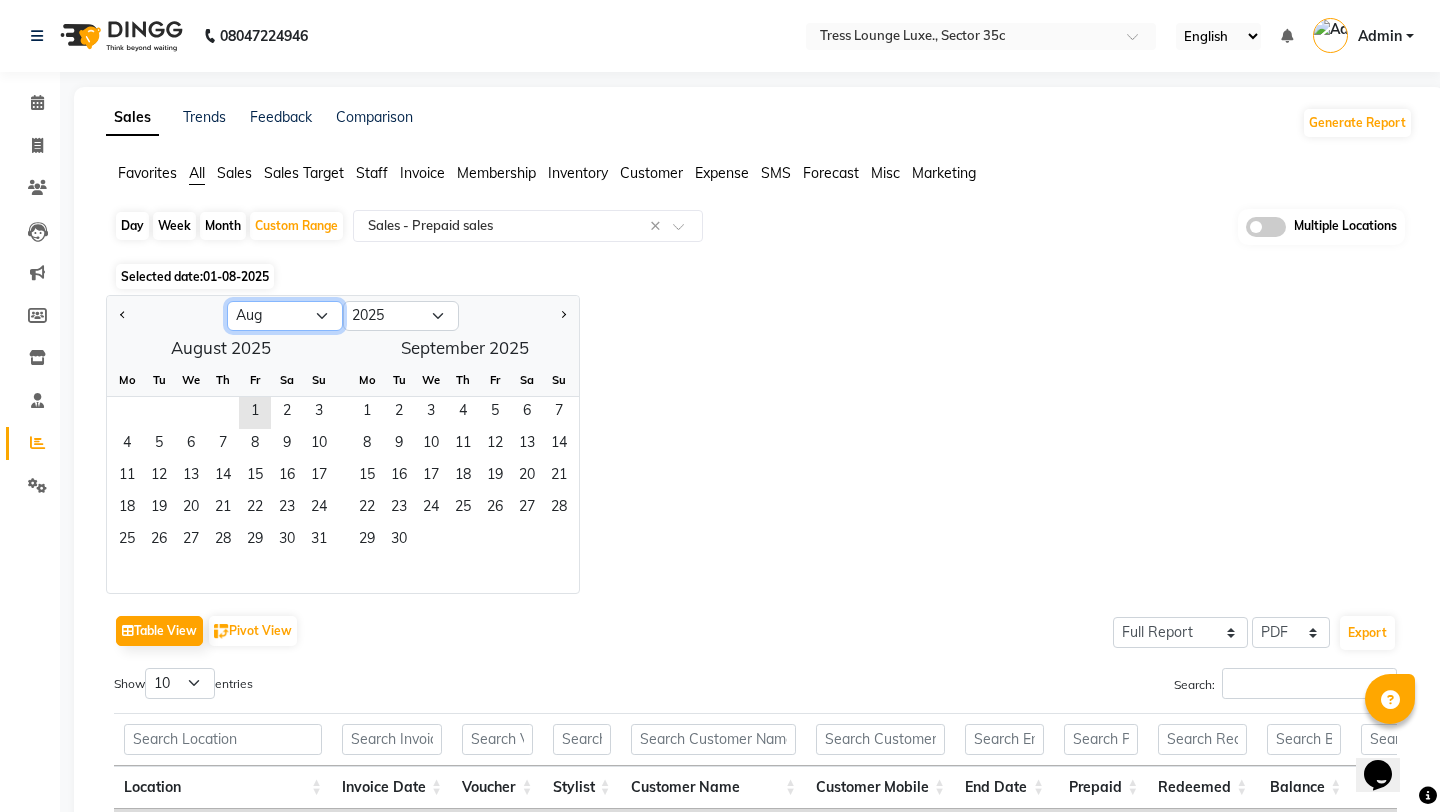 select on "1" 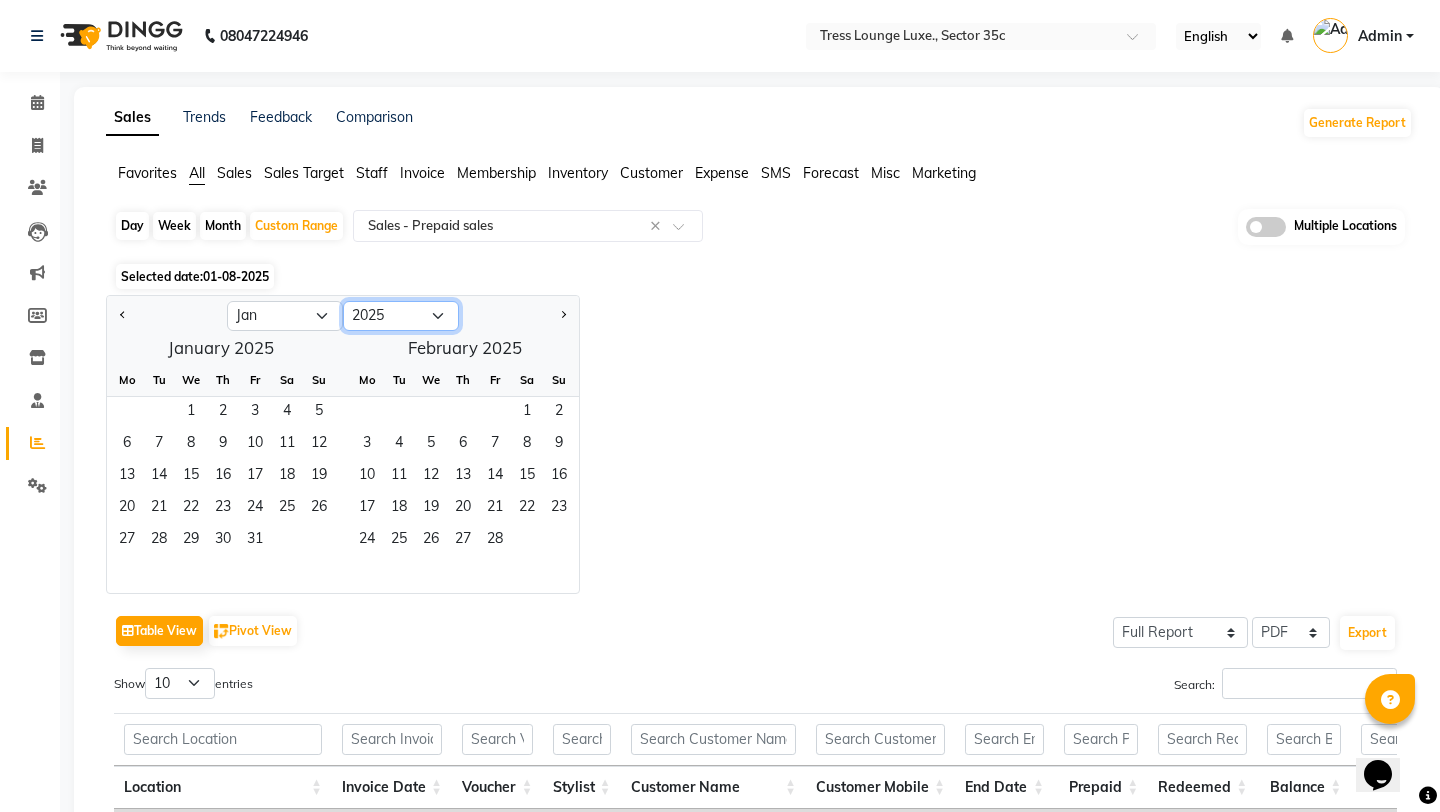 click on "2015 2016 2017 2018 2019 2020 2021 2022 2023 2024 2025 2026 2027 2028 2029 2030 2031 2032 2033 2034 2035" 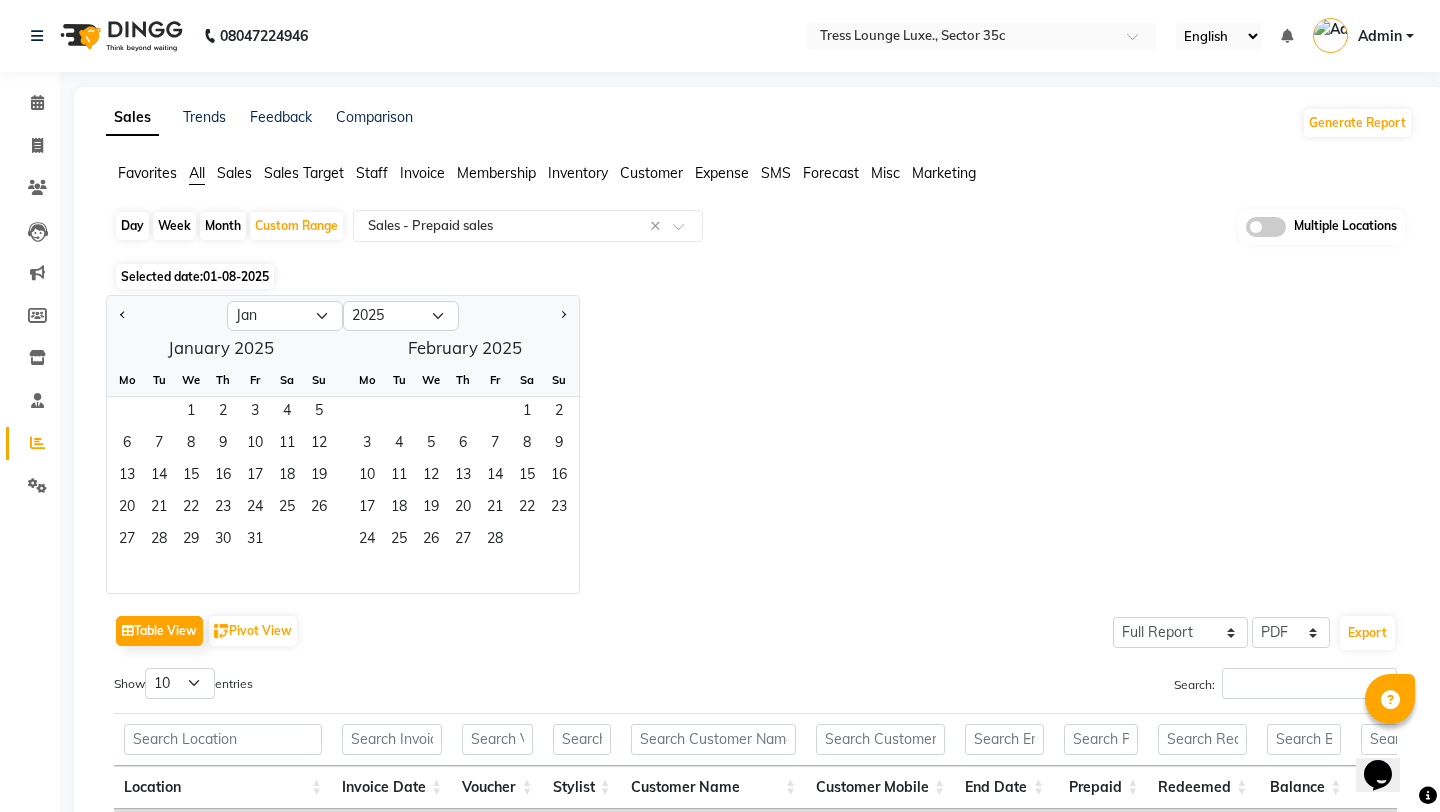 click on "1" 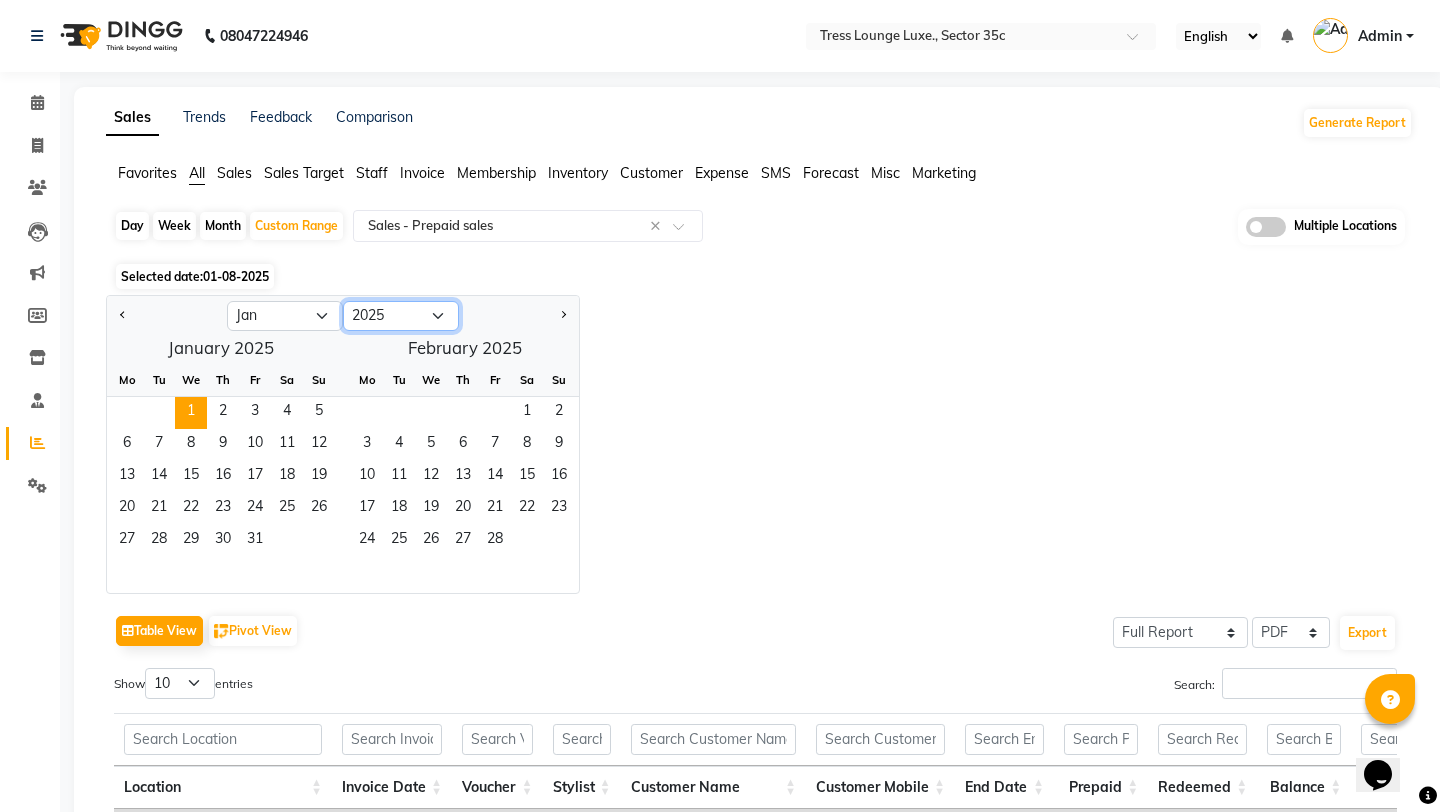 click on "2015 2016 2017 2018 2019 2020 2021 2022 2023 2024 2025 2026 2027 2028 2029 2030 2031 2032 2033 2034 2035" 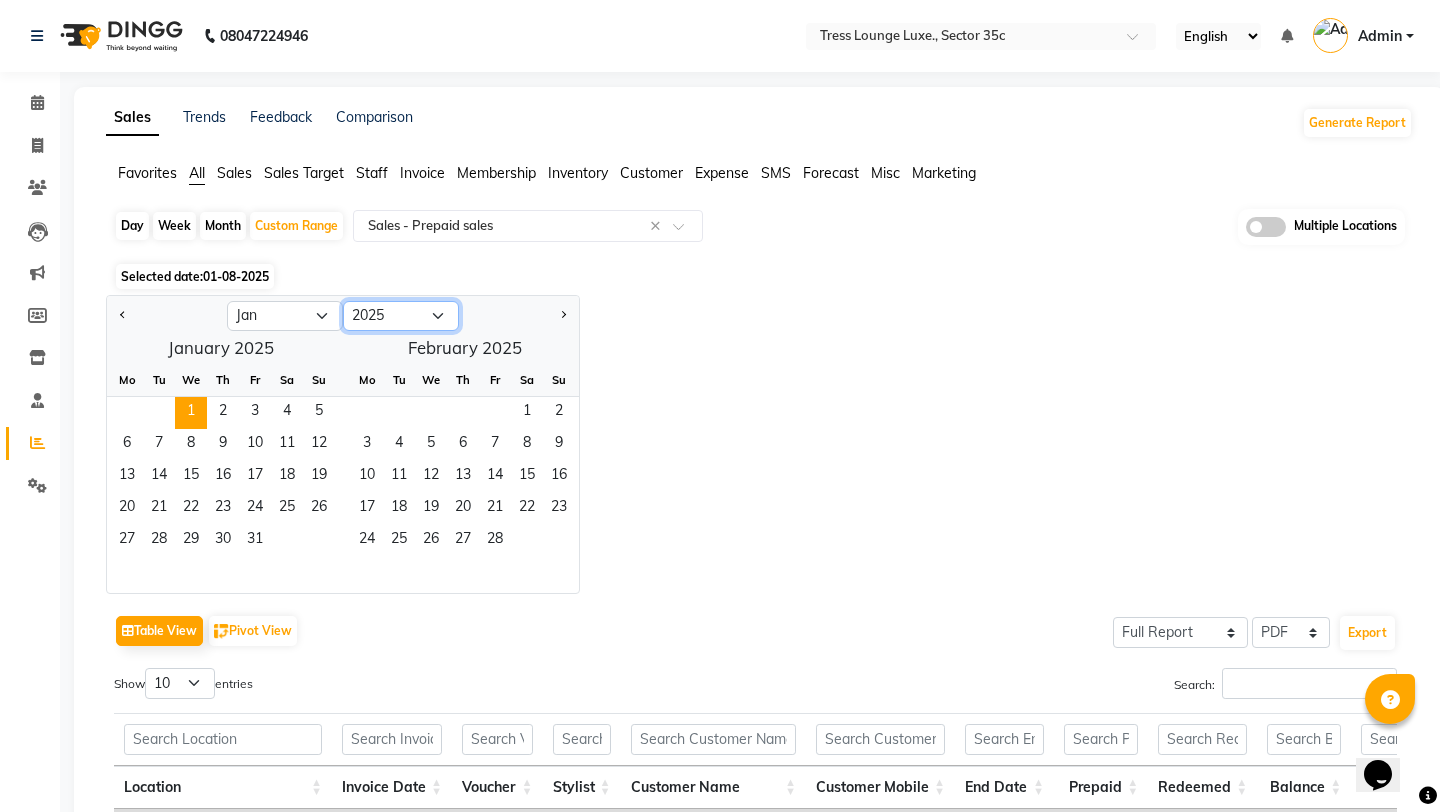 select on "2024" 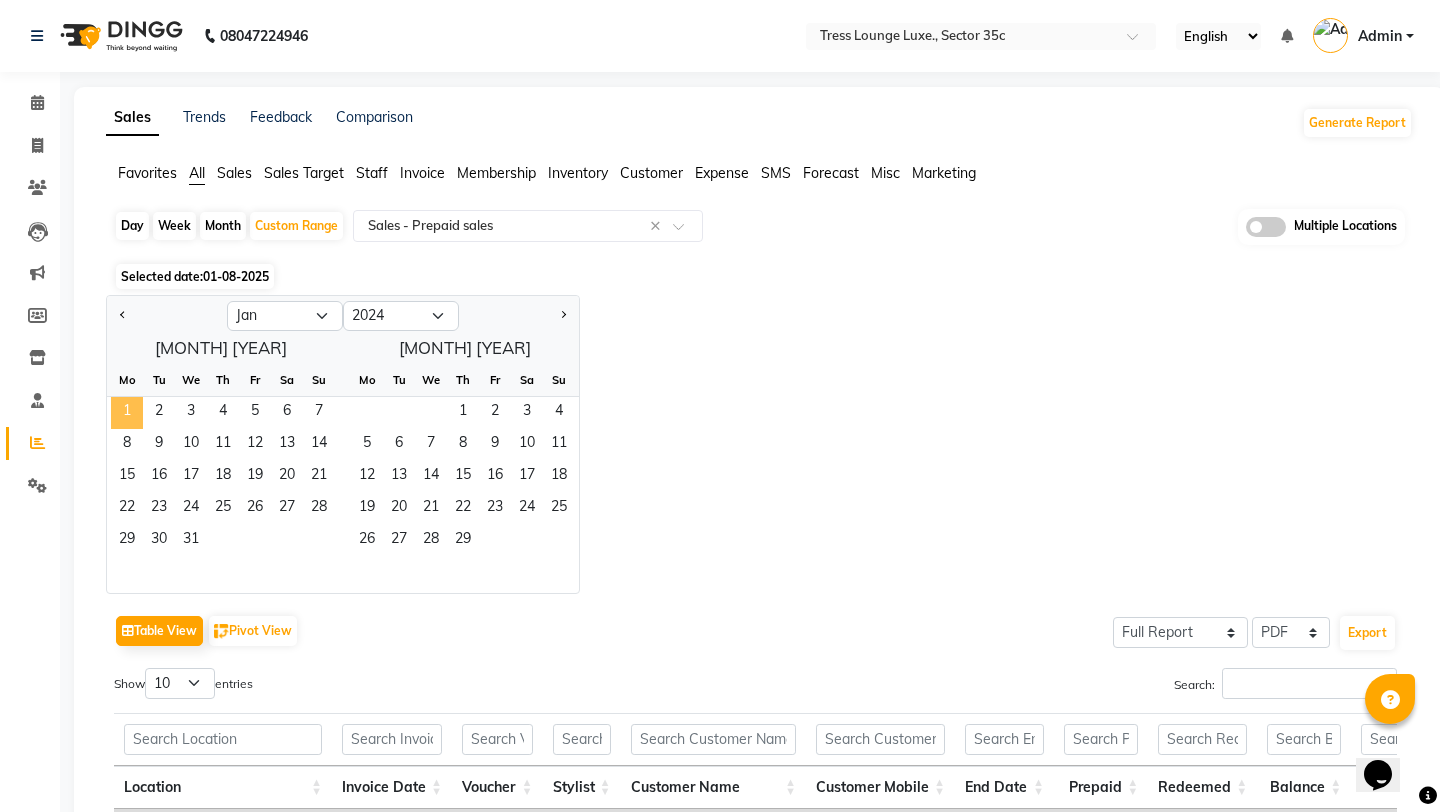click on "1" 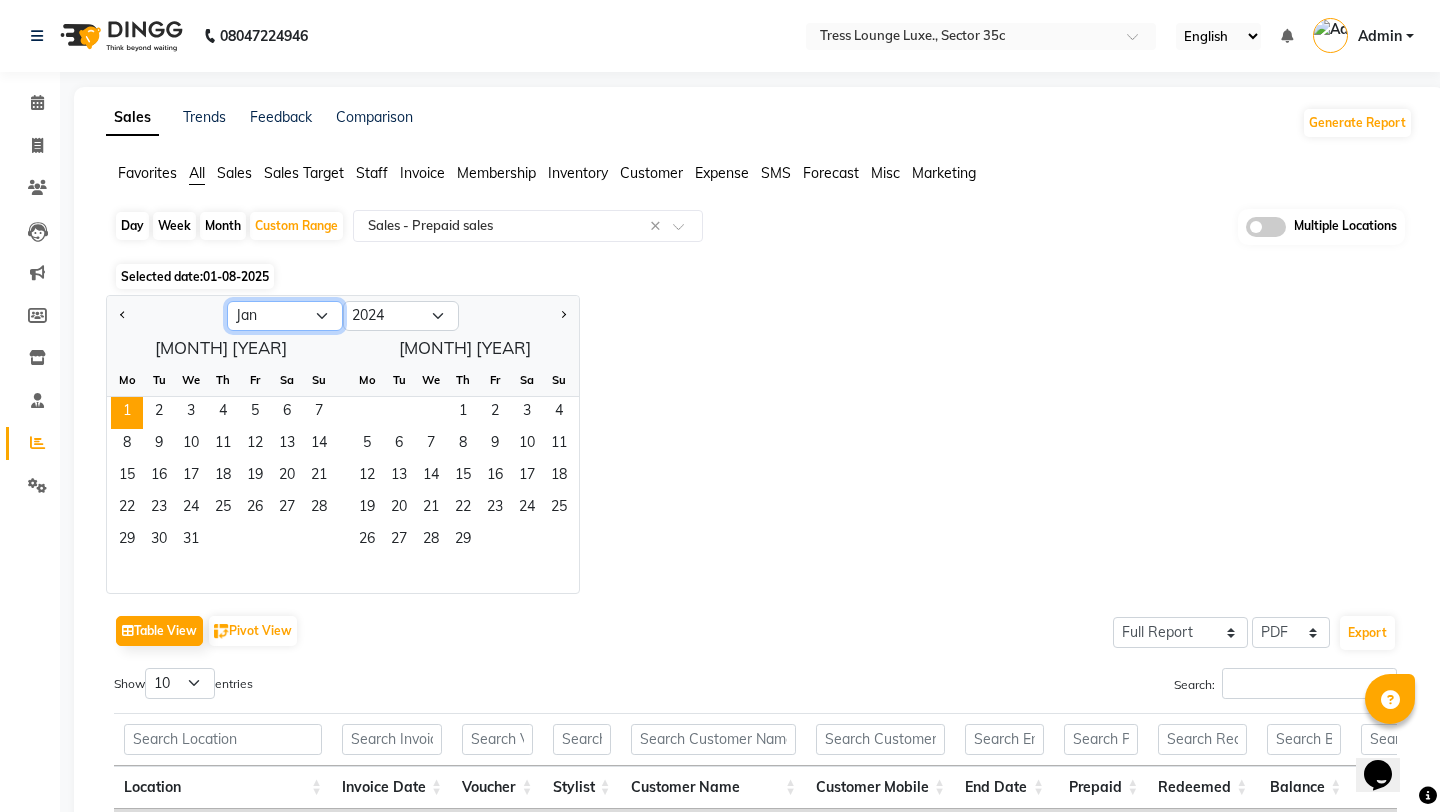 click on "Jan Feb Mar Apr May Jun Jul Aug Sep Oct Nov Dec" 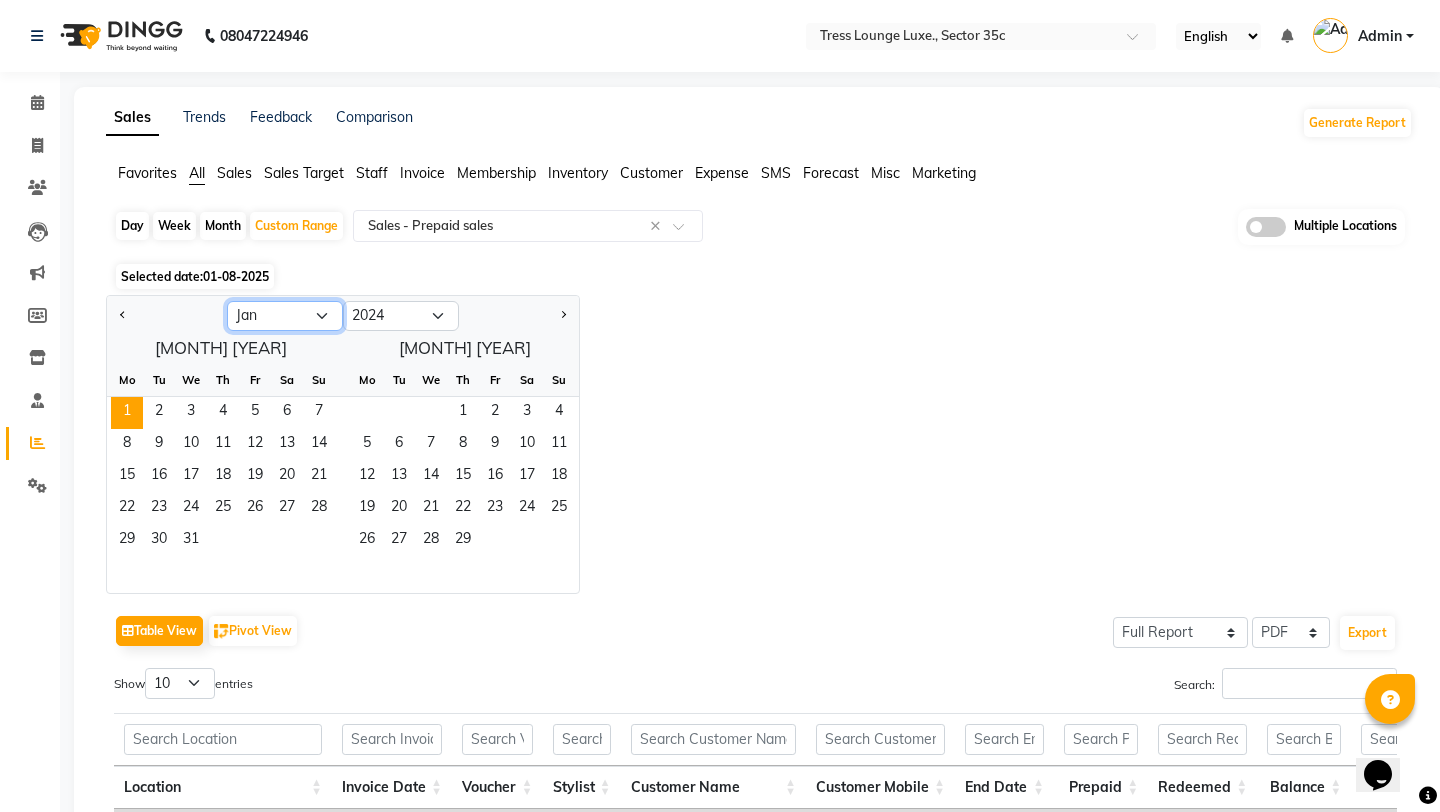 select on "12" 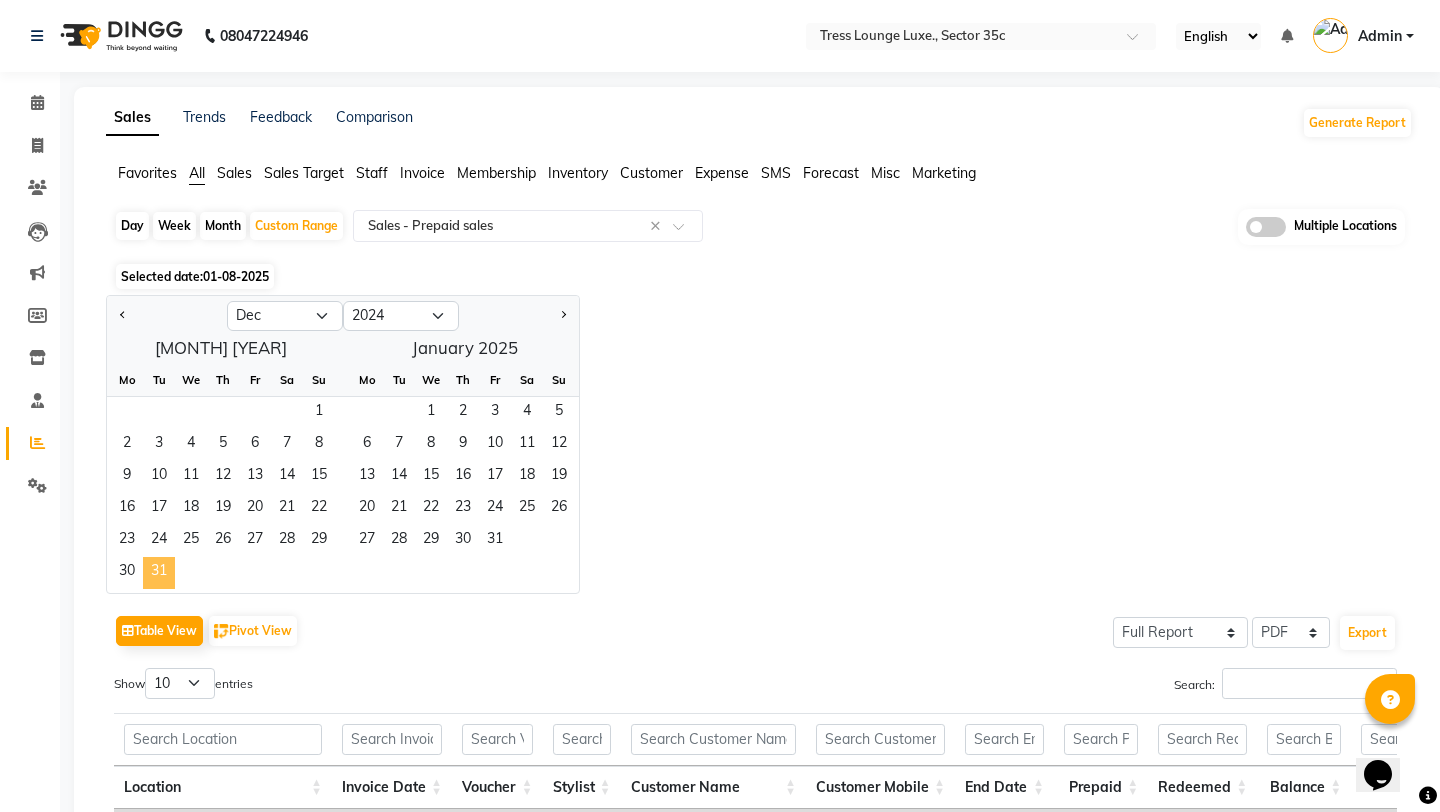 click on "31" 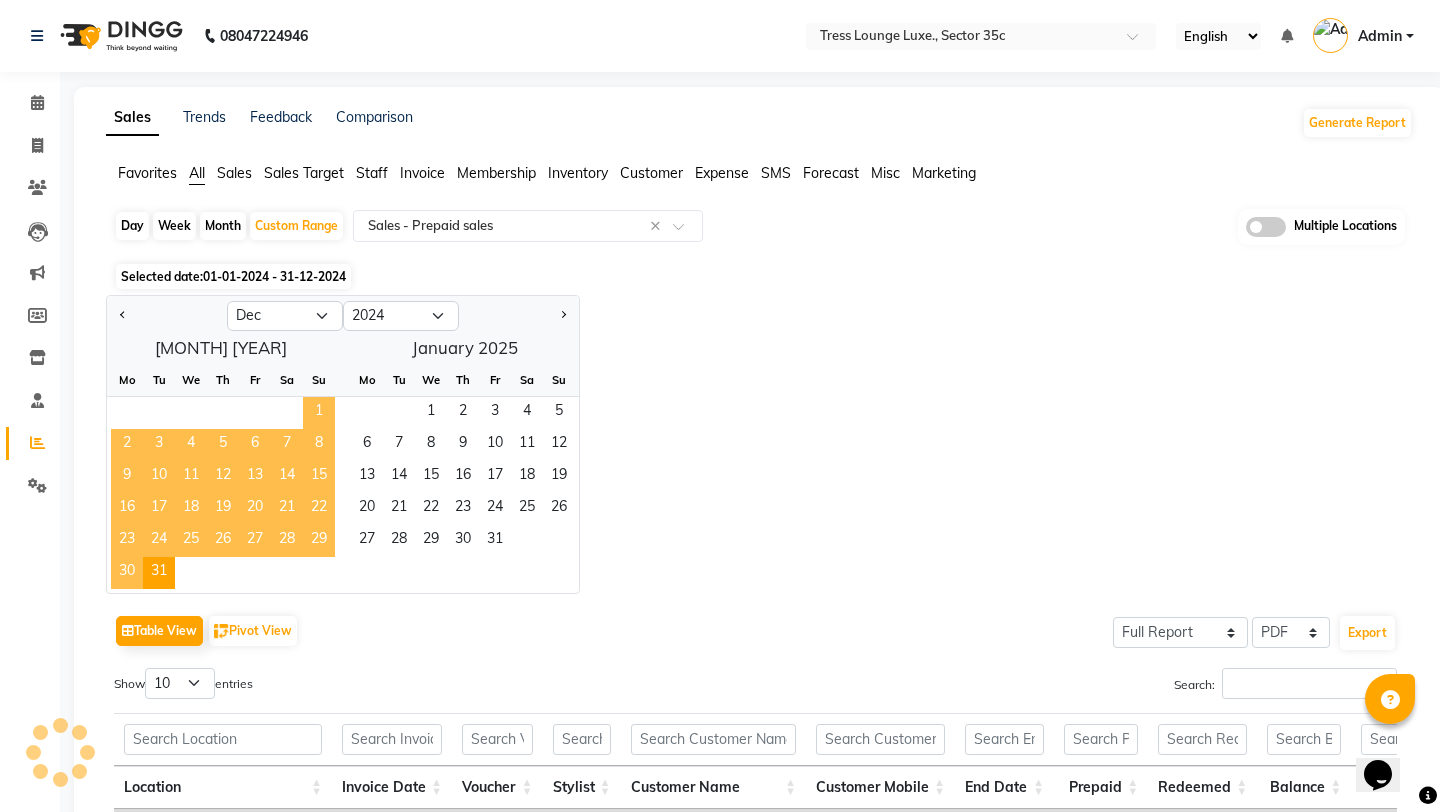 click on "Jan Feb Mar Apr May Jun Jul Aug Sep Oct Nov Dec 2014 2015 2016 2017 2018 2019 2020 2021 2022 2023 2024 2025 2026 2027 2028 2029 2030 2031 2032 2033 2034  December 2024  Mo Tu We Th Fr Sa Su  1   2   3   4   5   6   7   8   9   10   11   12   13   14   15   16   17   18   19   20   21   22   23   24   25   26   27   28   29   30   31   January 2025  Mo Tu We Th Fr Sa Su  1   2   3   4   5   6   7   8   9   10   11   12   13   14   15   16   17   18   19   20   21   22   23   24   25   26   27   28   29   30   31" 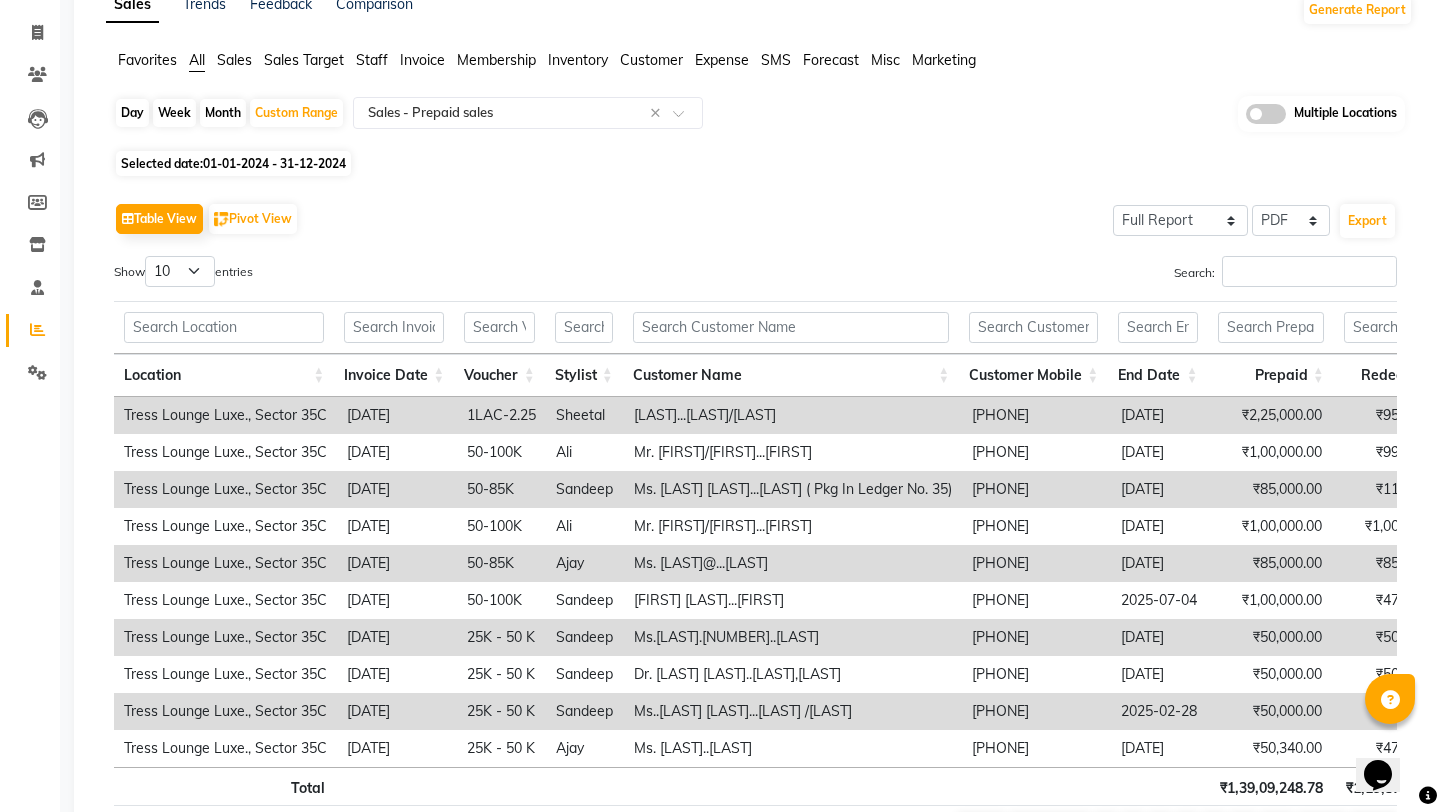 scroll, scrollTop: 114, scrollLeft: 0, axis: vertical 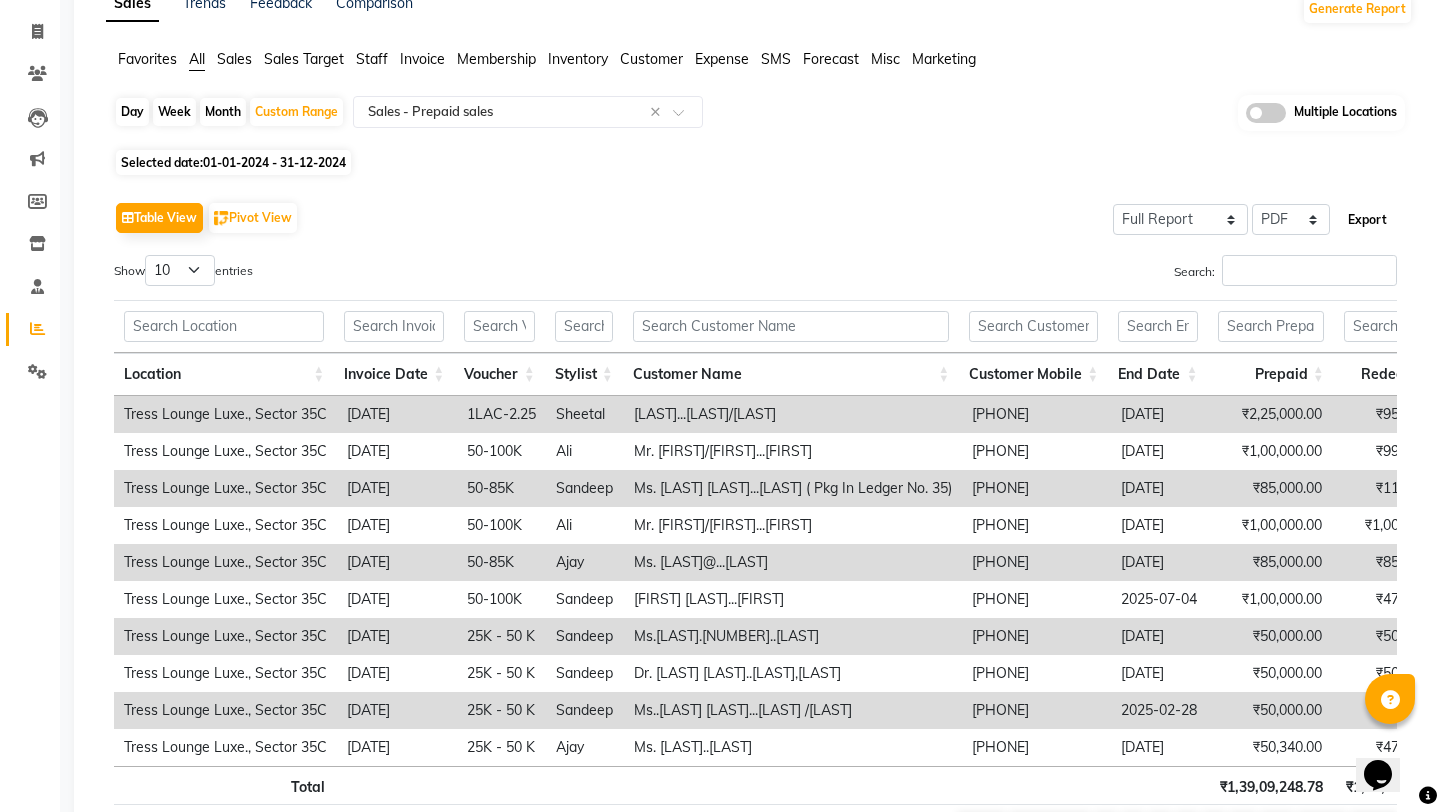 click on "Export" 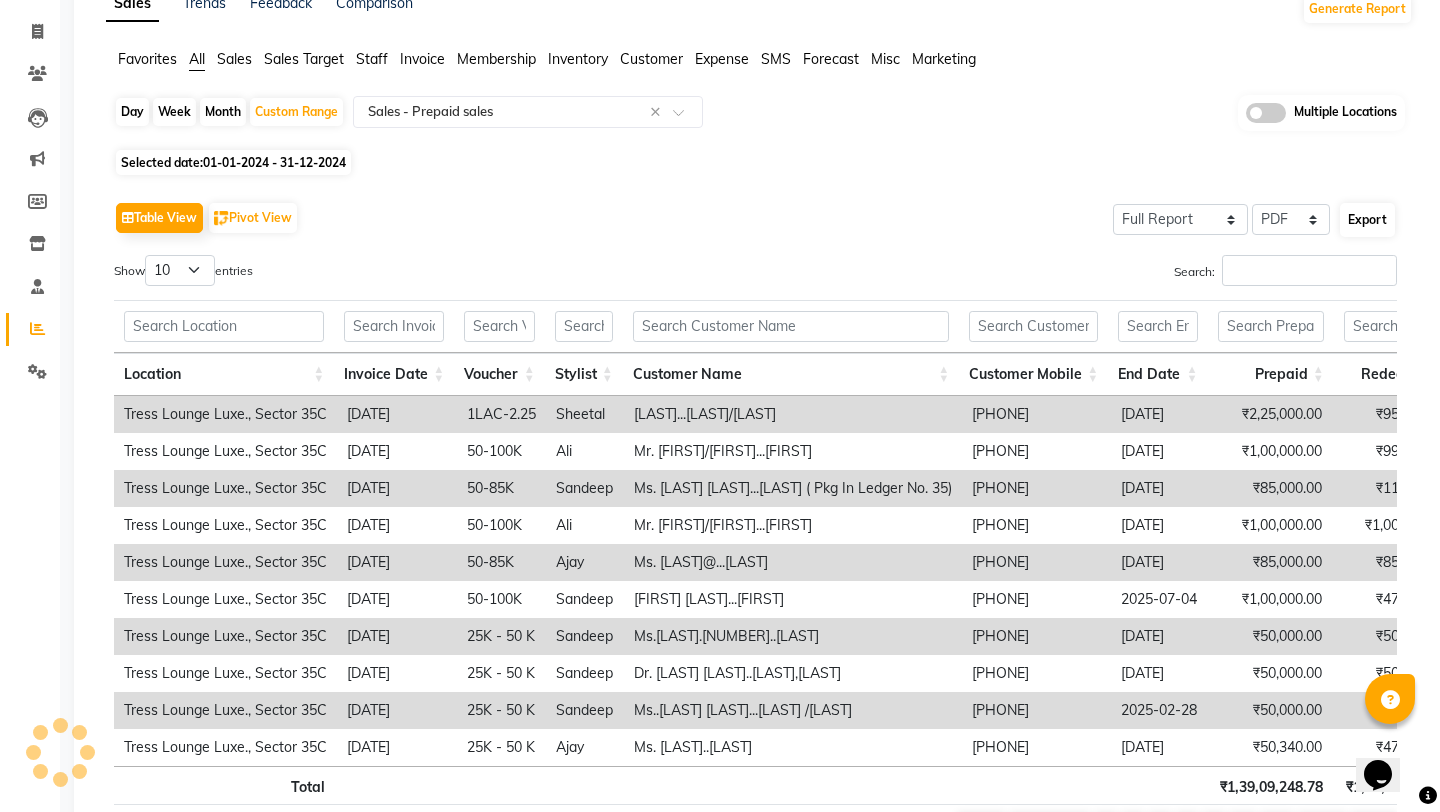 select on "sans-serif" 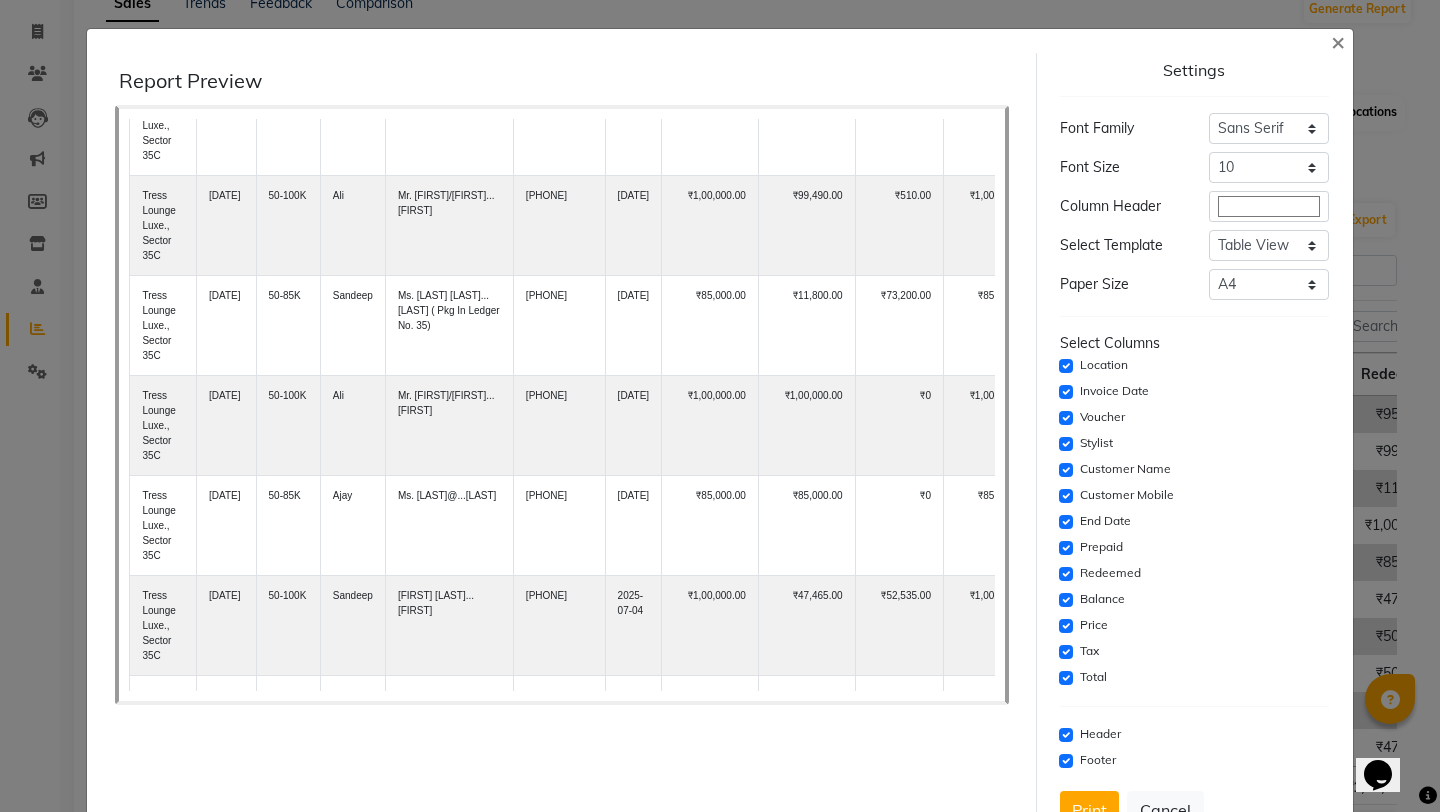 scroll, scrollTop: 0, scrollLeft: 0, axis: both 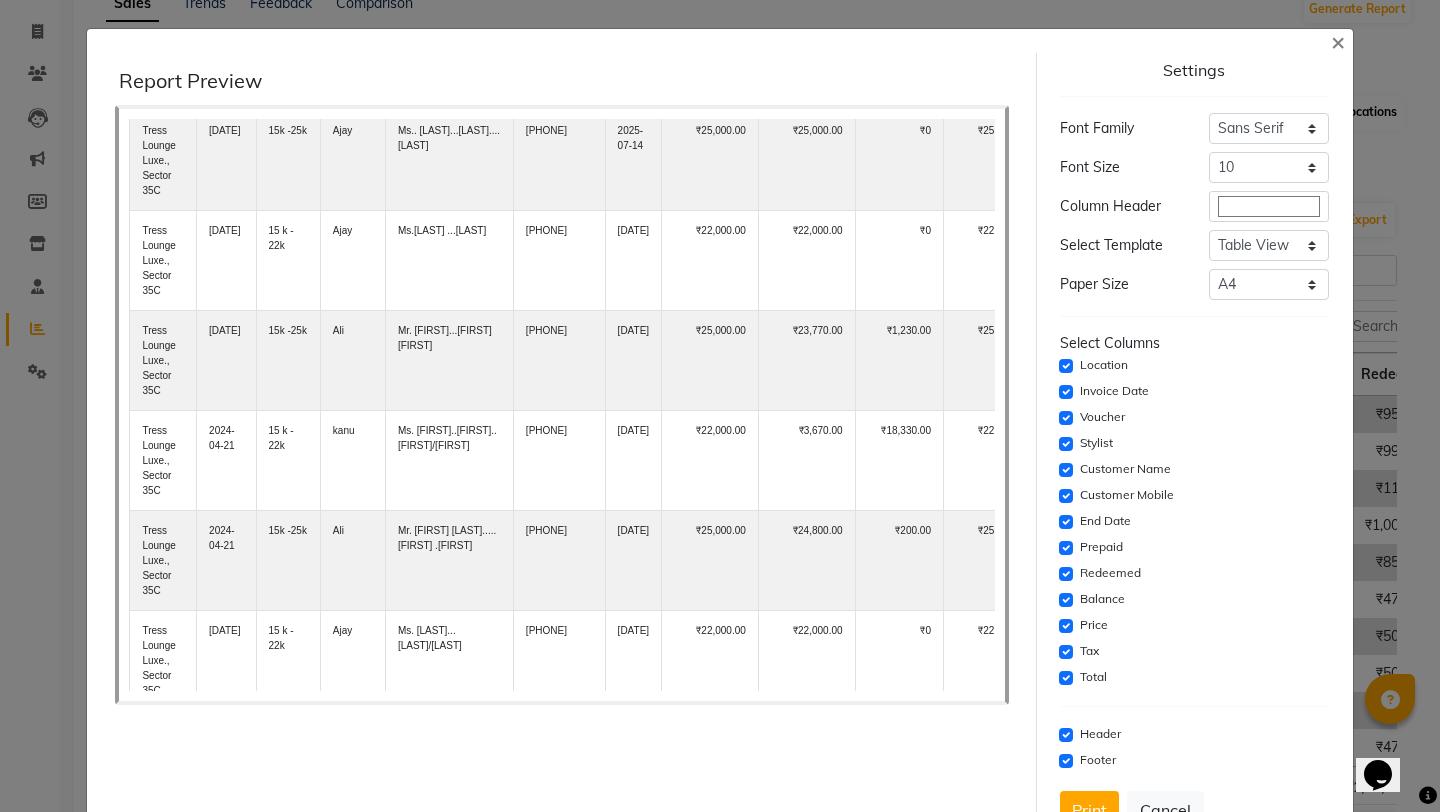 drag, startPoint x: 998, startPoint y: 691, endPoint x: 958, endPoint y: 459, distance: 235.42302 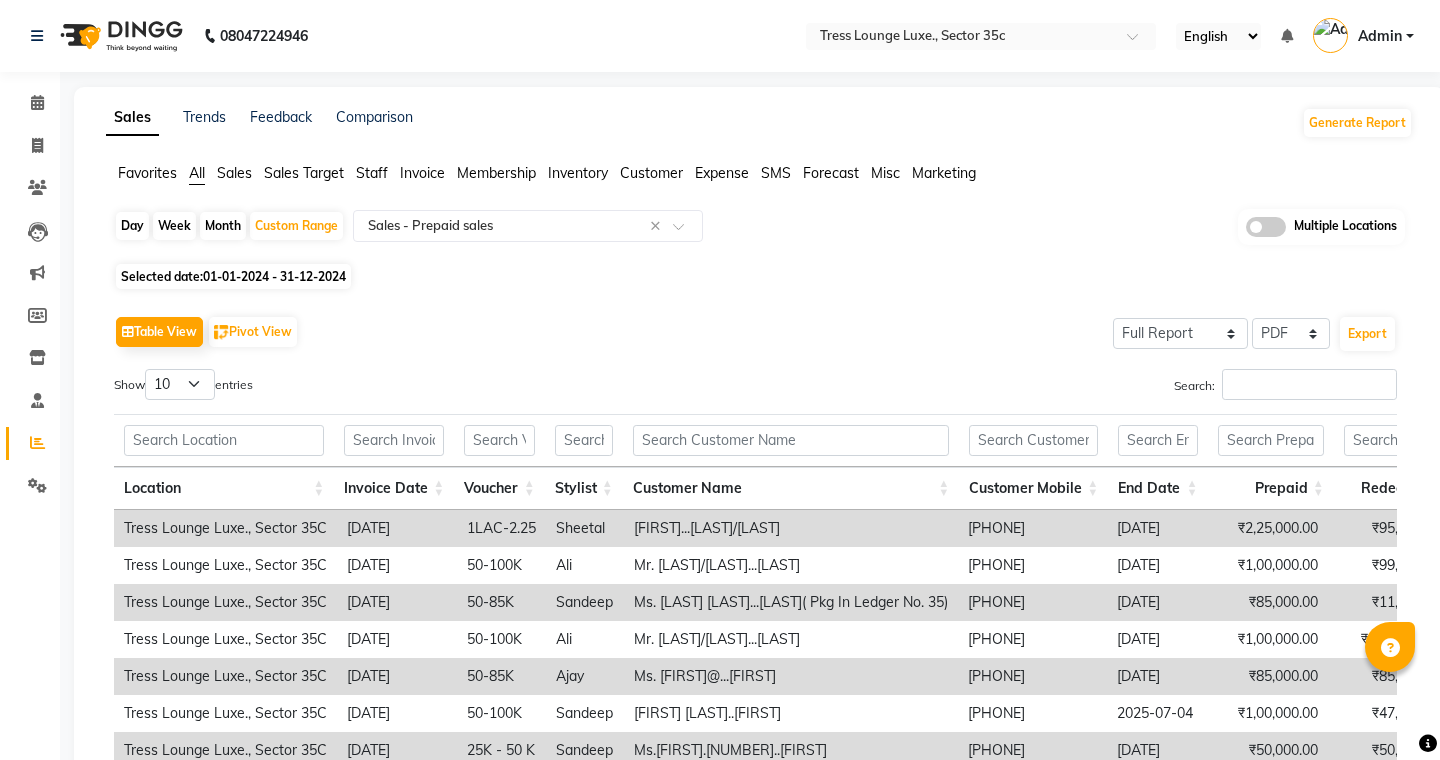 select on "full_report" 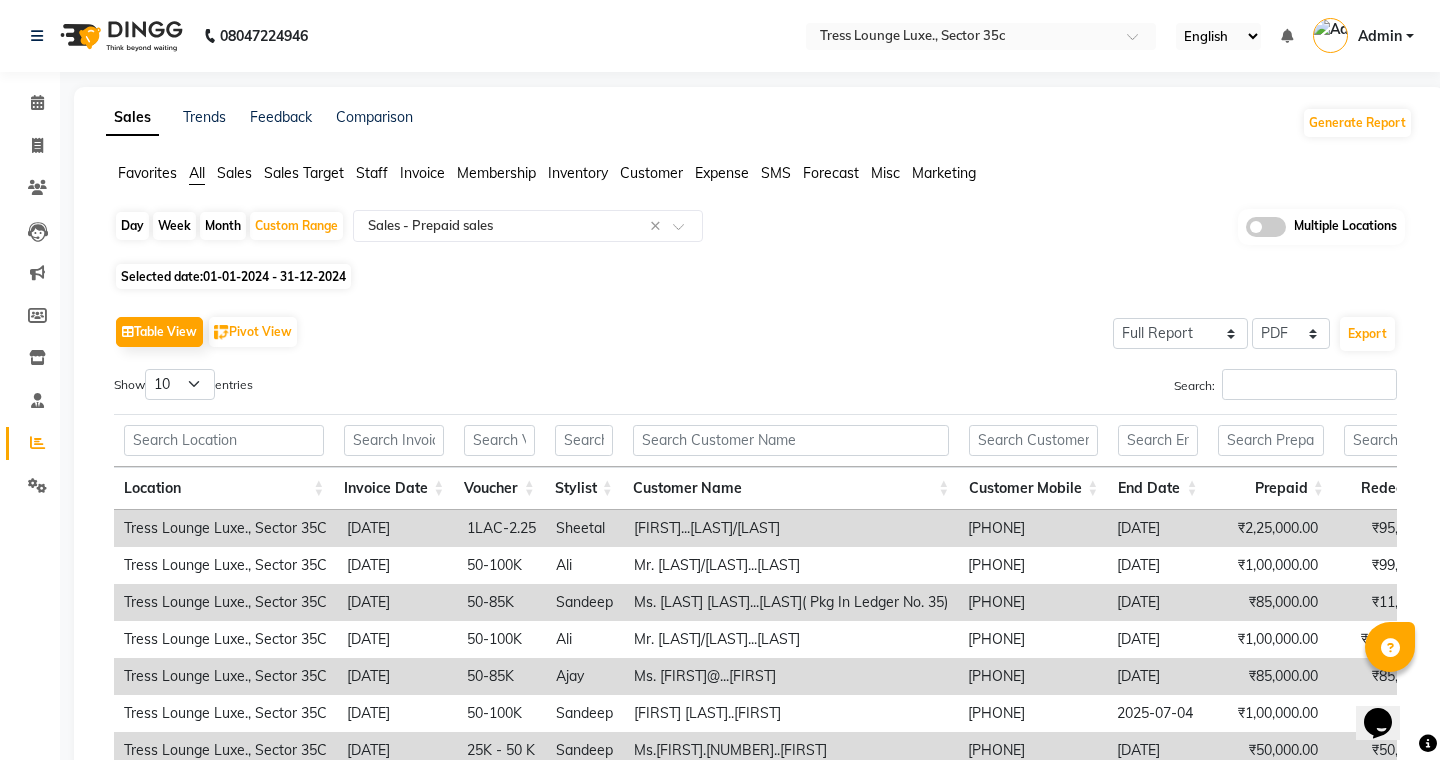 scroll, scrollTop: 0, scrollLeft: 0, axis: both 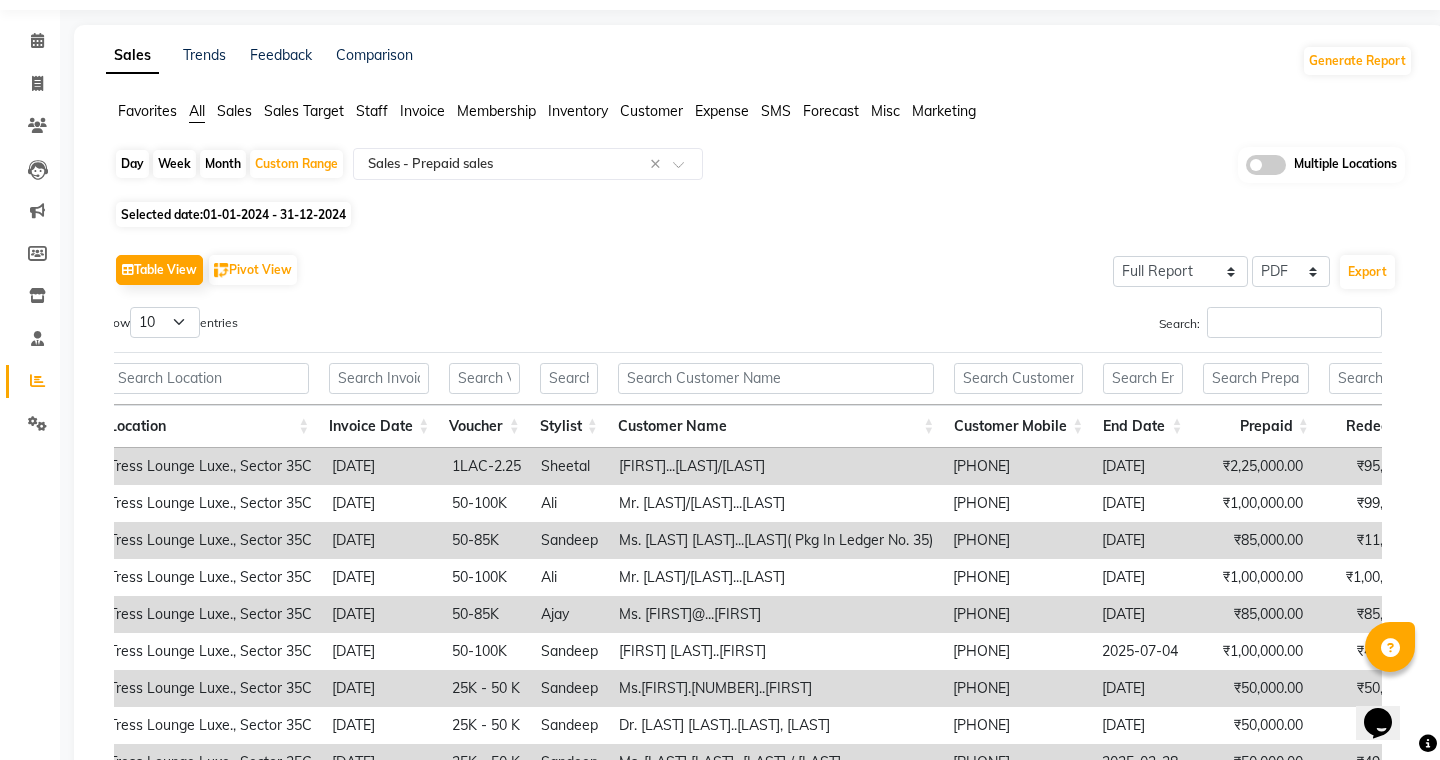 click on "01-01-2024 - 31-12-2024" 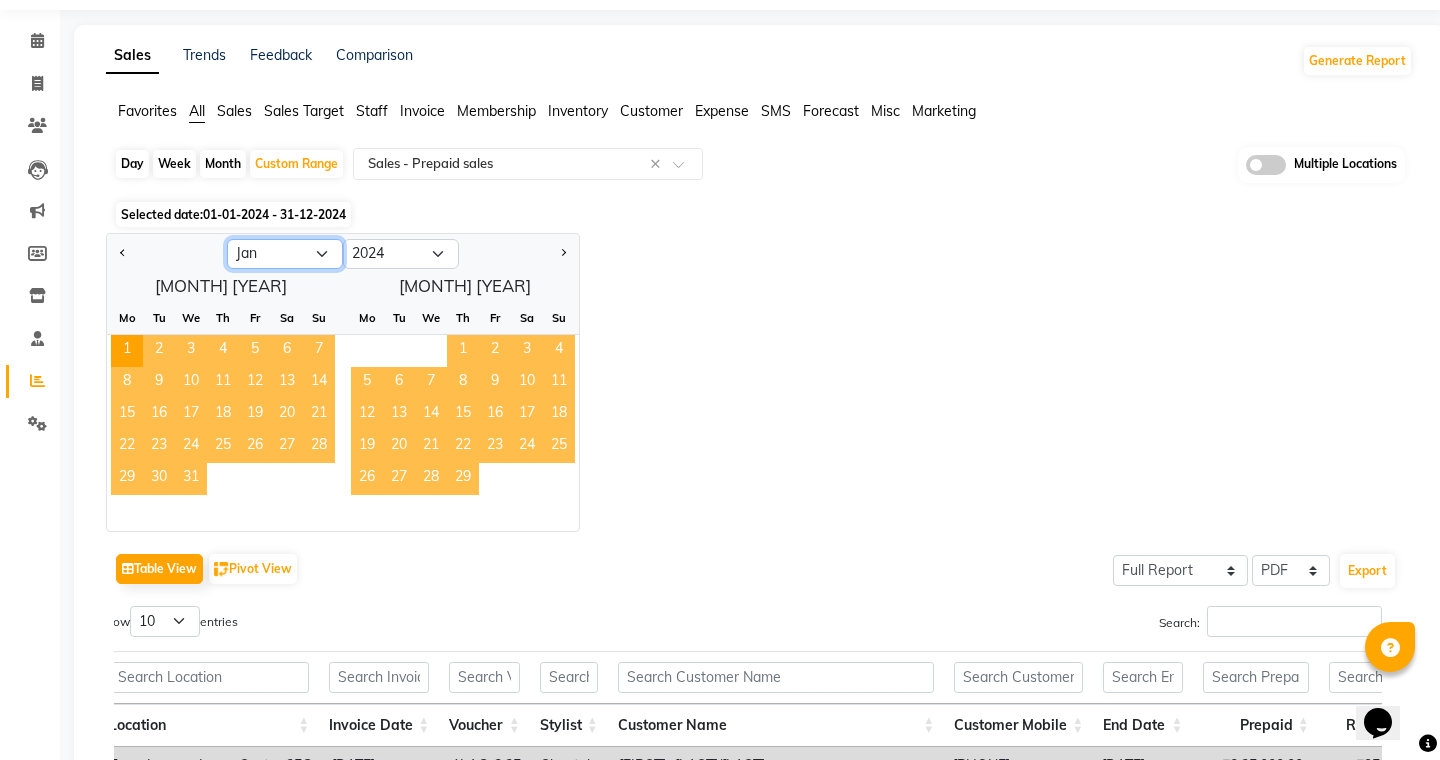 click on "Jan Feb Mar Apr May Jun Jul Aug Sep Oct Nov Dec" 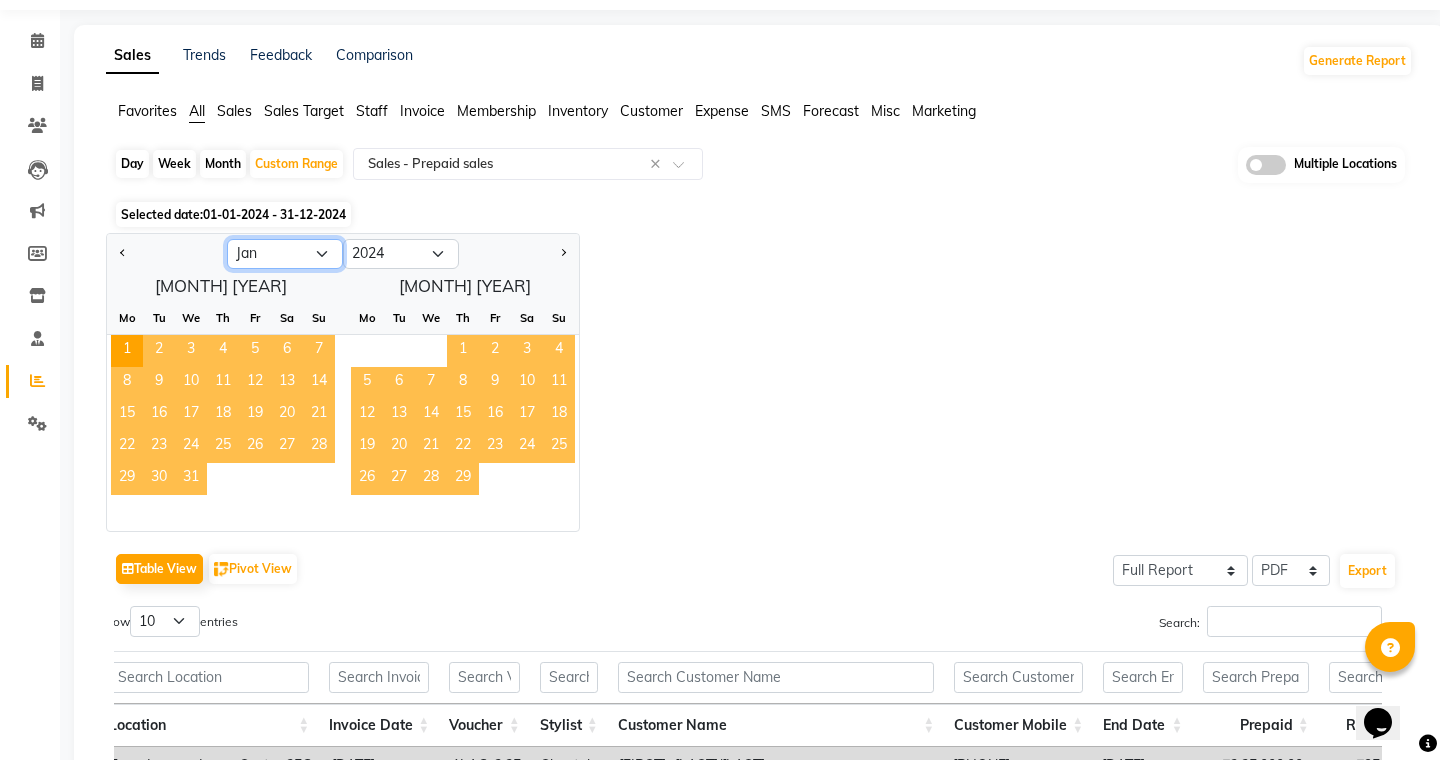 click on "Jan Feb Mar Apr May Jun Jul Aug Sep Oct Nov Dec" 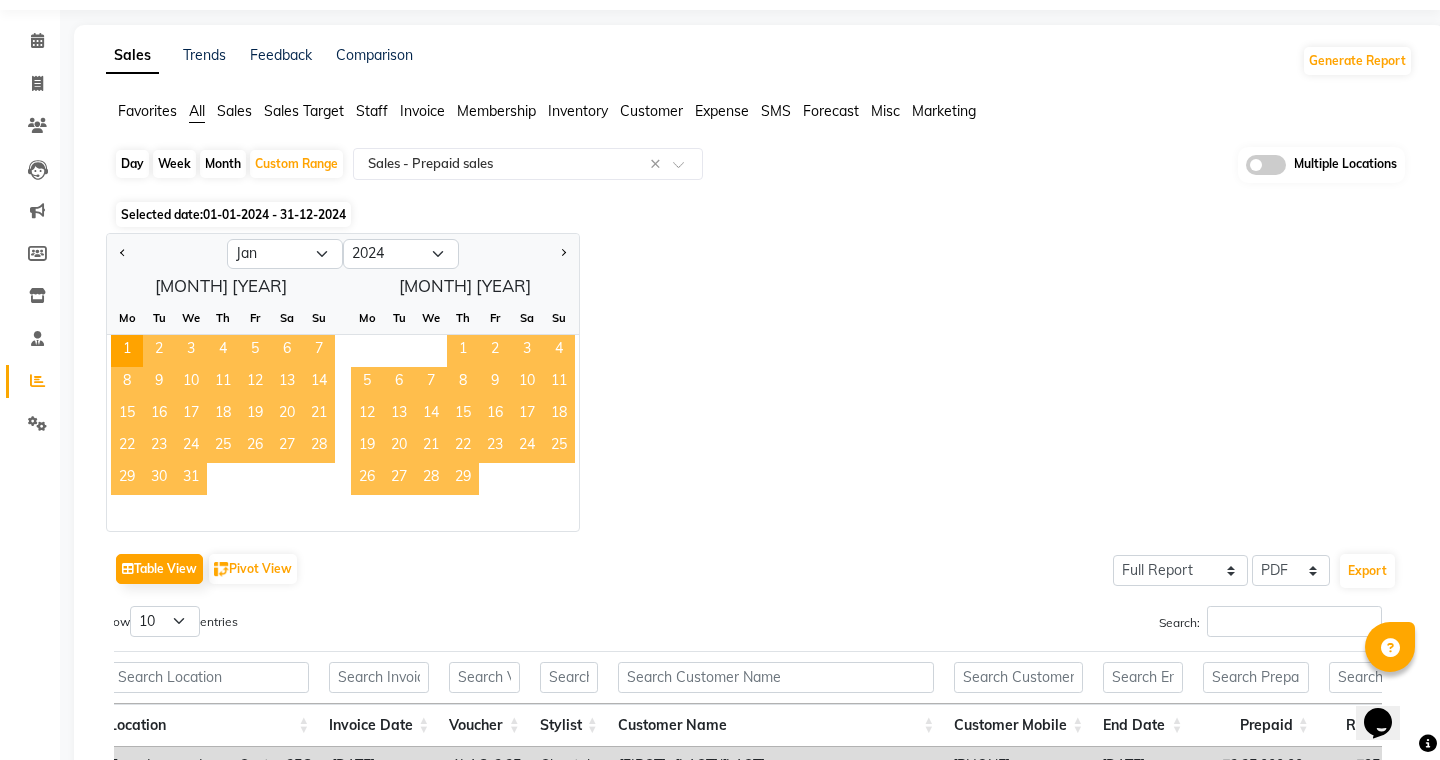 click on "Jan Feb Mar Apr May Jun Jul Aug Sep Oct Nov Dec 2014 2015 2016 2017 2018 2019 2020 2021 2022 2023 2024 2025 2026 2027 2028 2029 2030 2031 2032 2033 2034  January 2024  Mo Tu We Th Fr Sa Su  1   2   3   4   5   6   7   8   9   10   11   12   13   14   15   16   17   18   19   20   21   22   23   24   25   26   27   28   29   30   31   February 2024  Mo Tu We Th Fr Sa Su  1   2   3   4   5   6   7   8   9   10   11   12   13   14   15   16   17   18   19   20   21   22   23   24   25   26   27   28   29" 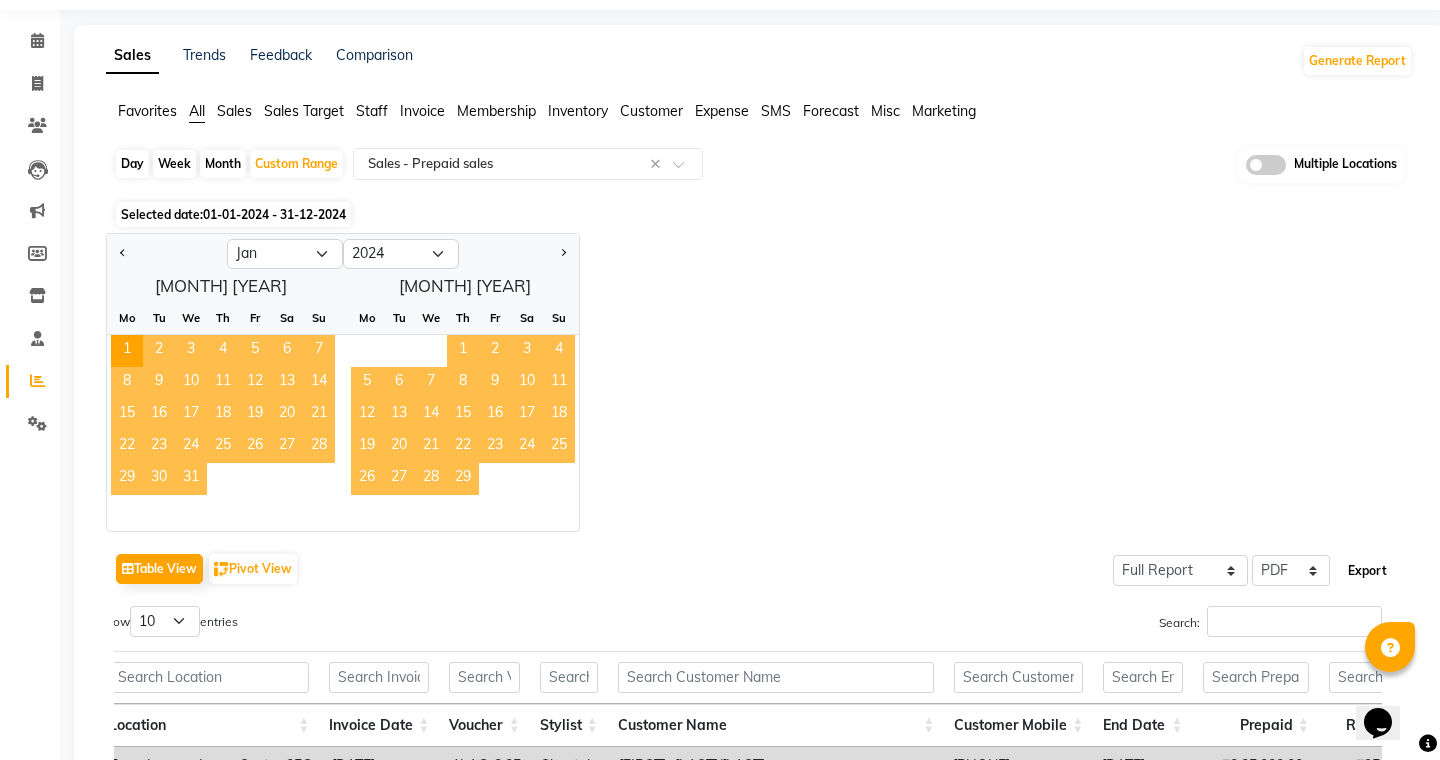 click on "Export" 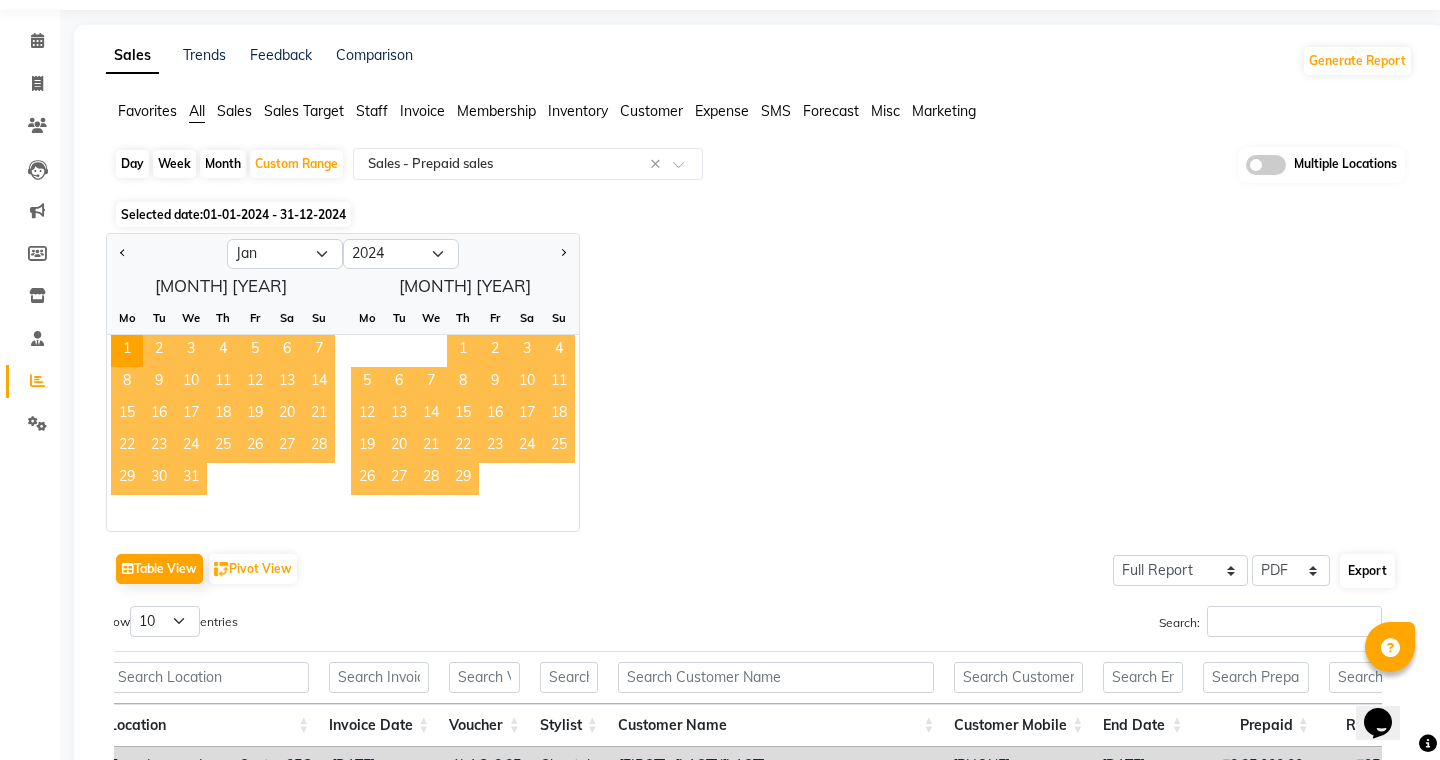 select on "sans-serif" 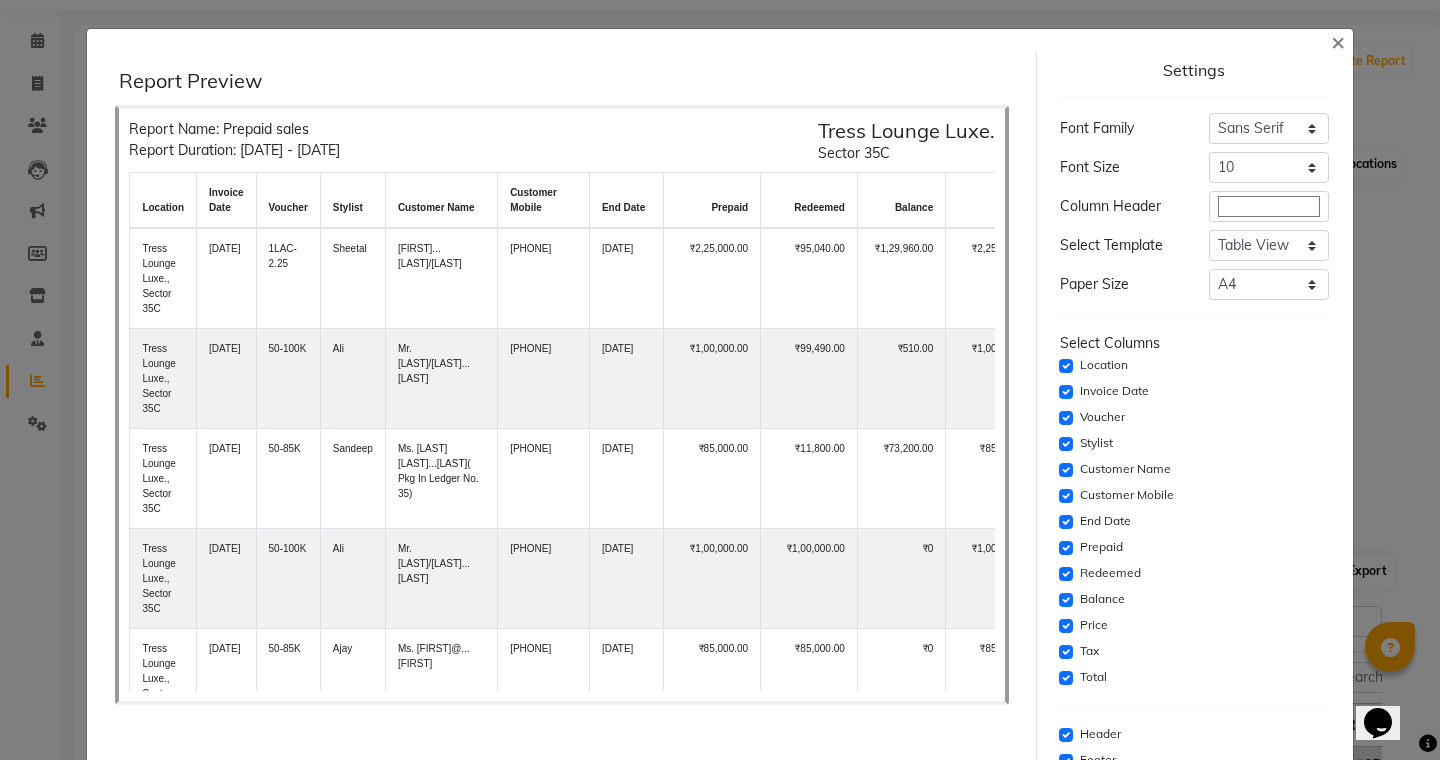 scroll, scrollTop: 48, scrollLeft: 0, axis: vertical 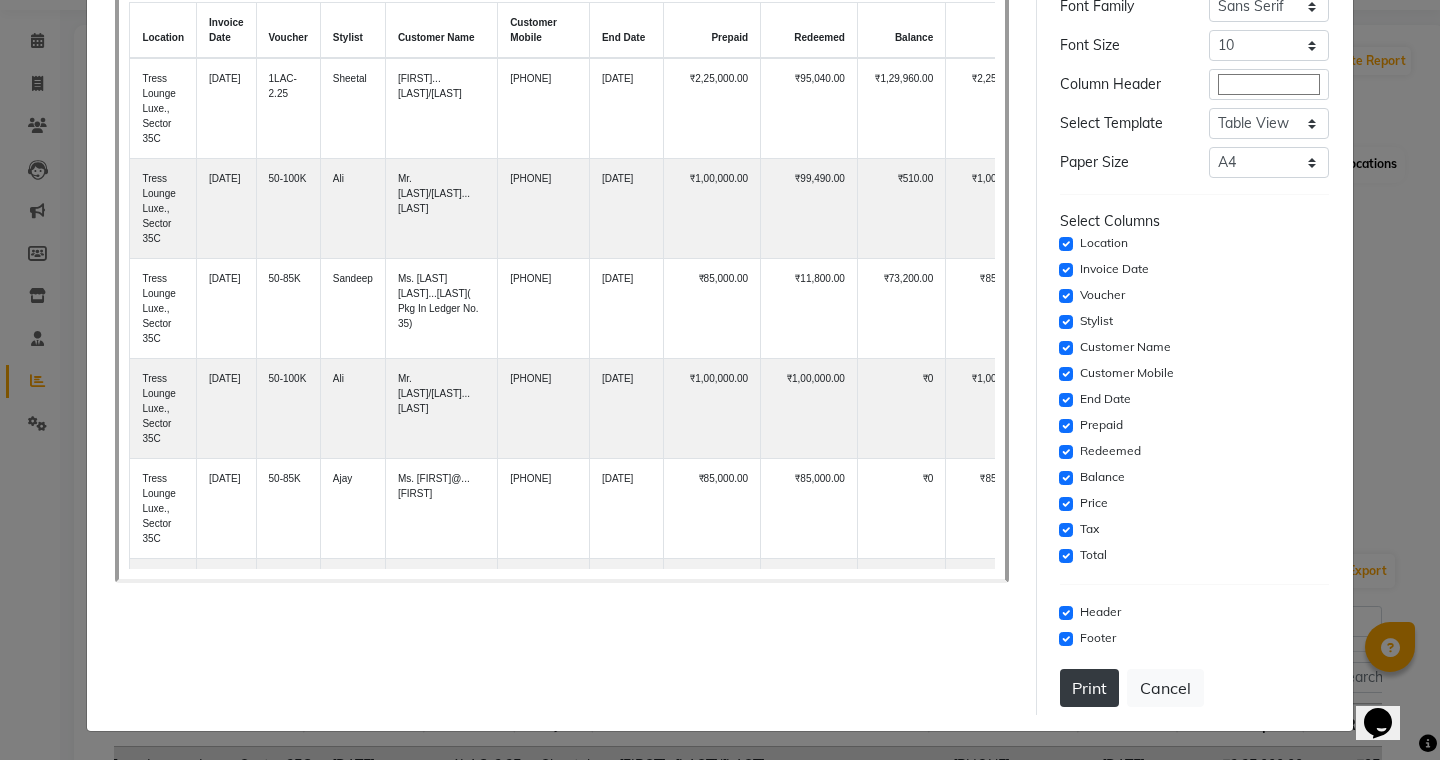 click on "Print" 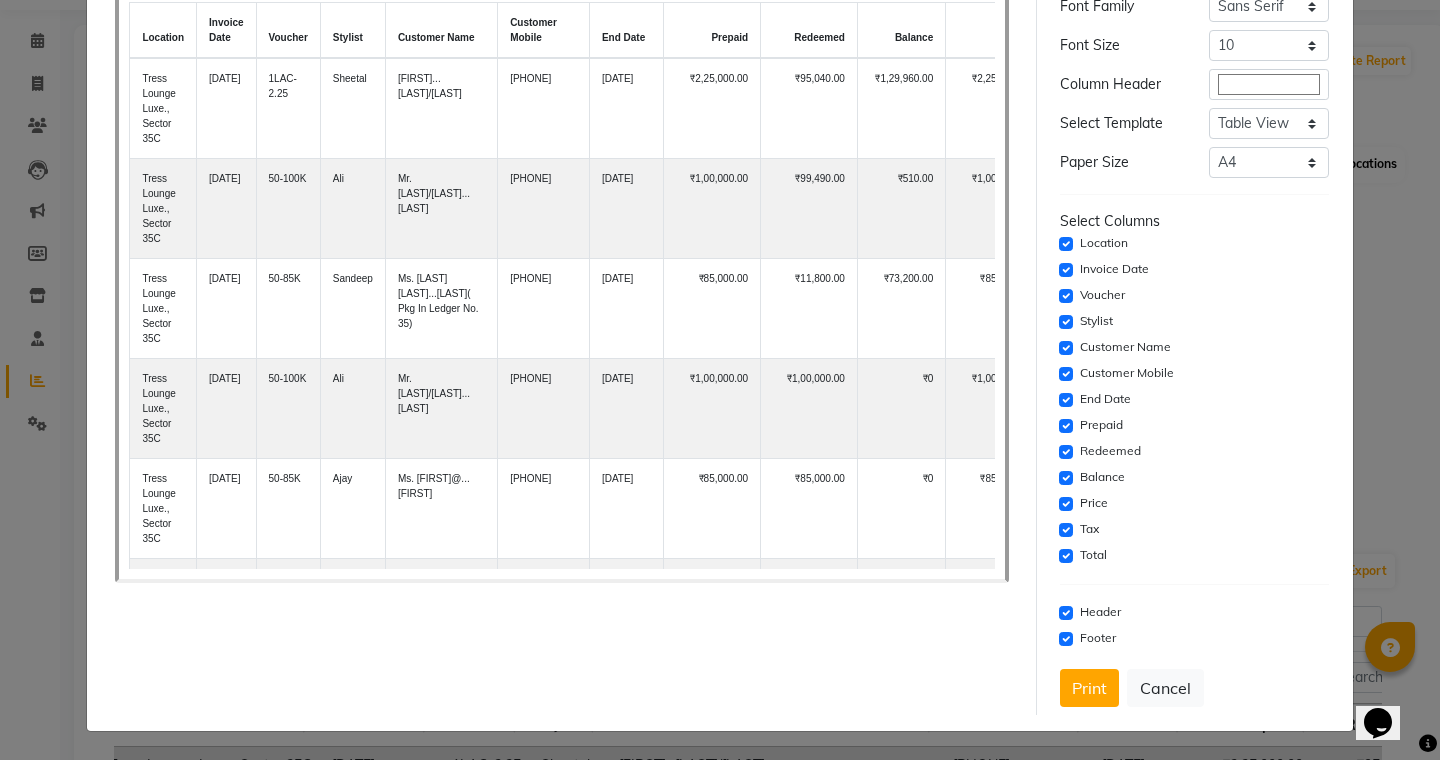 click on "Total" 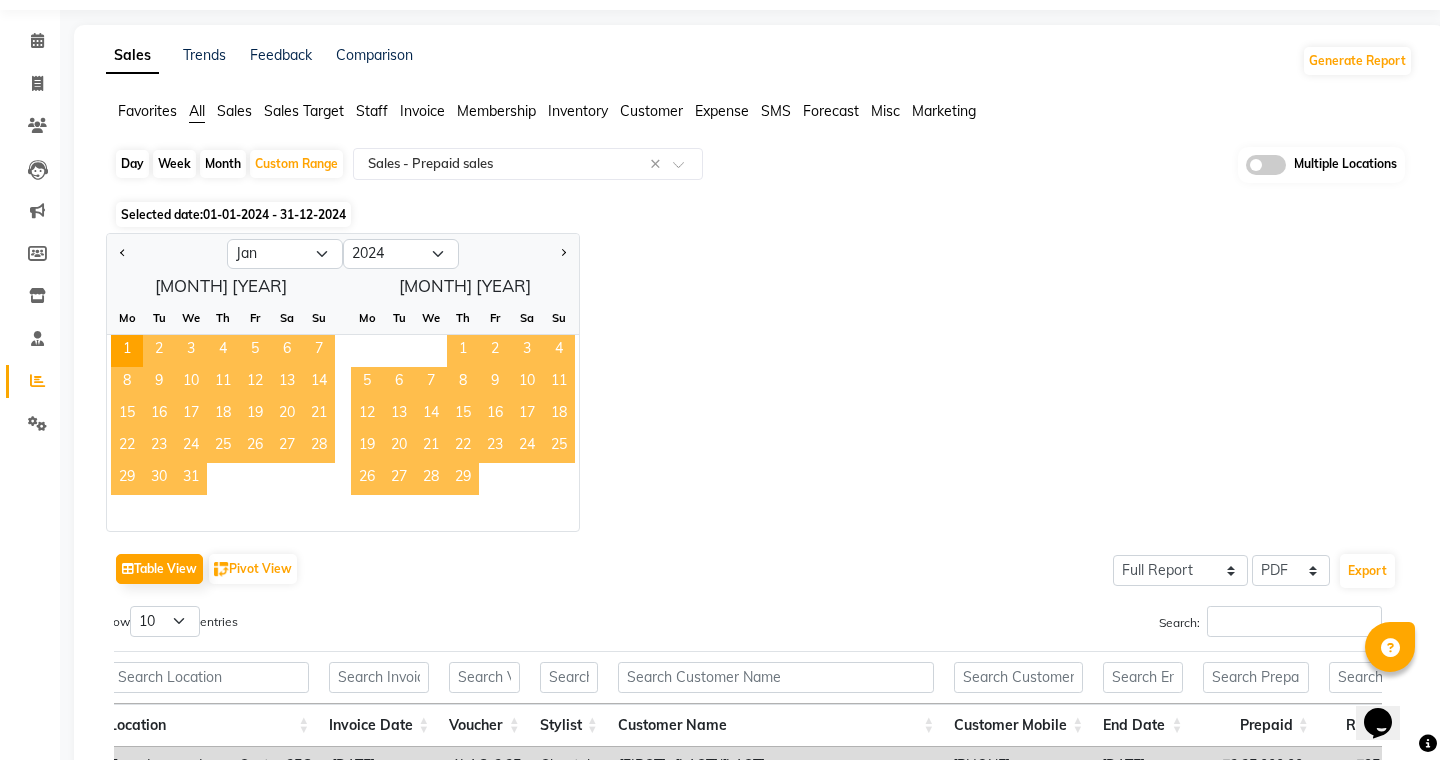 click on "×" 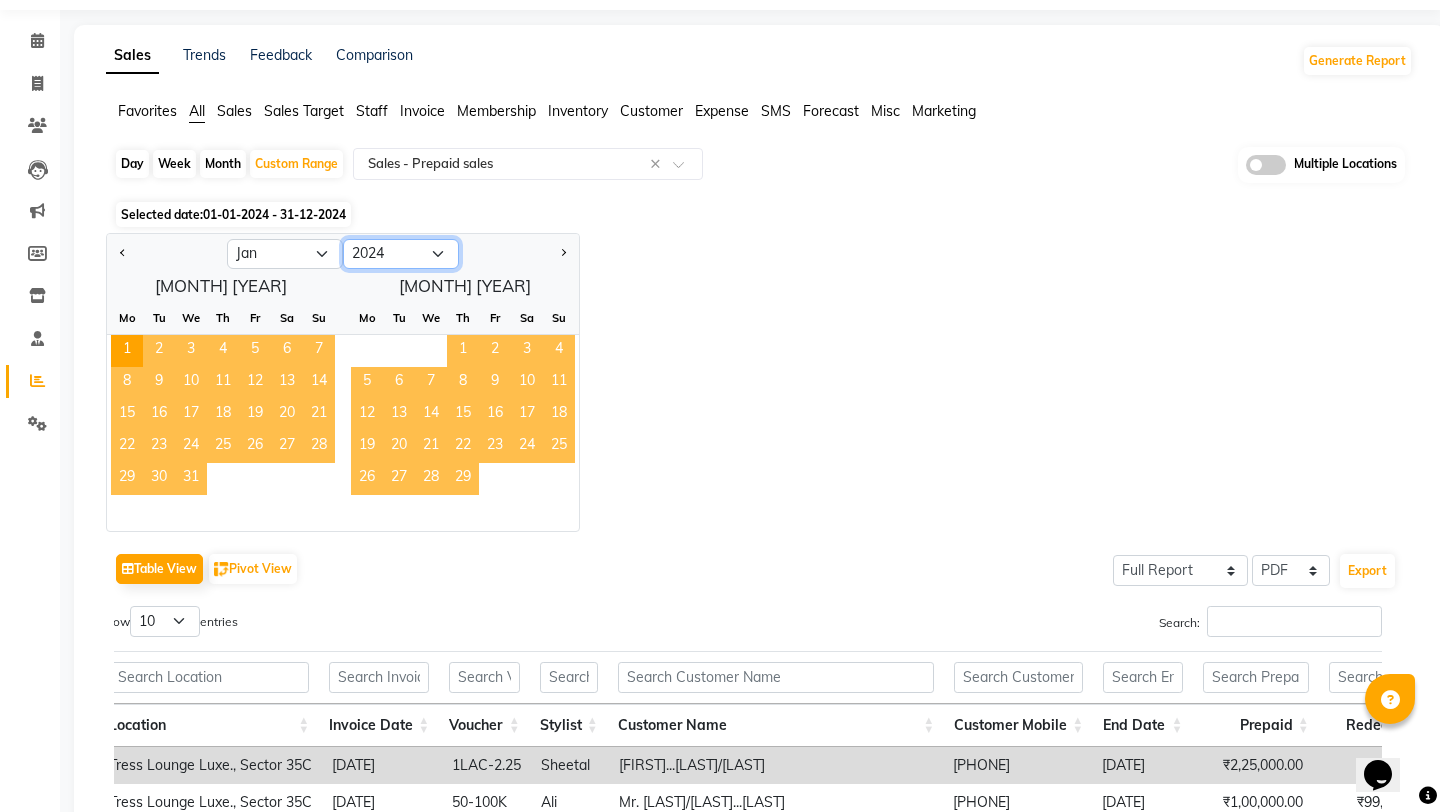 click on "2014 2015 2016 2017 2018 2019 2020 2021 2022 2023 2024 2025 2026 2027 2028 2029 2030 2031 2032 2033 2034" 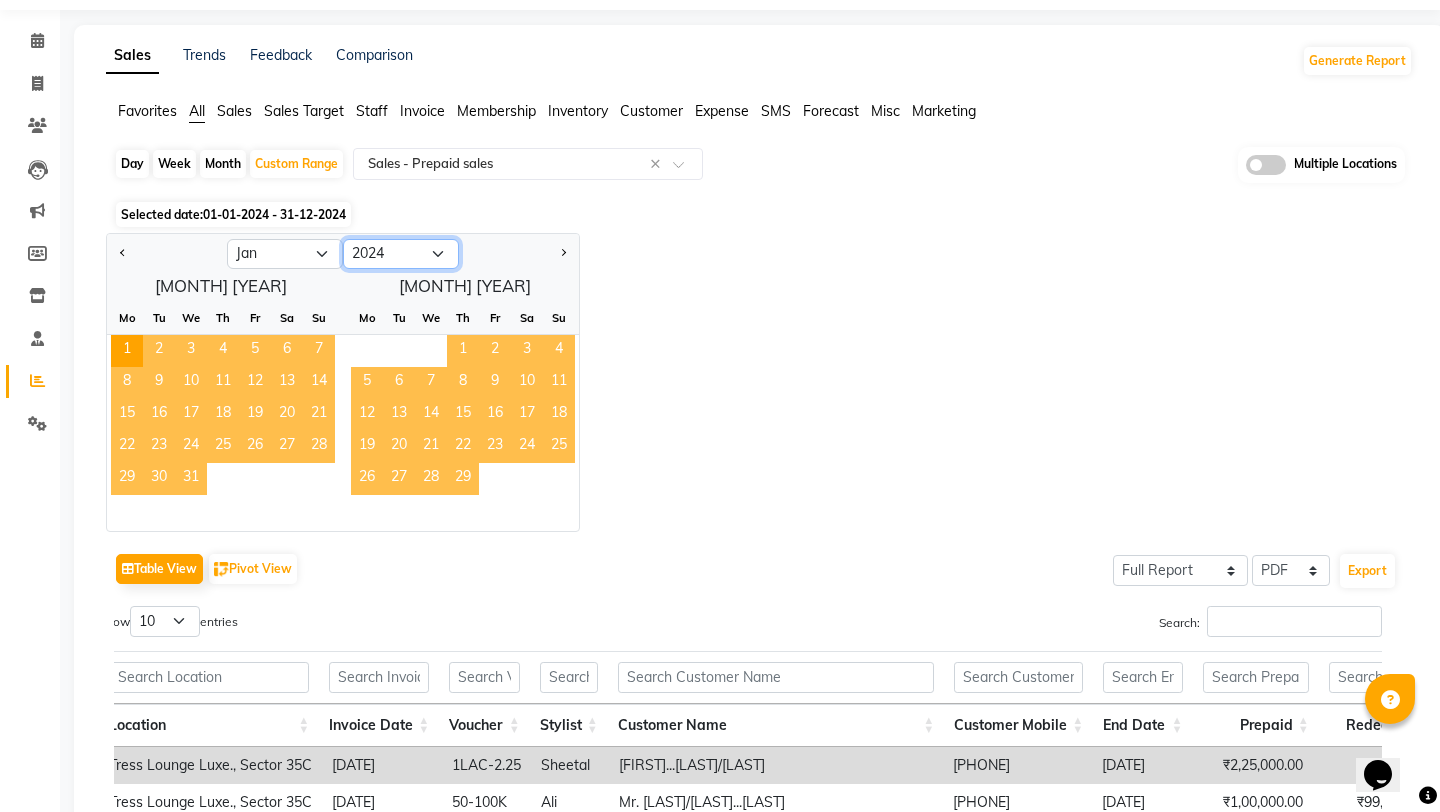select on "2023" 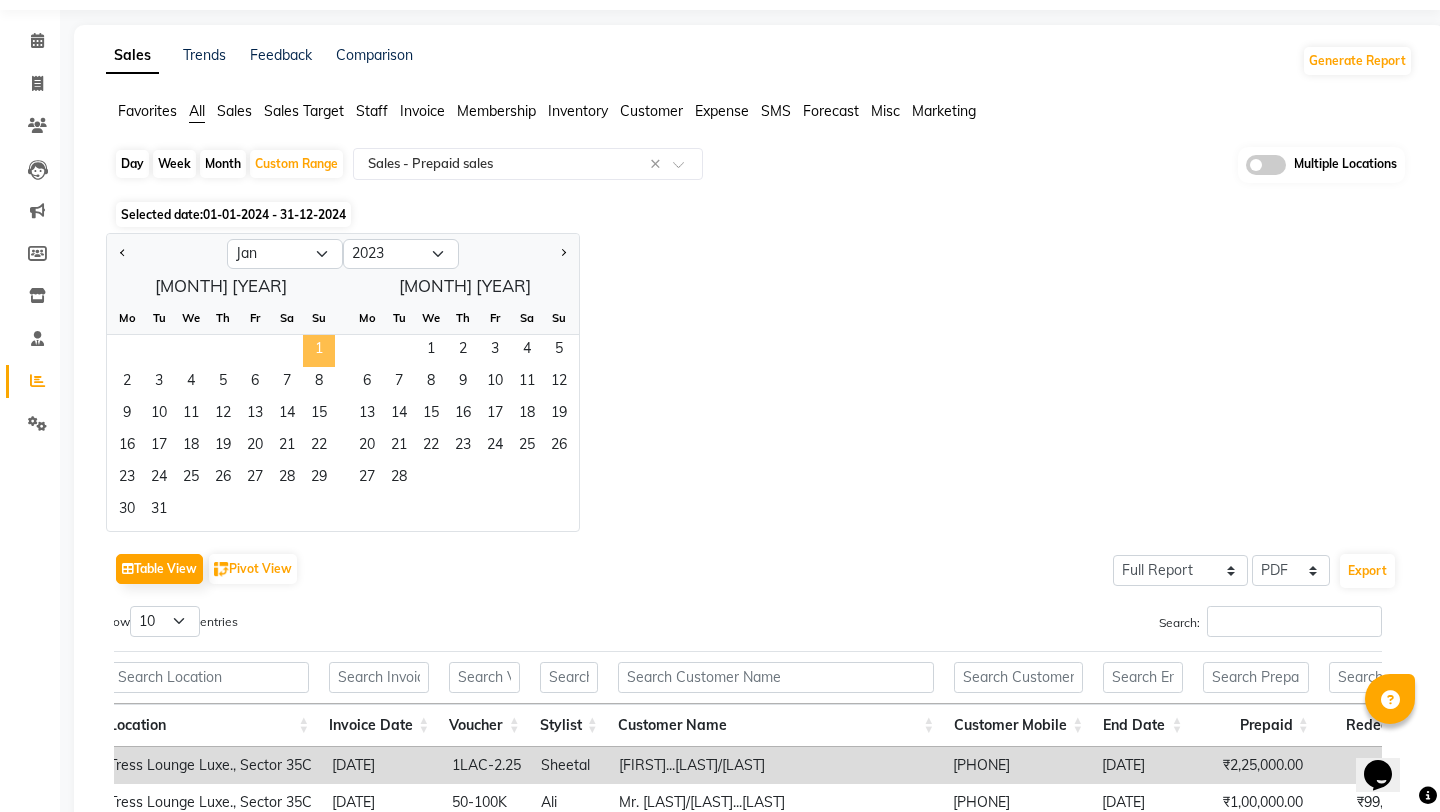 click on "1" 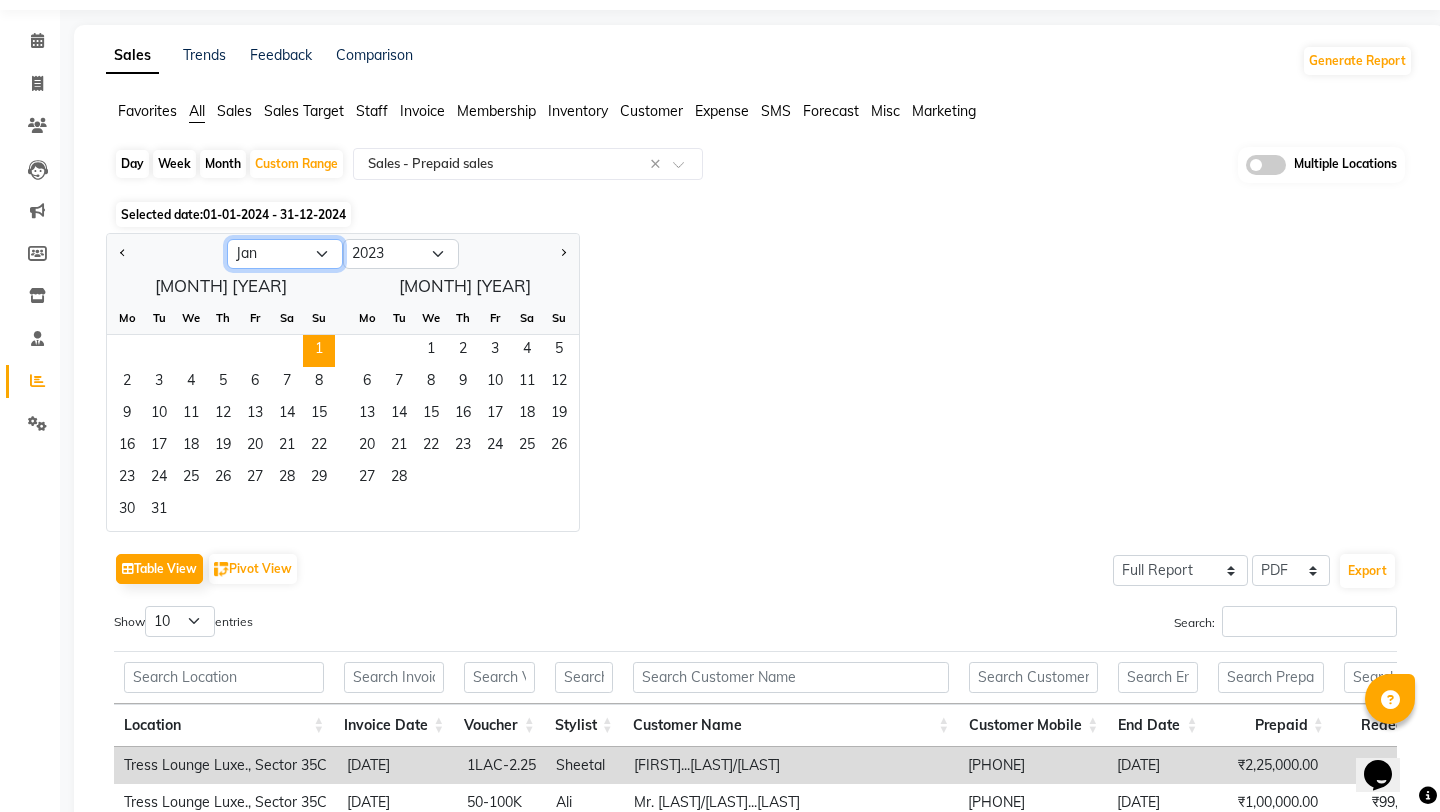 click on "Jan Feb Mar Apr May Jun Jul Aug Sep Oct Nov Dec" 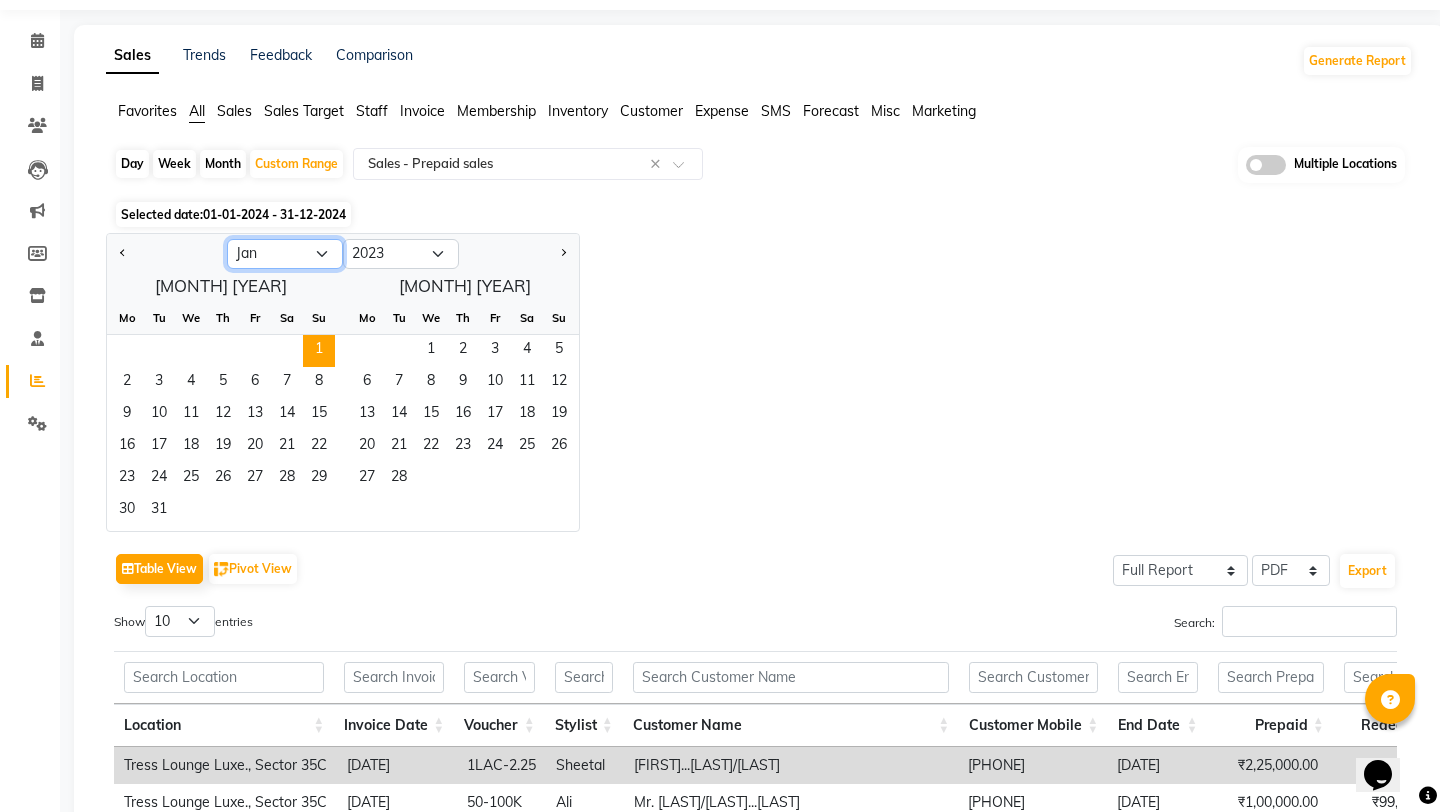 select on "12" 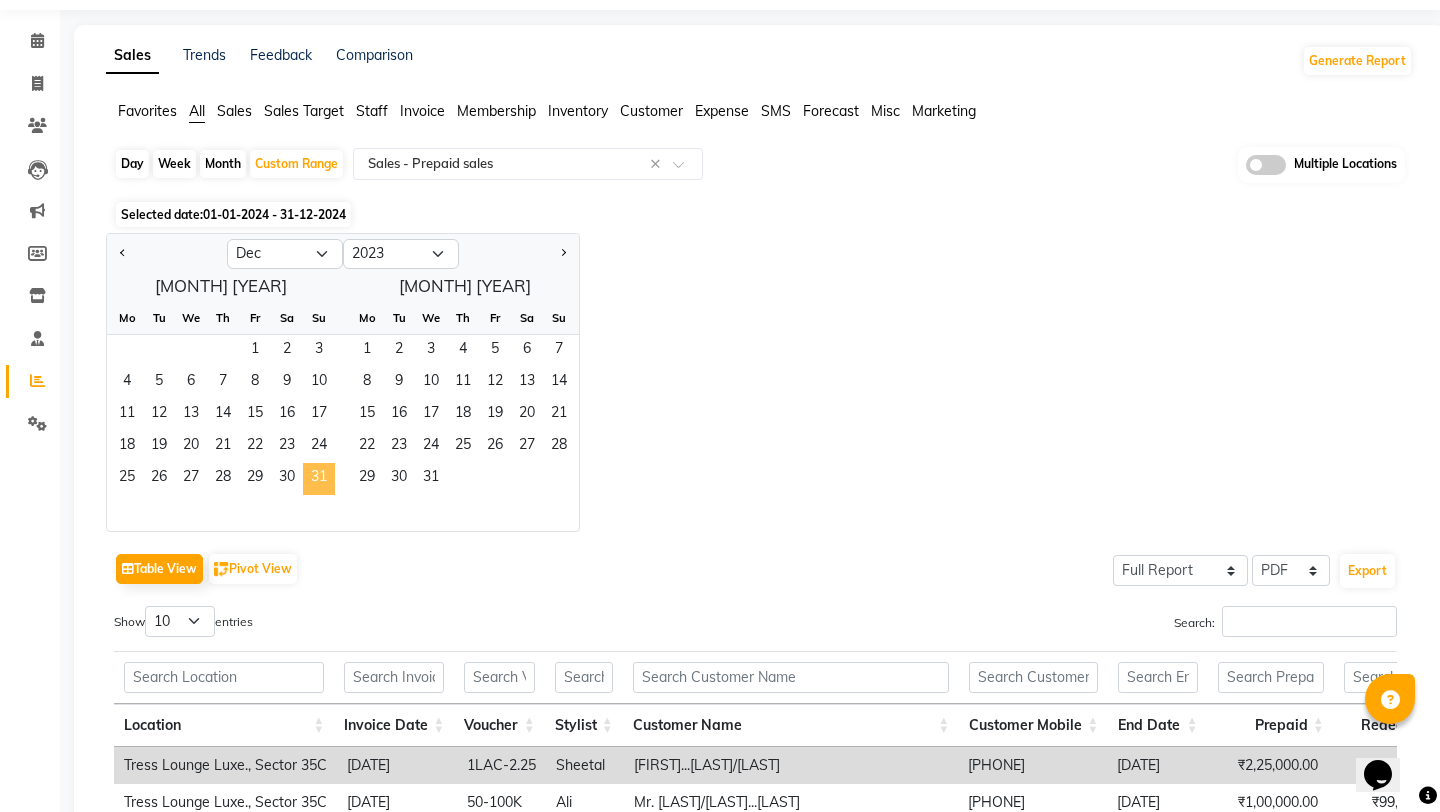 click on "31" 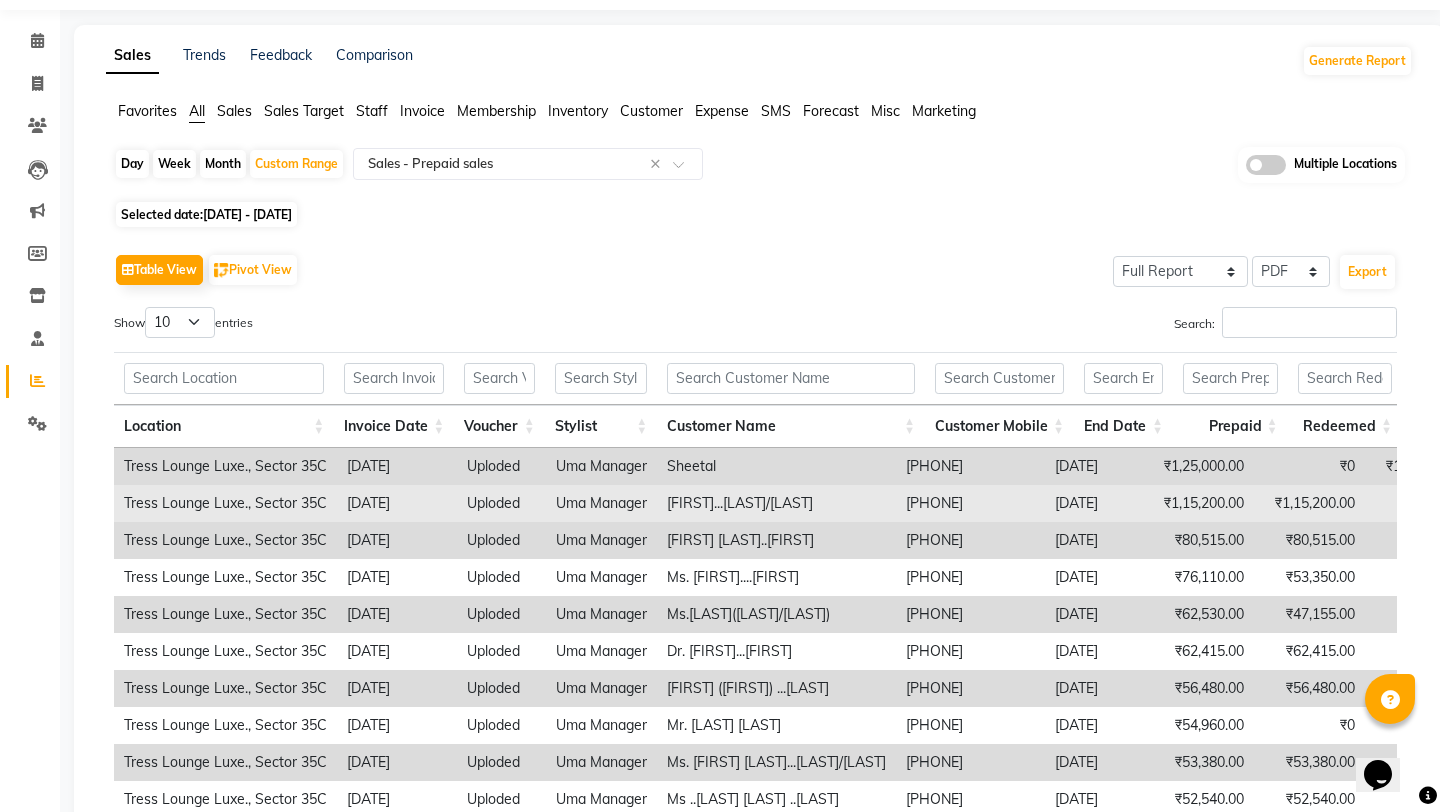 scroll, scrollTop: 0, scrollLeft: 0, axis: both 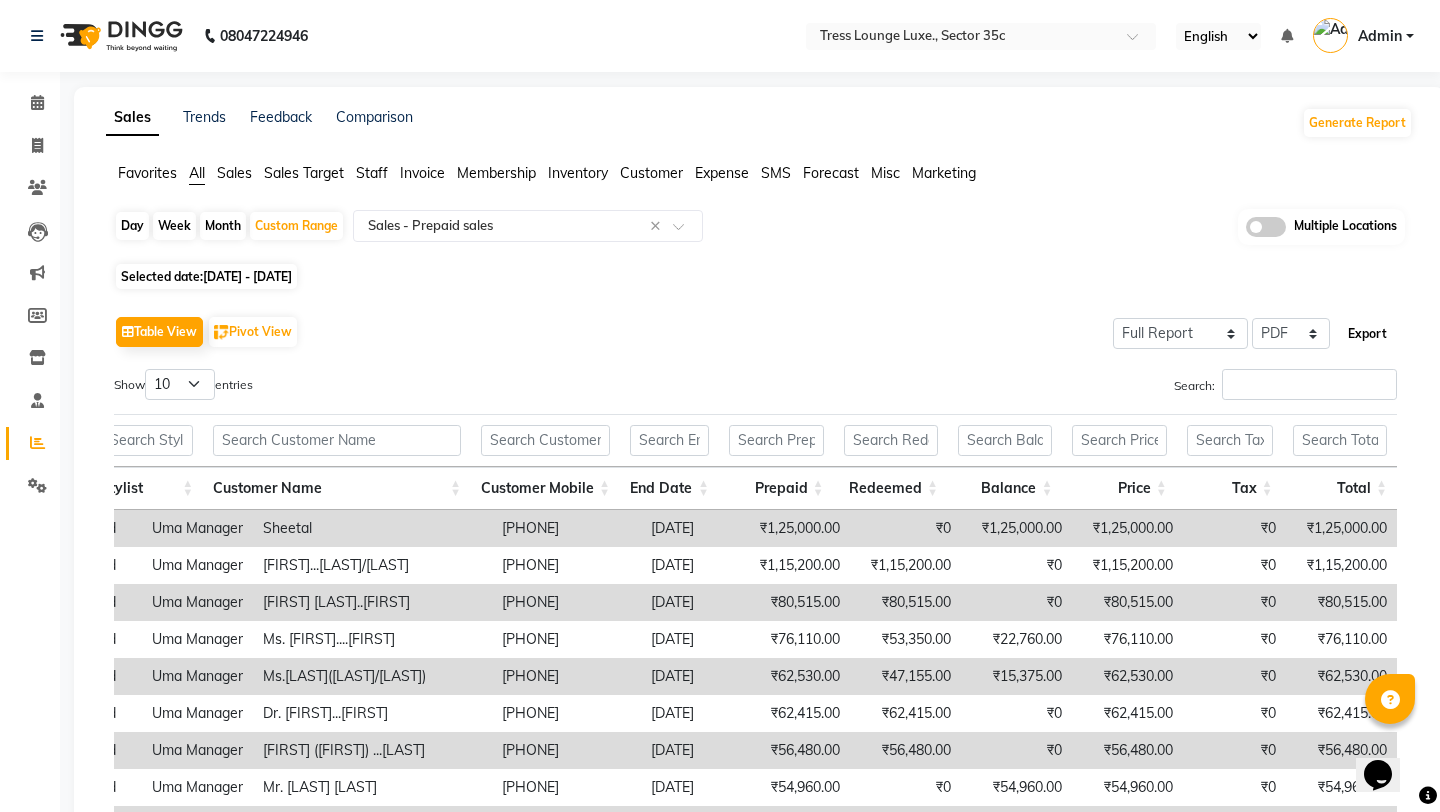 click on "Export" 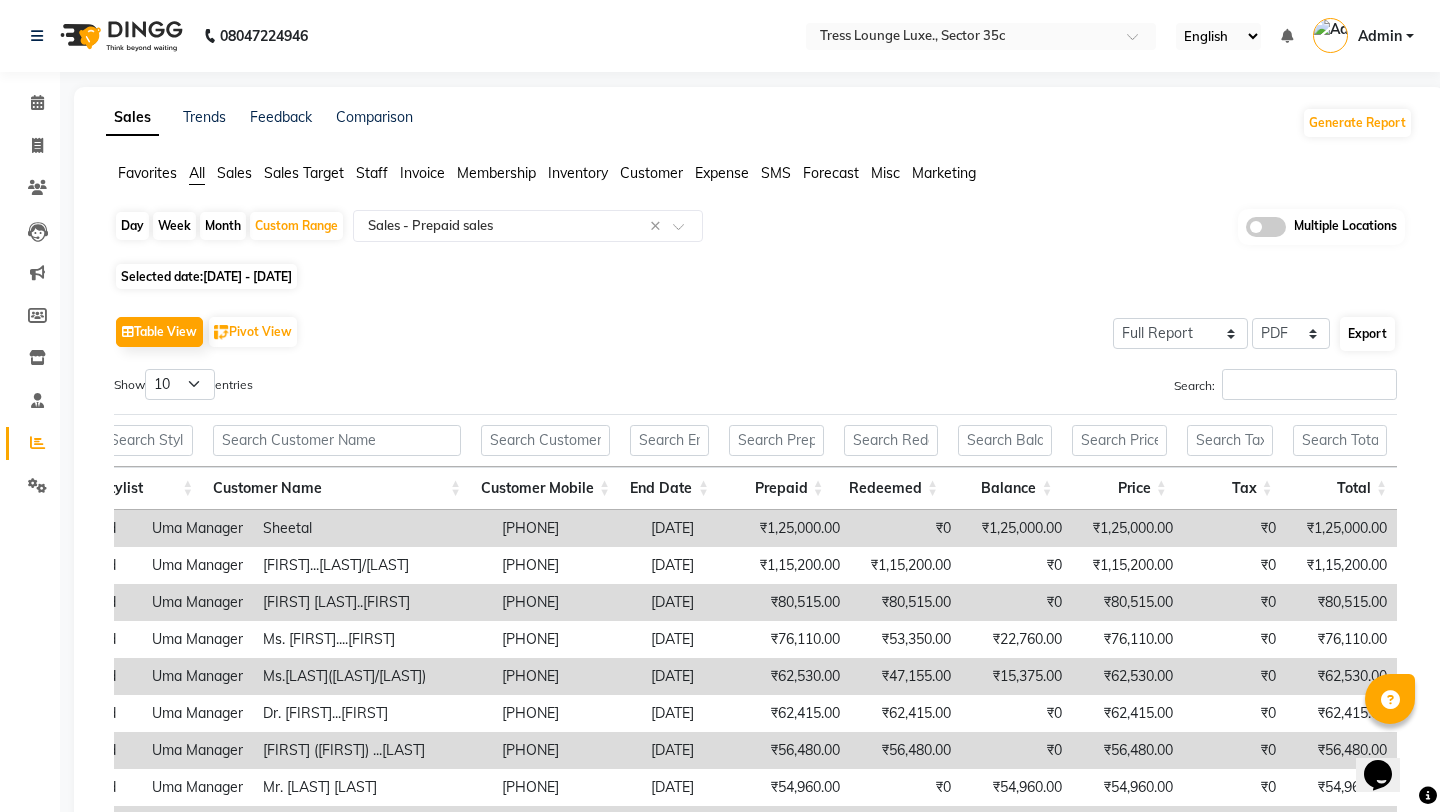 select on "sans-serif" 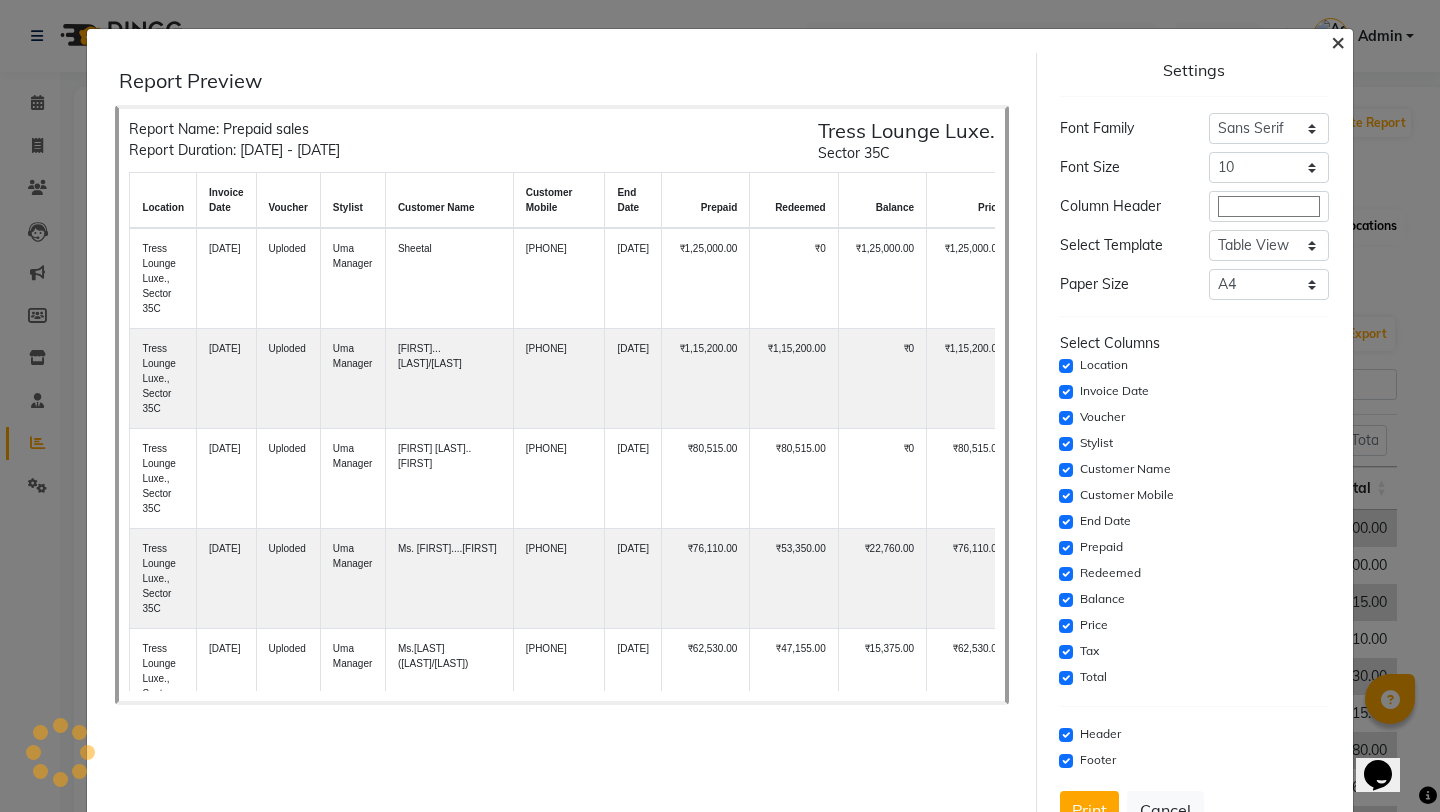 click on "×" 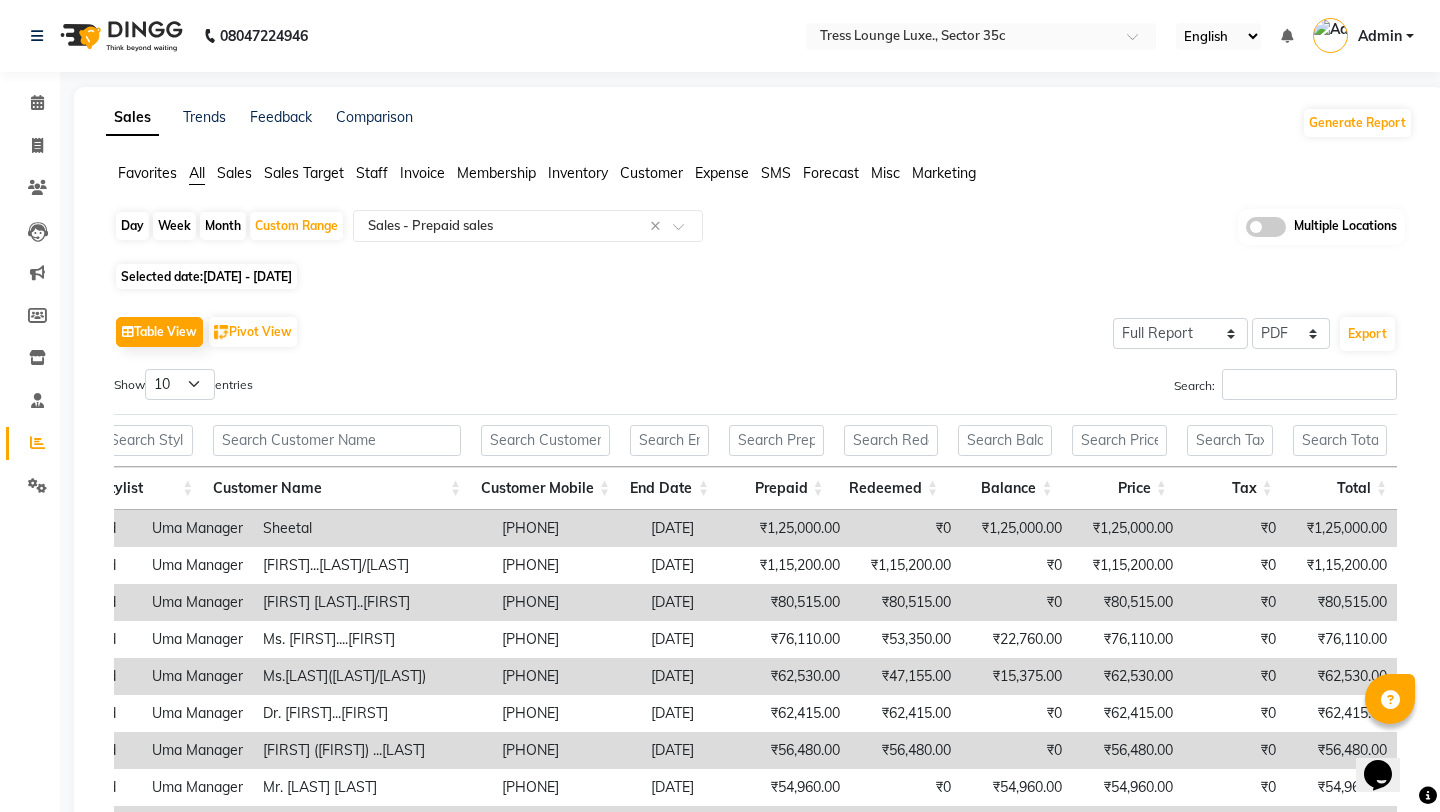 click on "×" 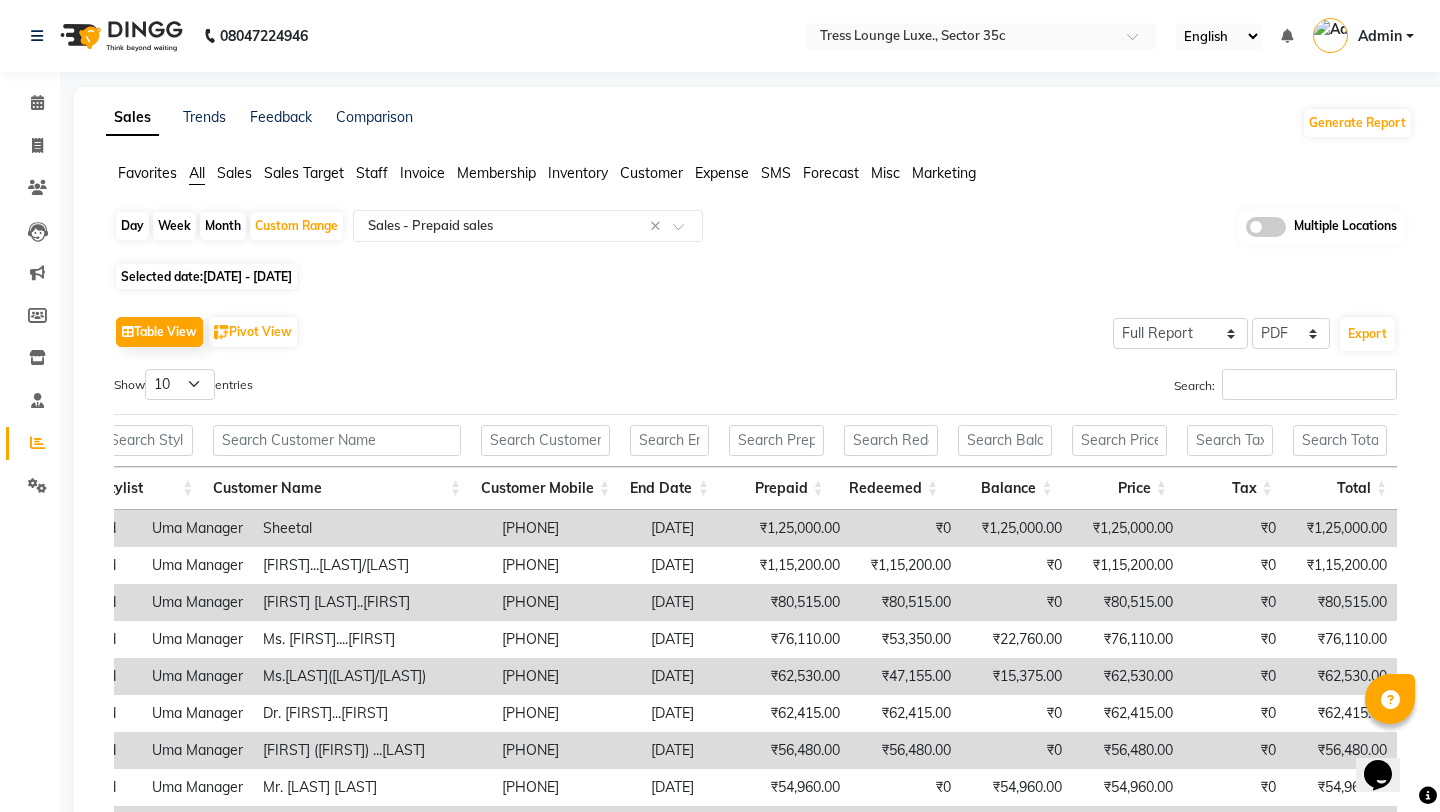 click on "01-01-2023 - 31-12-2023" 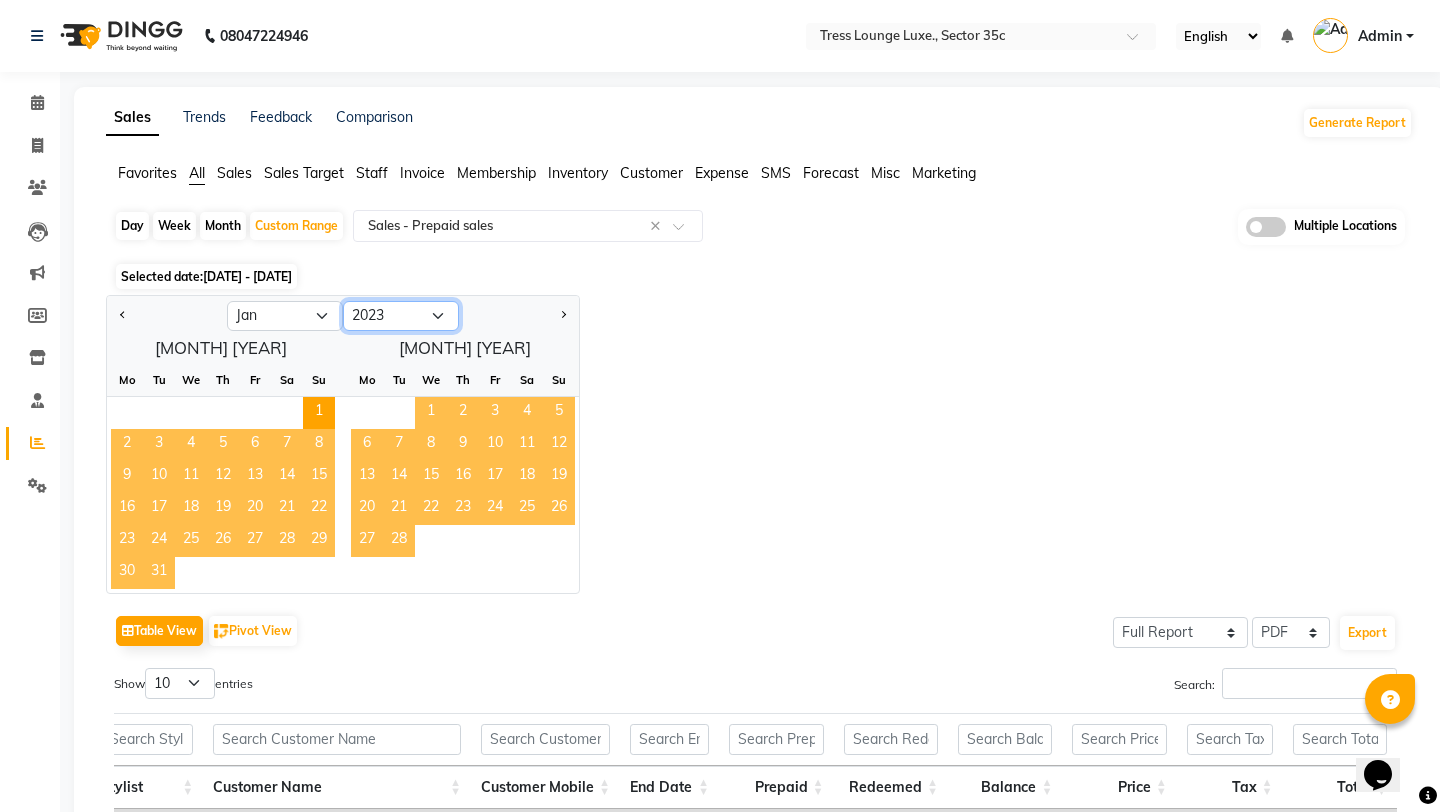 click on "2013 2014 2015 2016 2017 2018 2019 2020 2021 2022 2023 2024 2025 2026 2027 2028 2029 2030 2031 2032 2033" 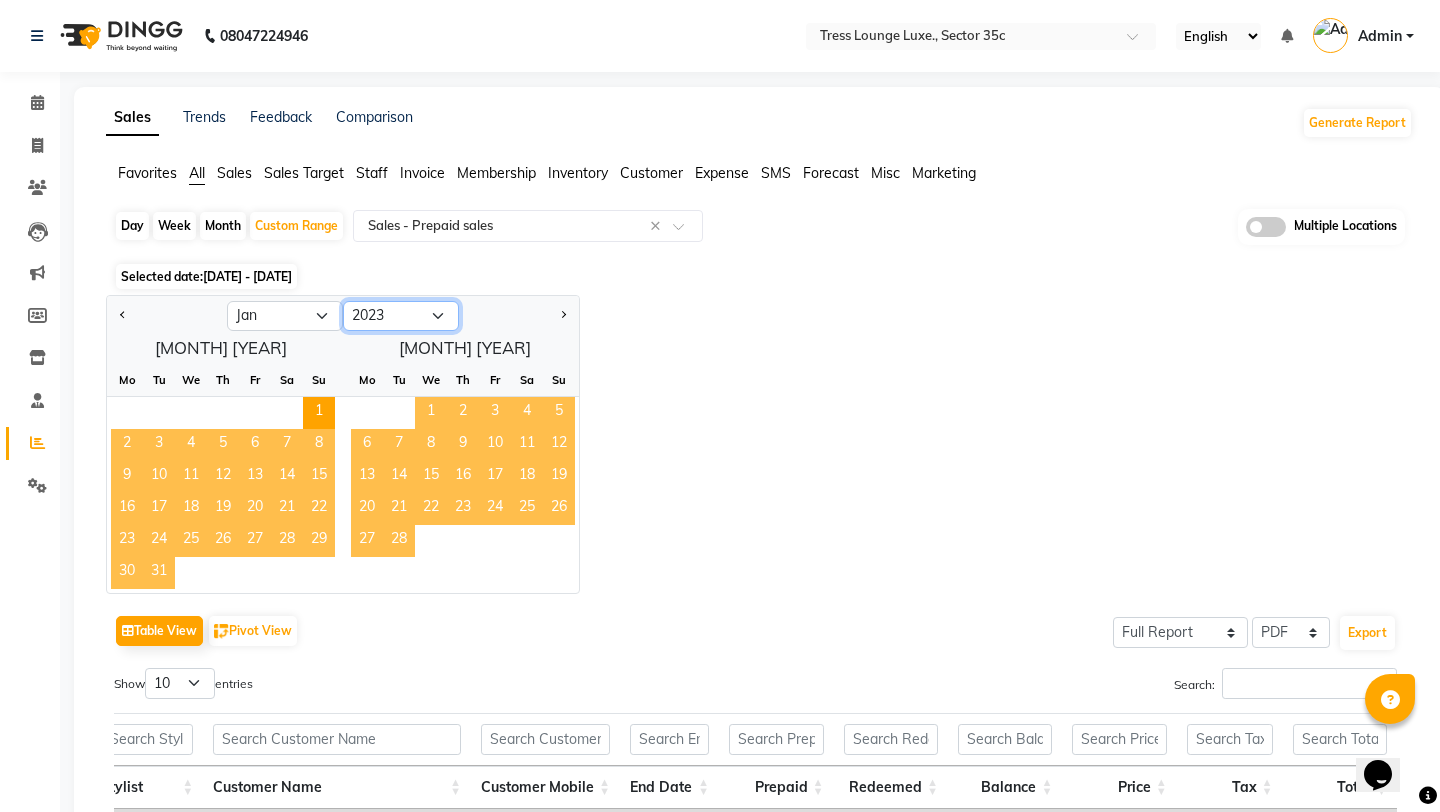 select on "2025" 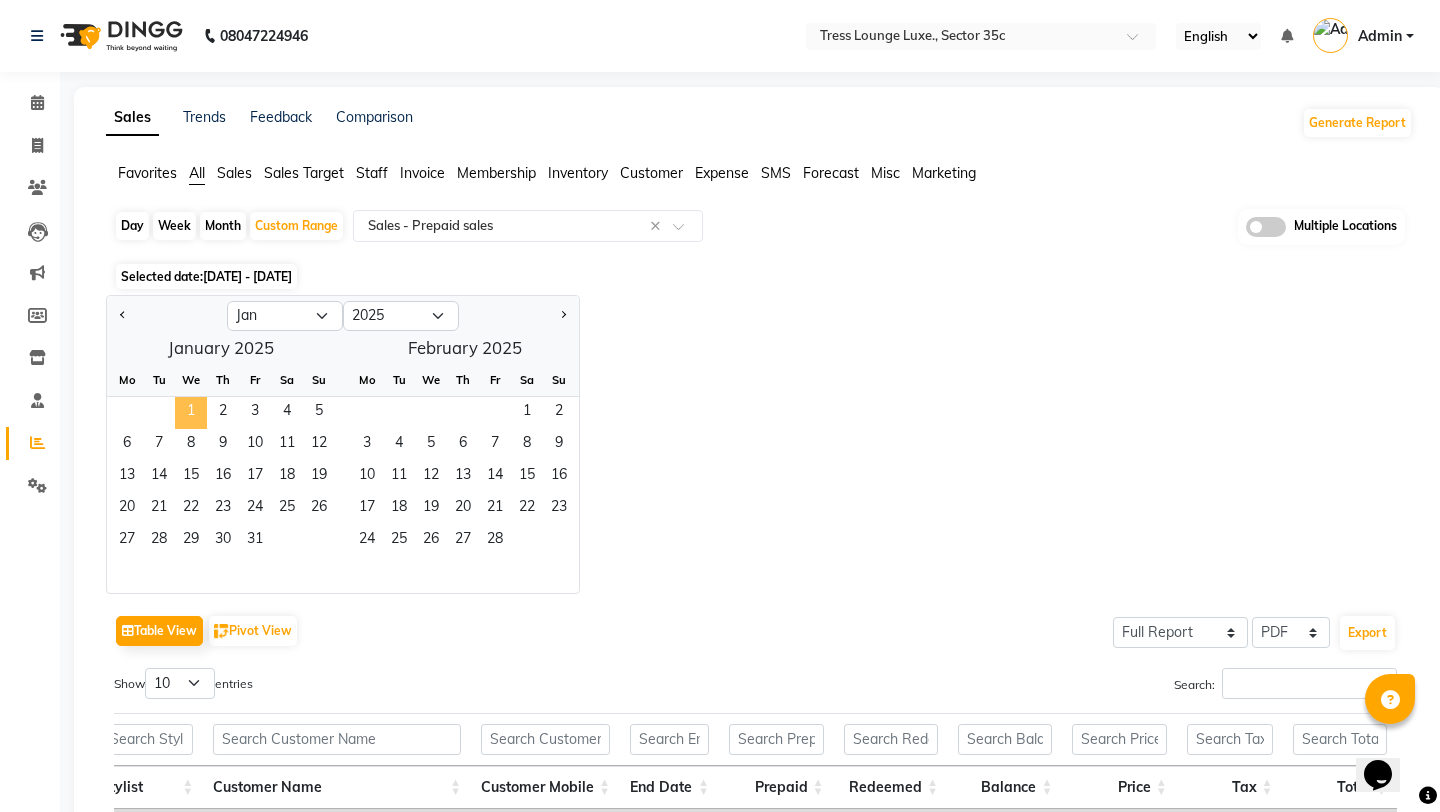 click on "1" 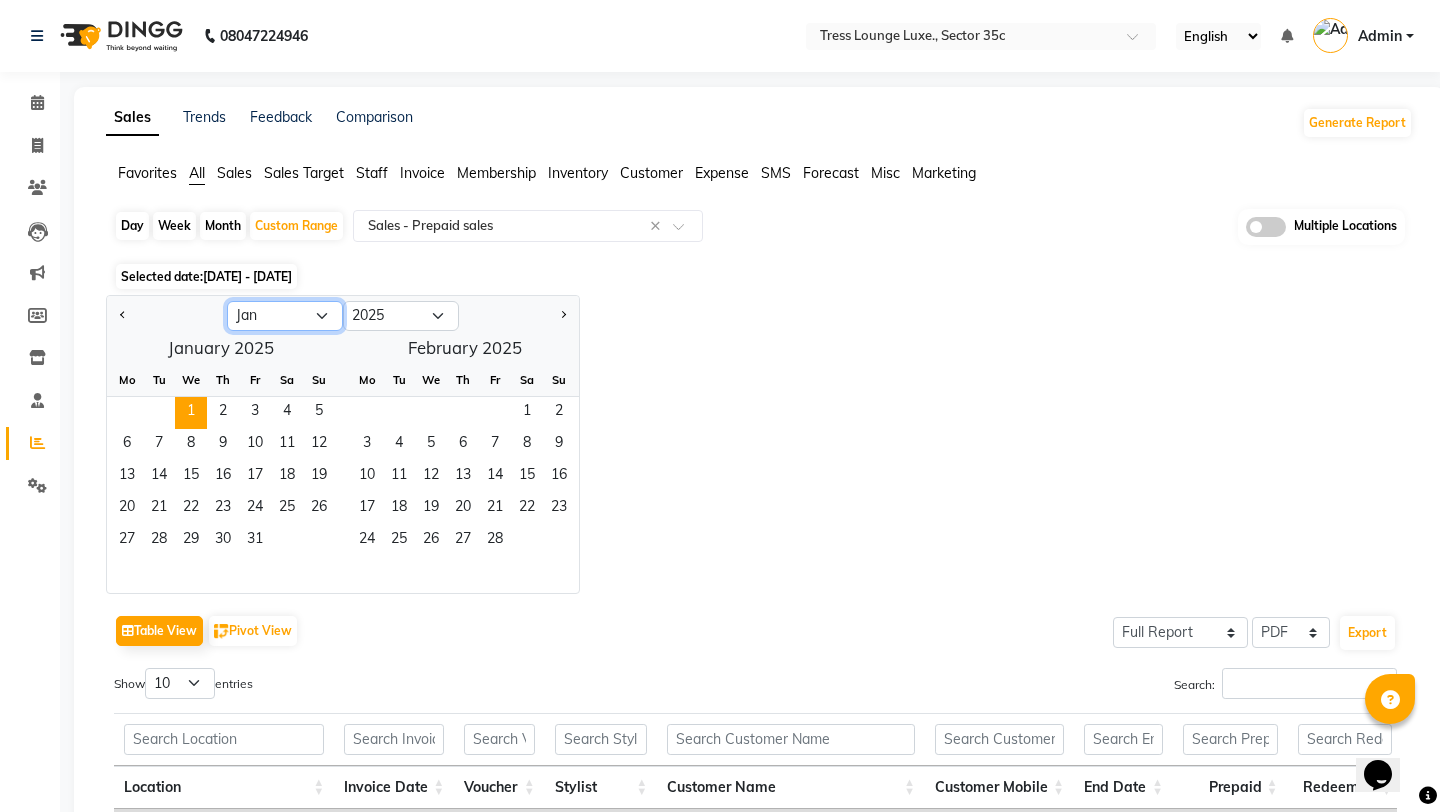 click on "Jan Feb Mar Apr May Jun Jul Aug Sep Oct Nov Dec" 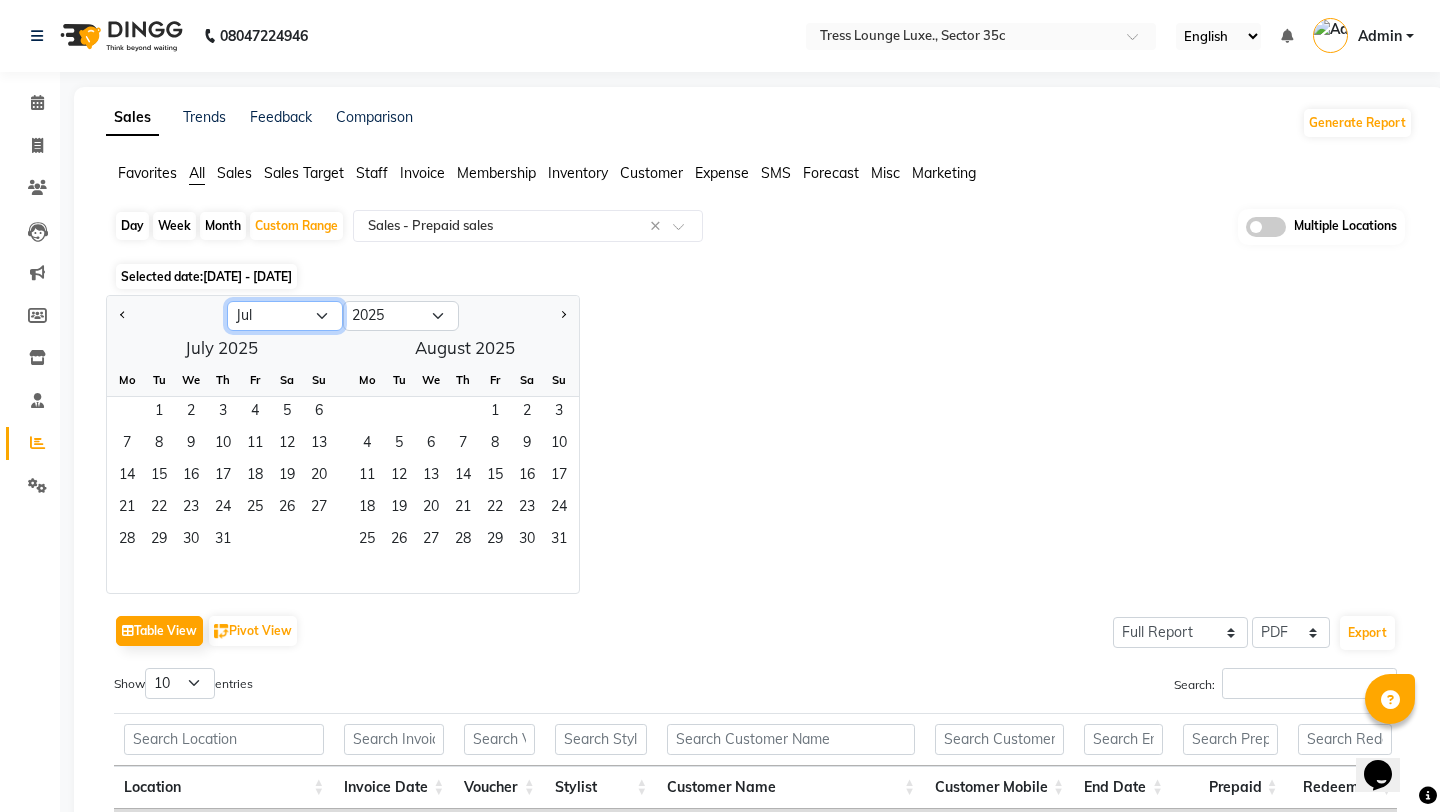 click on "Jan Feb Mar Apr May Jun Jul Aug Sep Oct Nov Dec" 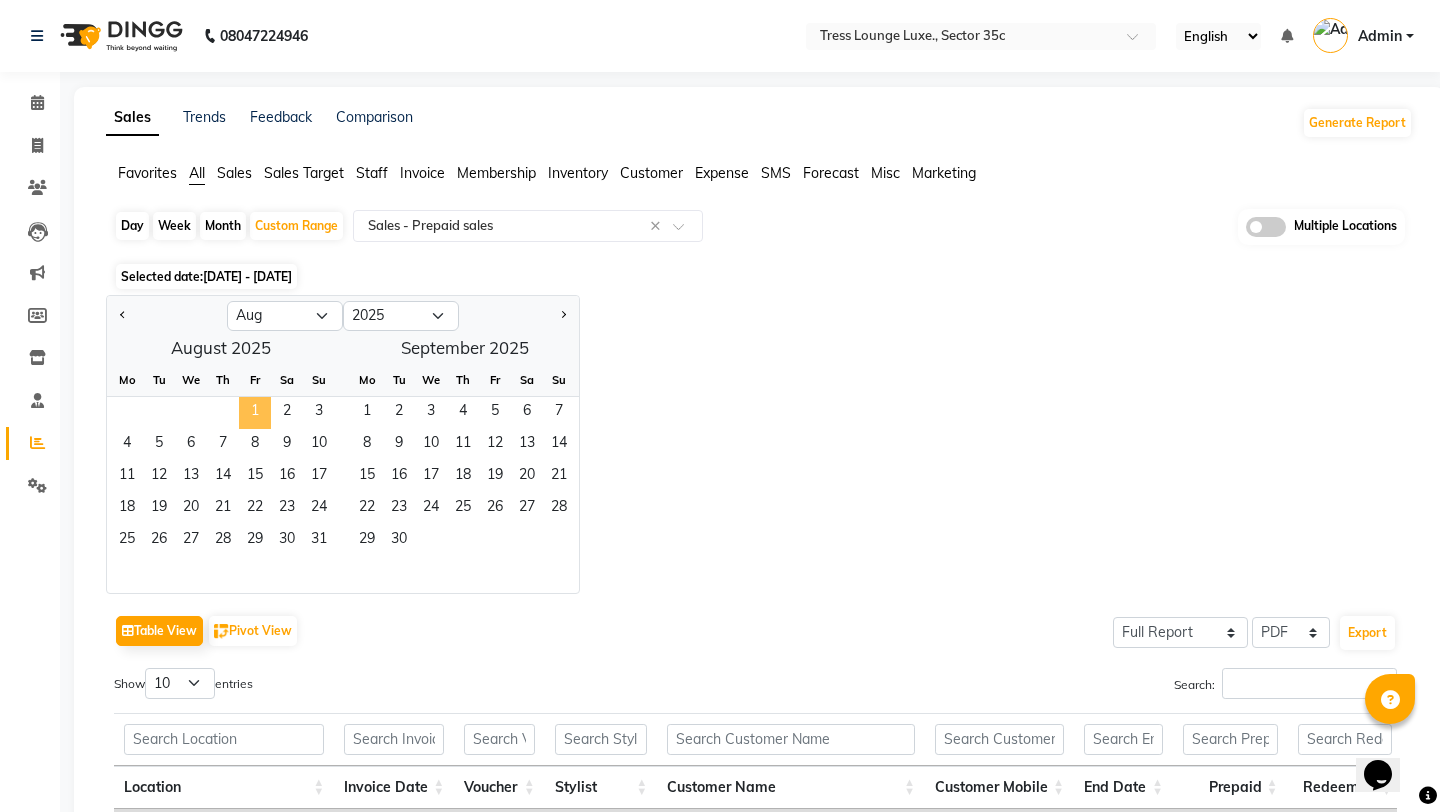 click on "1" 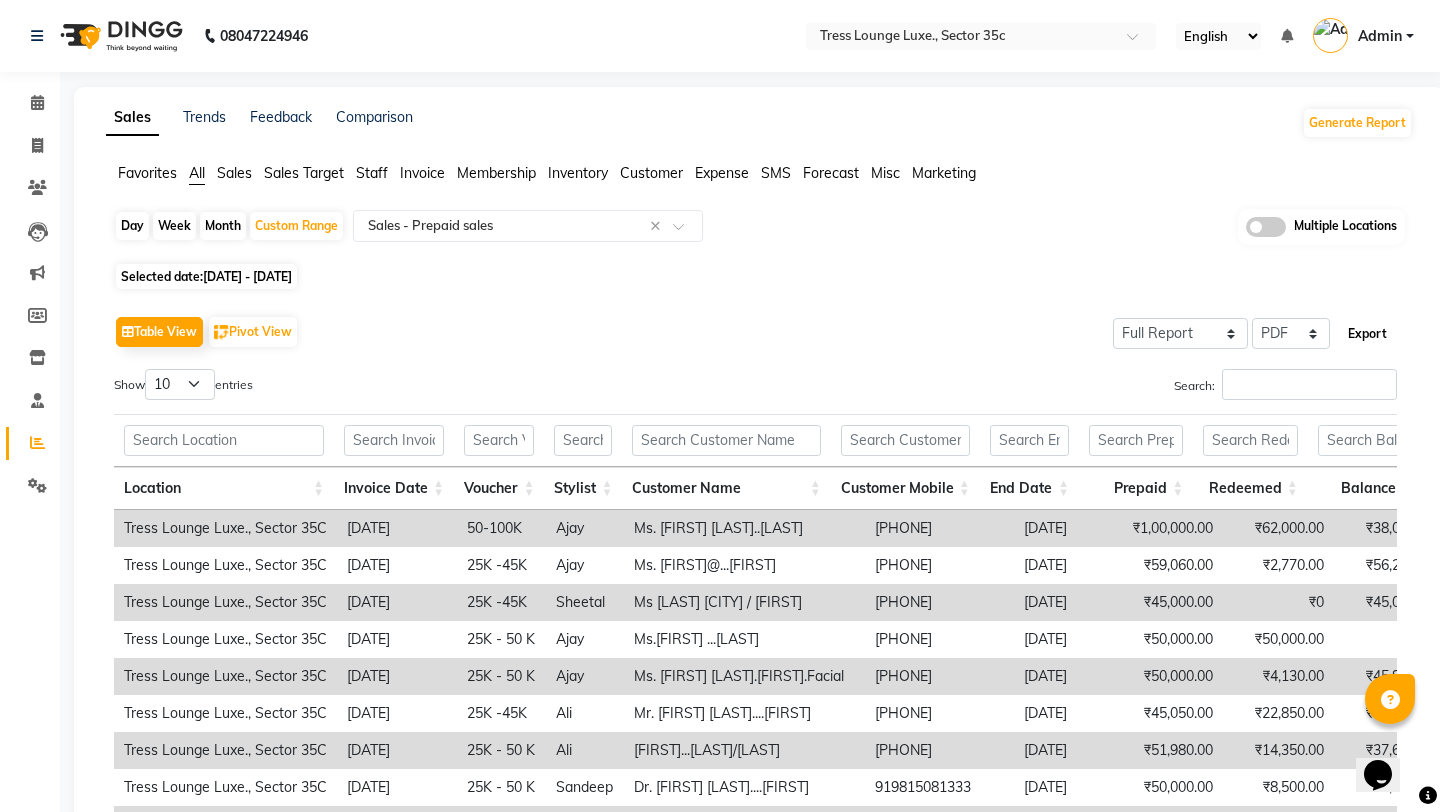 click on "Export" 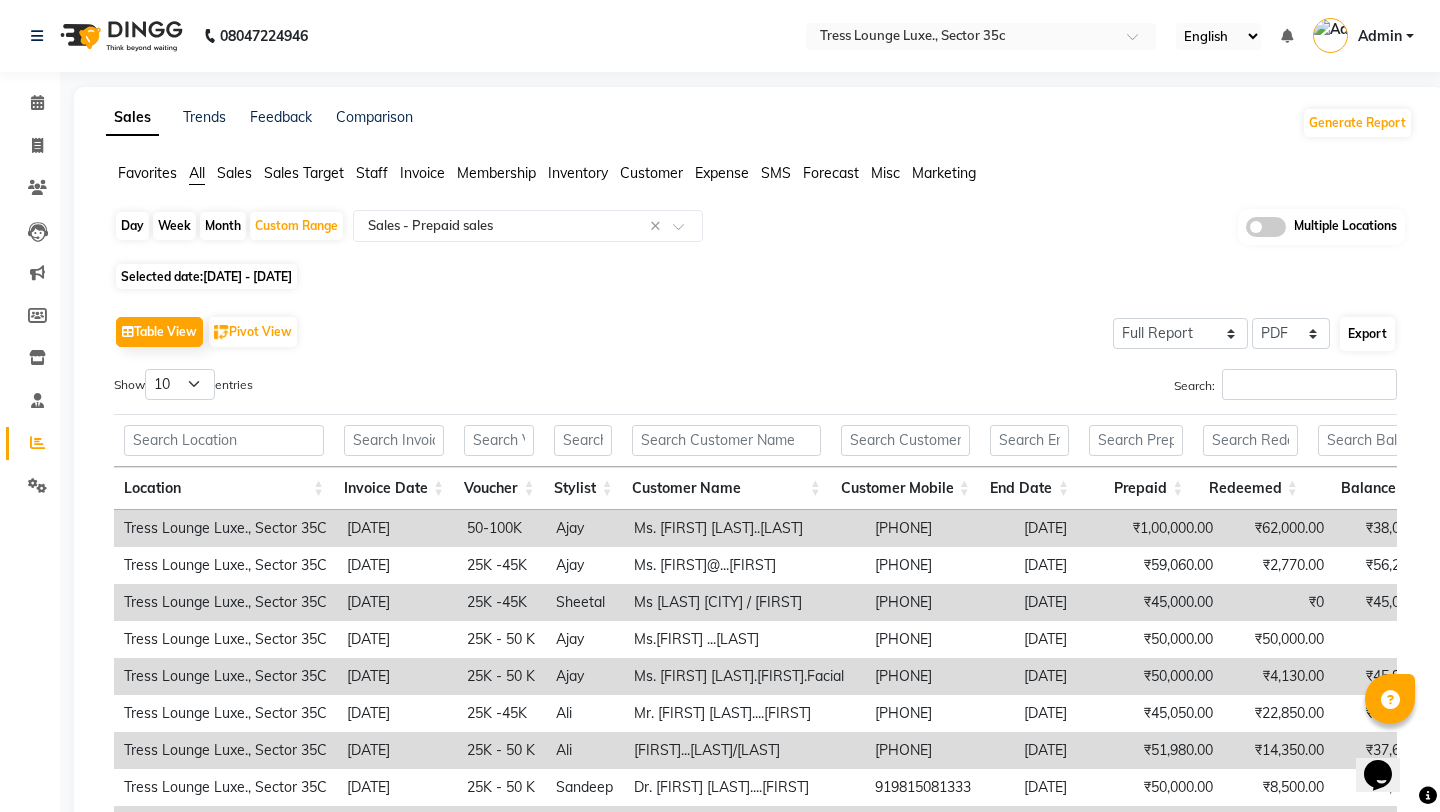 select on "sans-serif" 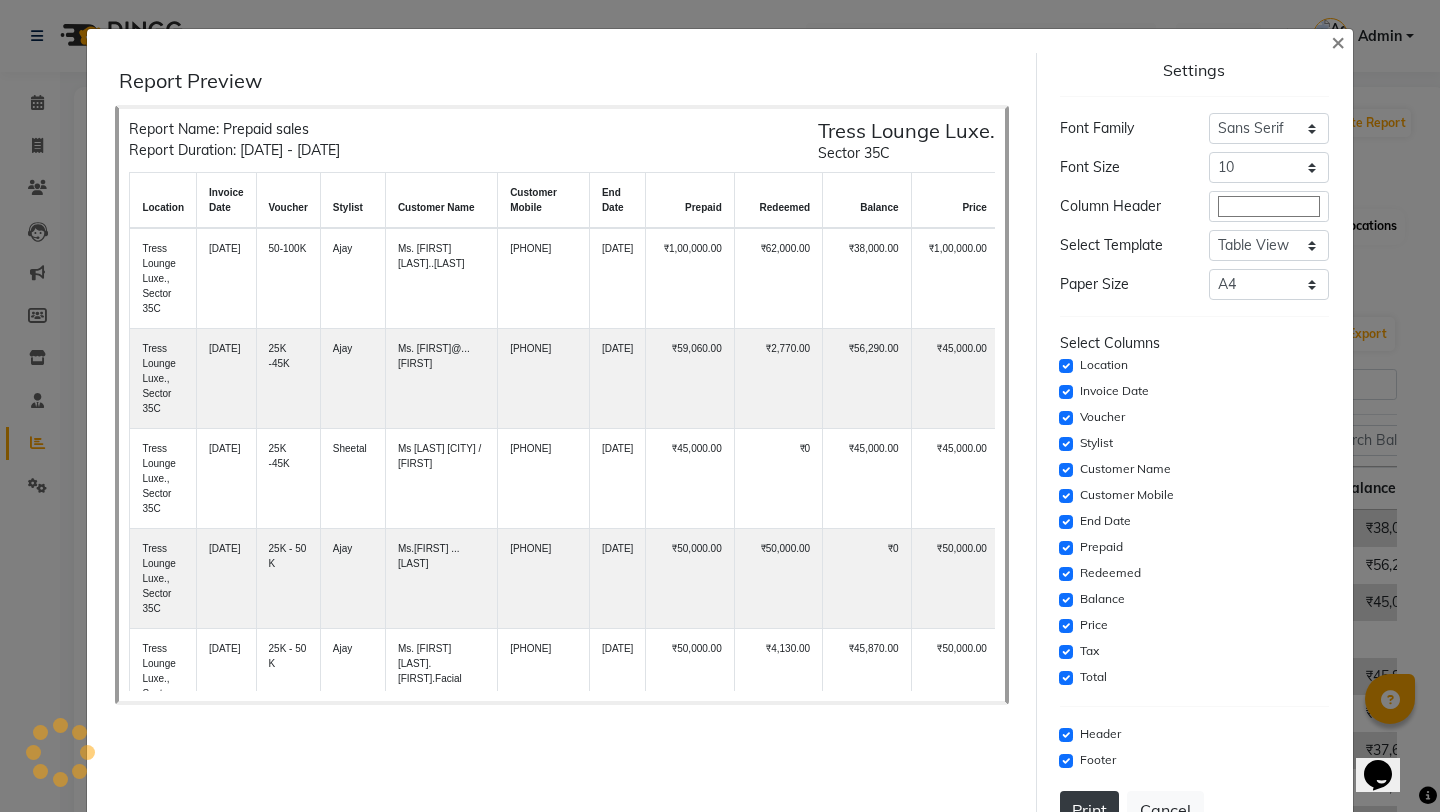 click on "Print" 